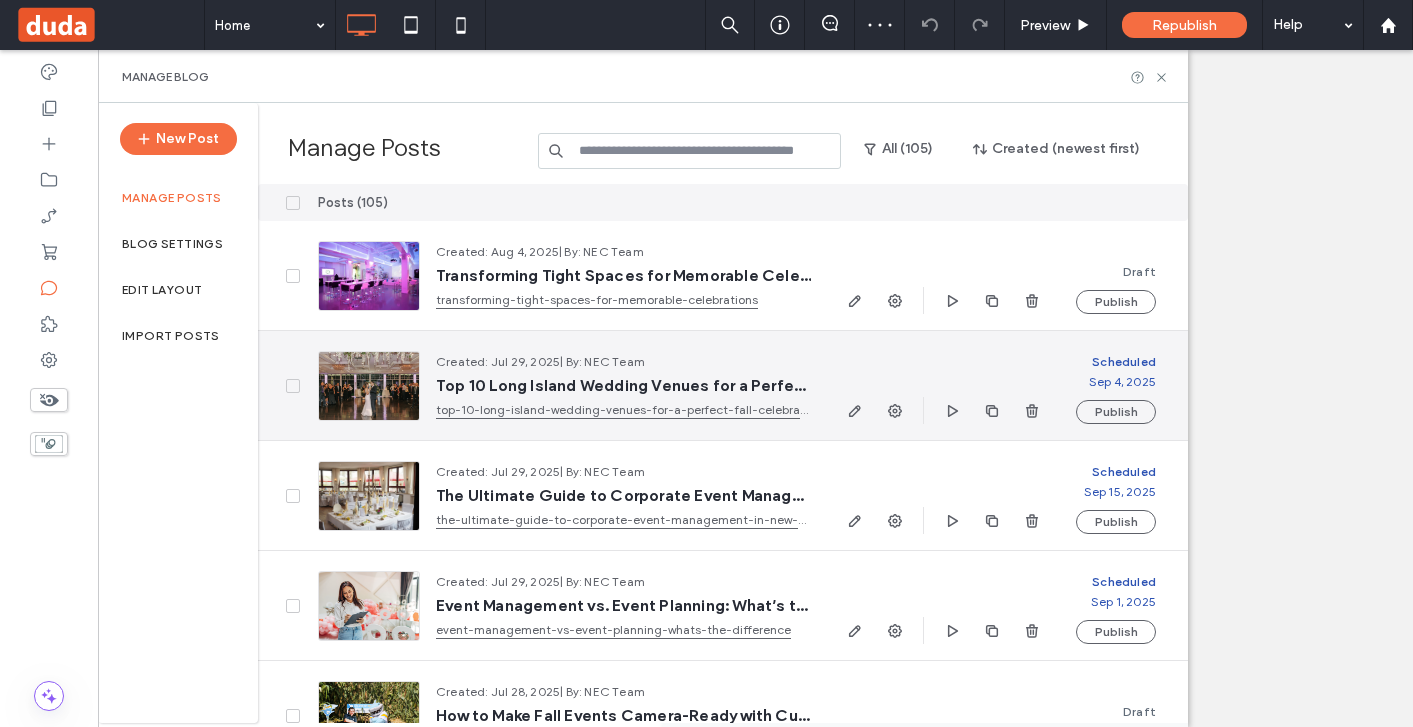 scroll, scrollTop: 0, scrollLeft: 0, axis: both 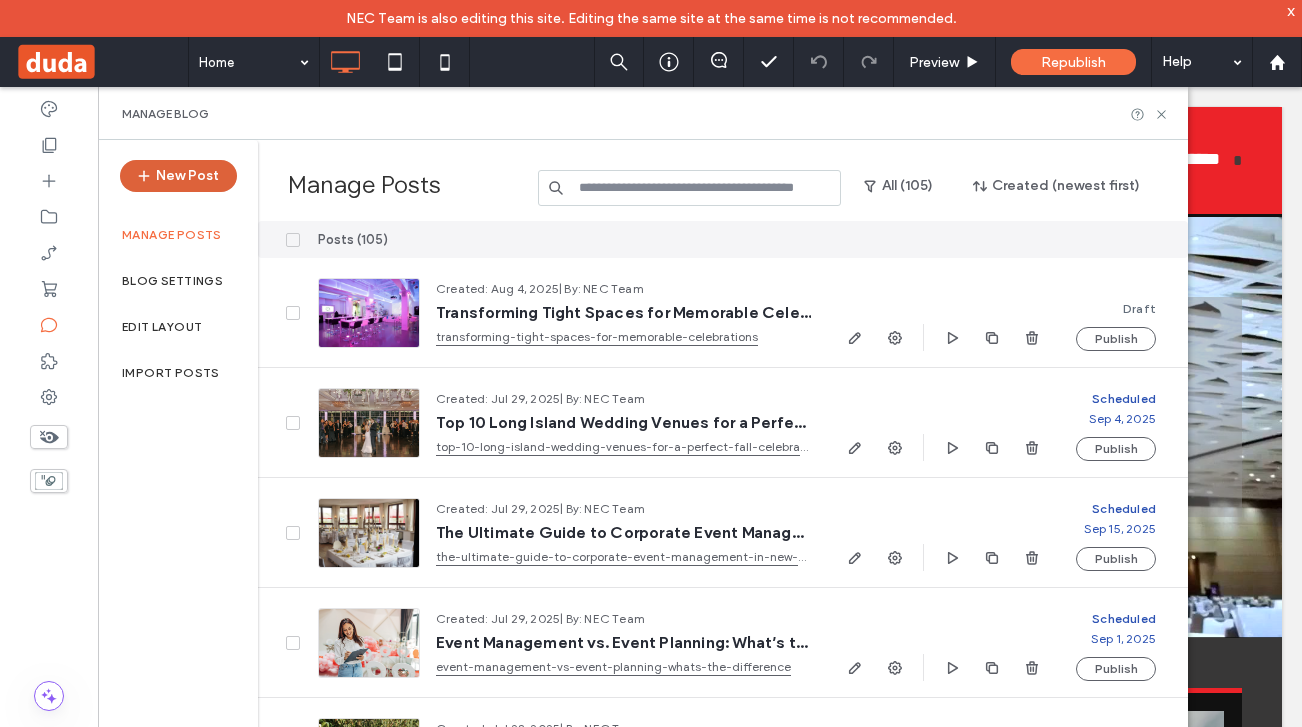 click on "New Post" at bounding box center (178, 176) 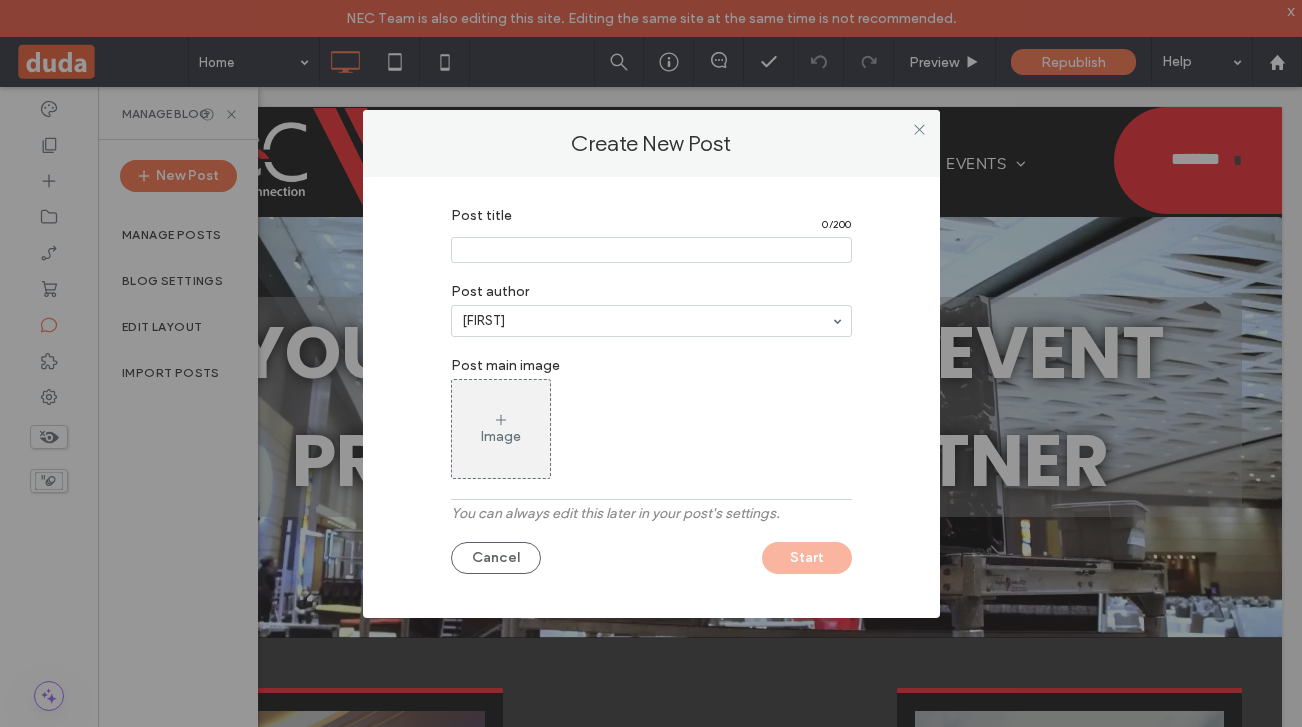 click at bounding box center (651, 250) 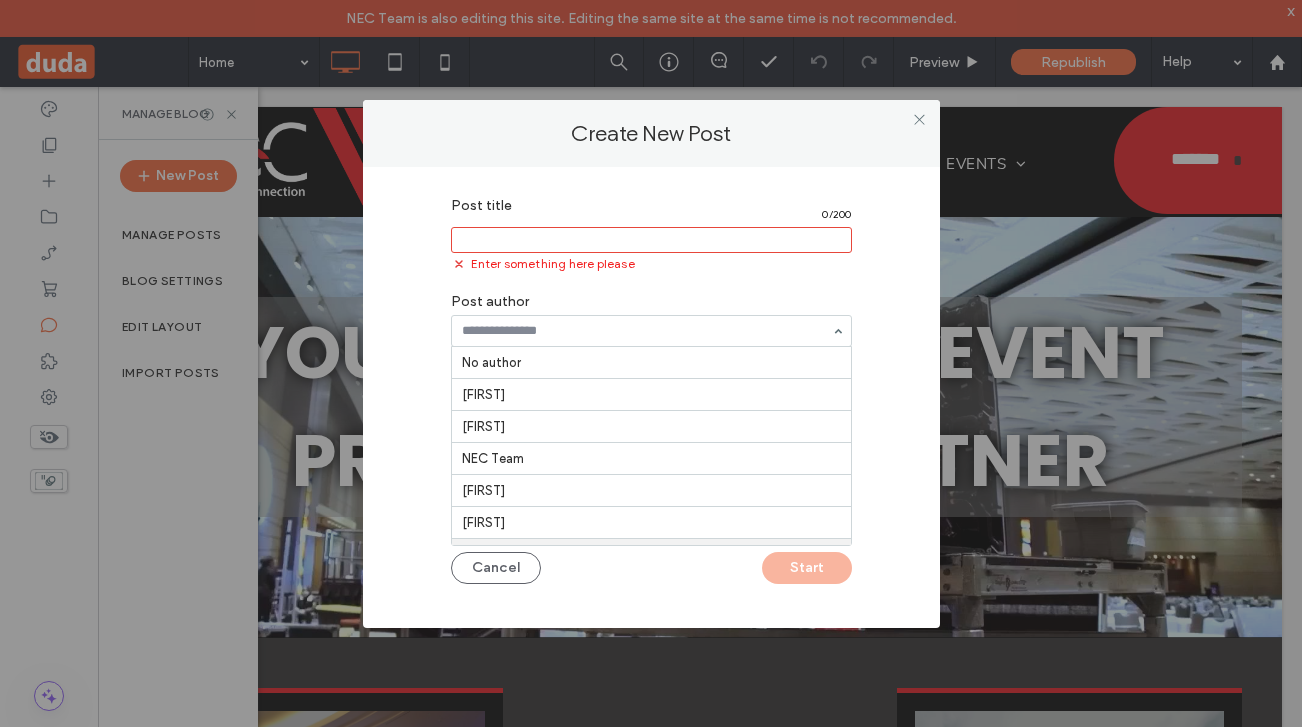 scroll, scrollTop: 65, scrollLeft: 0, axis: vertical 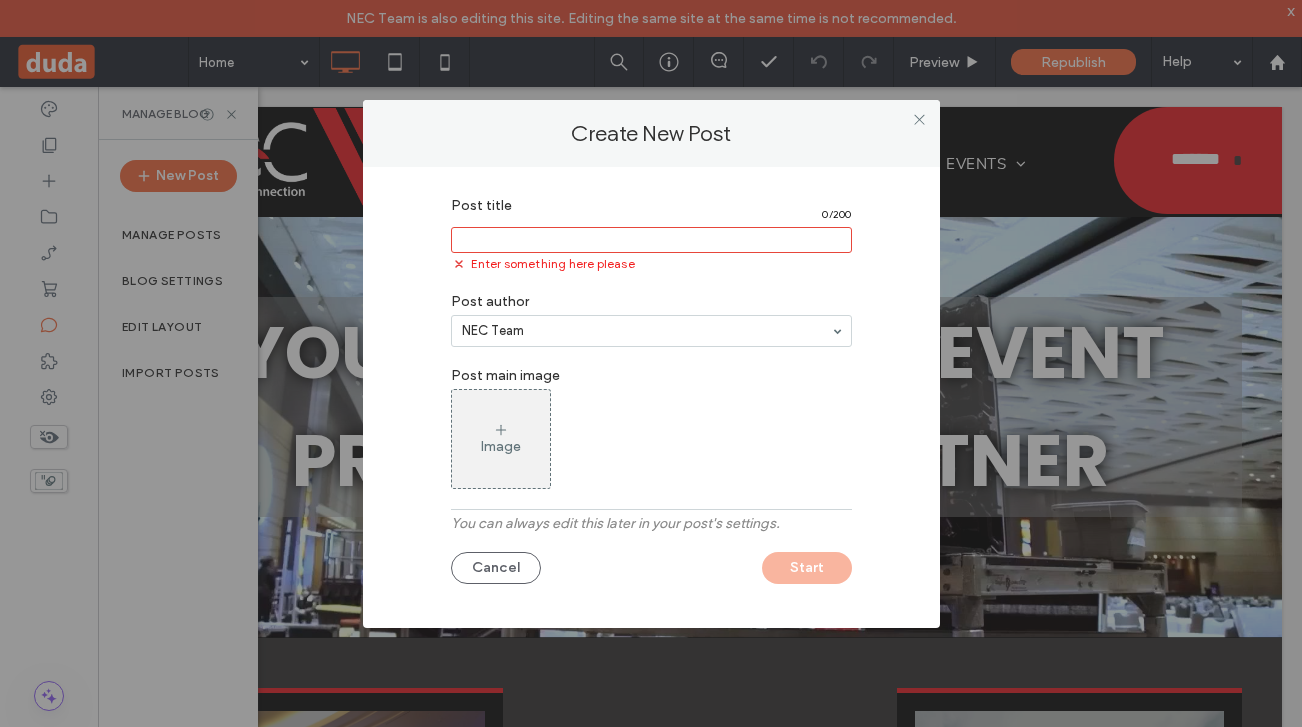 click at bounding box center (651, 240) 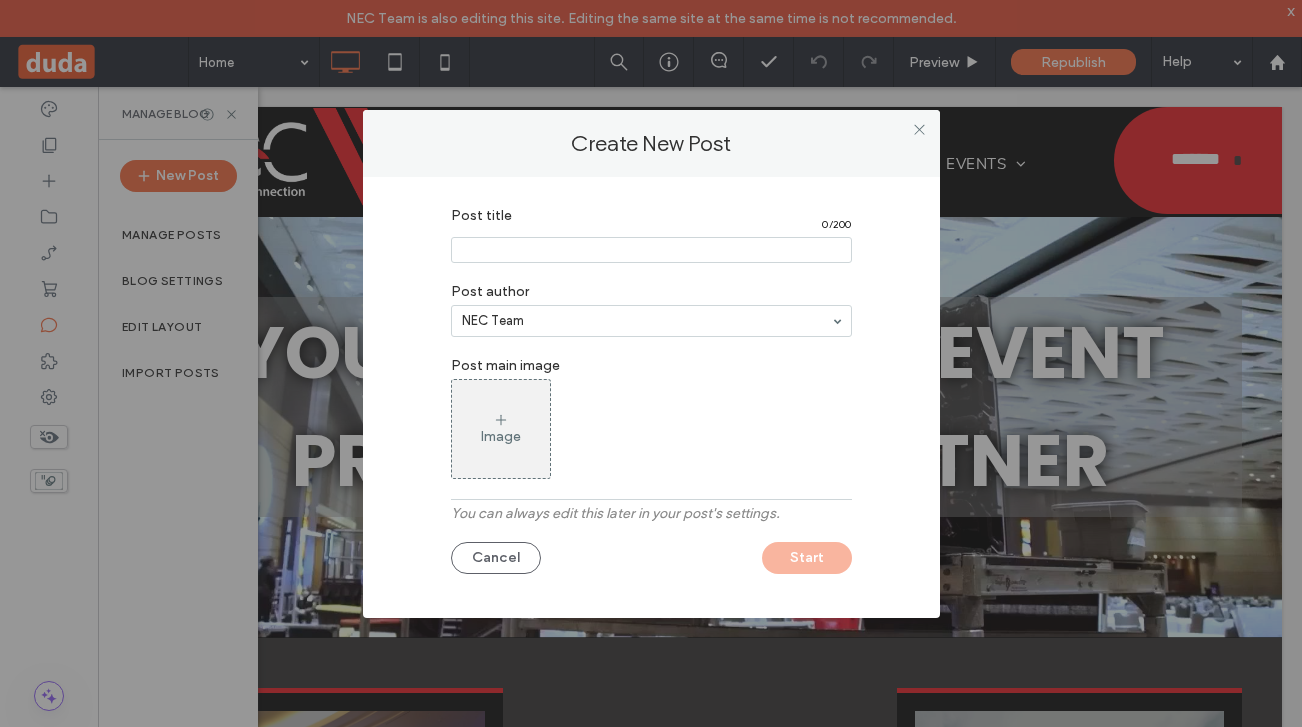 paste on "**********" 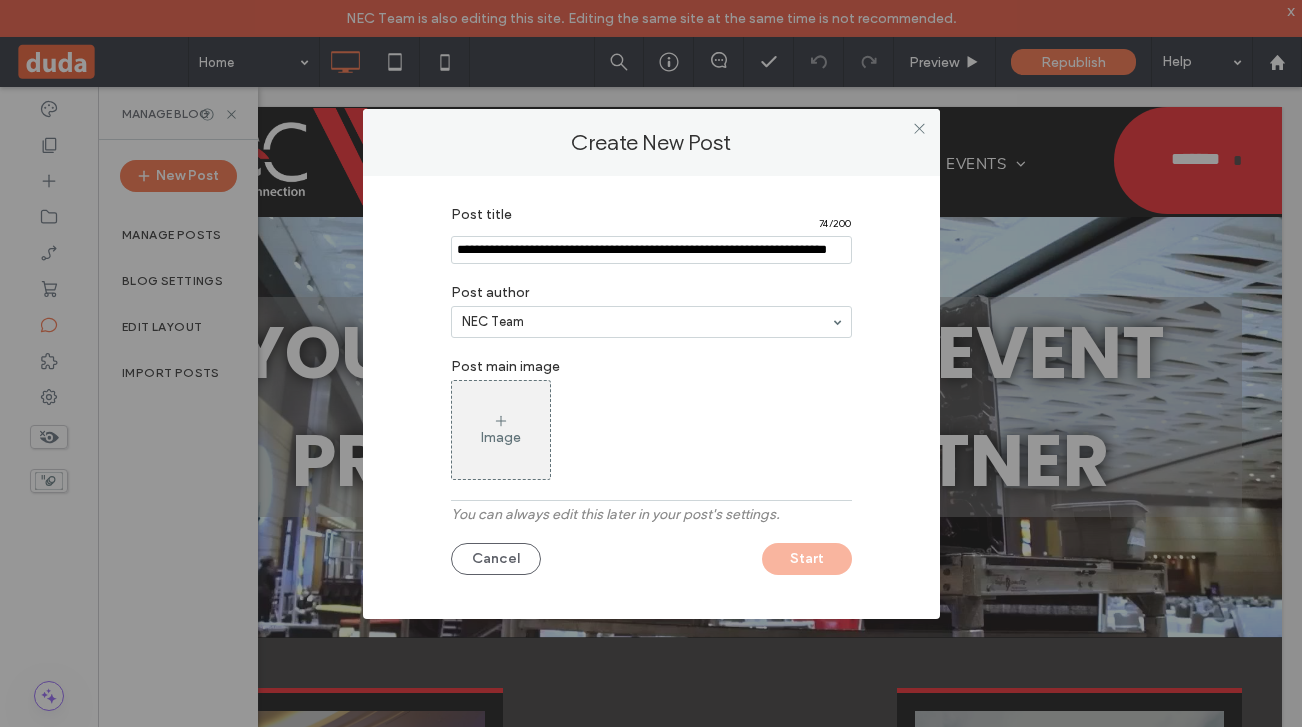 scroll, scrollTop: 0, scrollLeft: 47, axis: horizontal 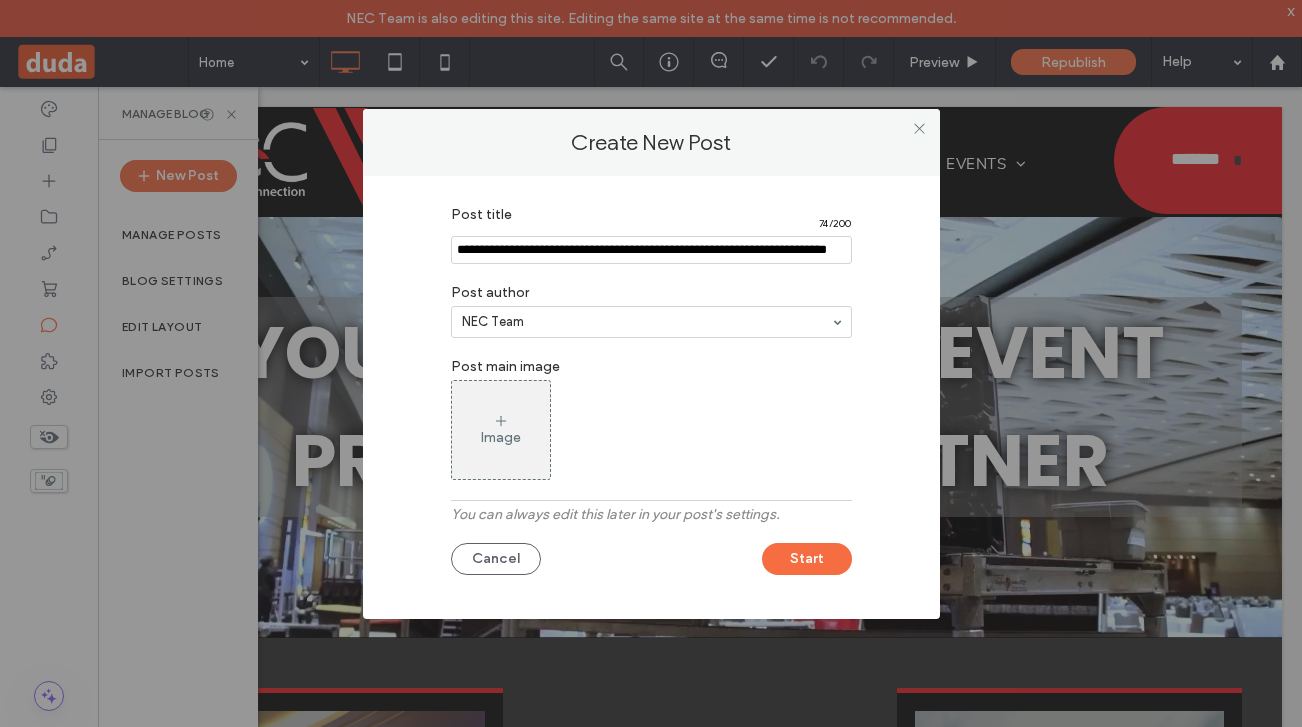 click on "Cancel Start" at bounding box center [651, 554] 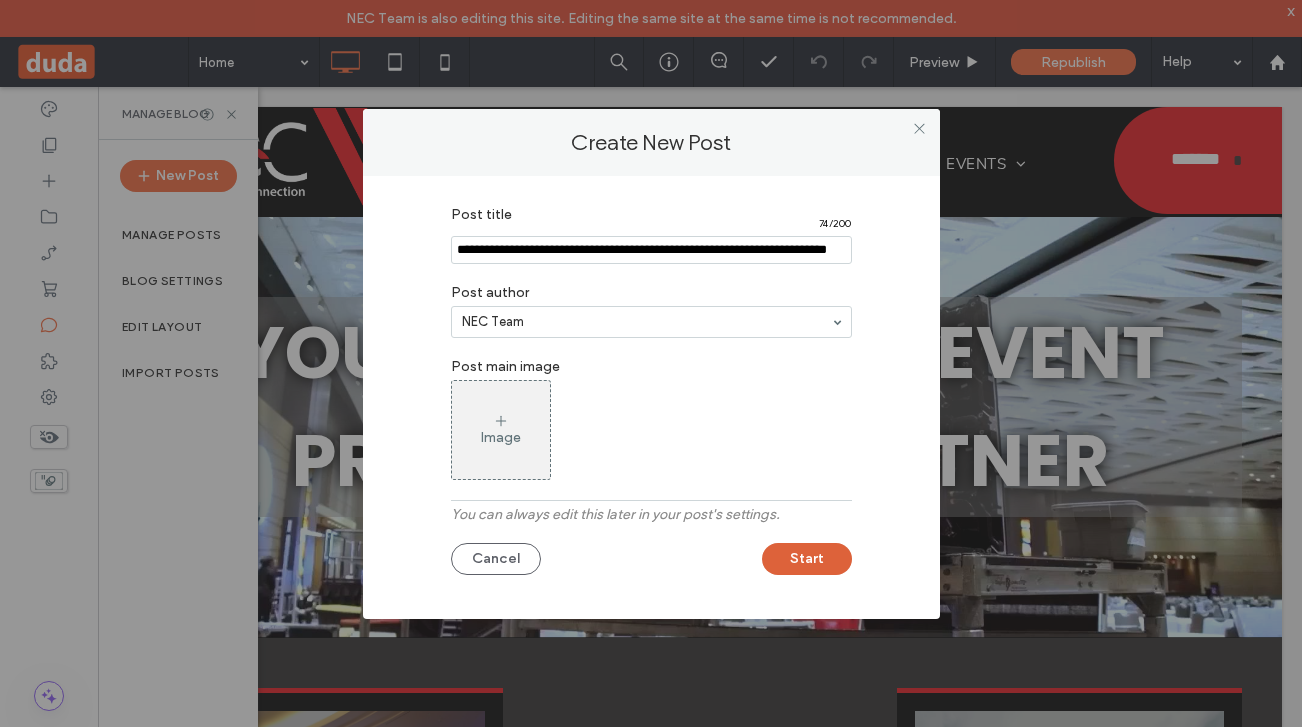 click on "Start" at bounding box center [807, 559] 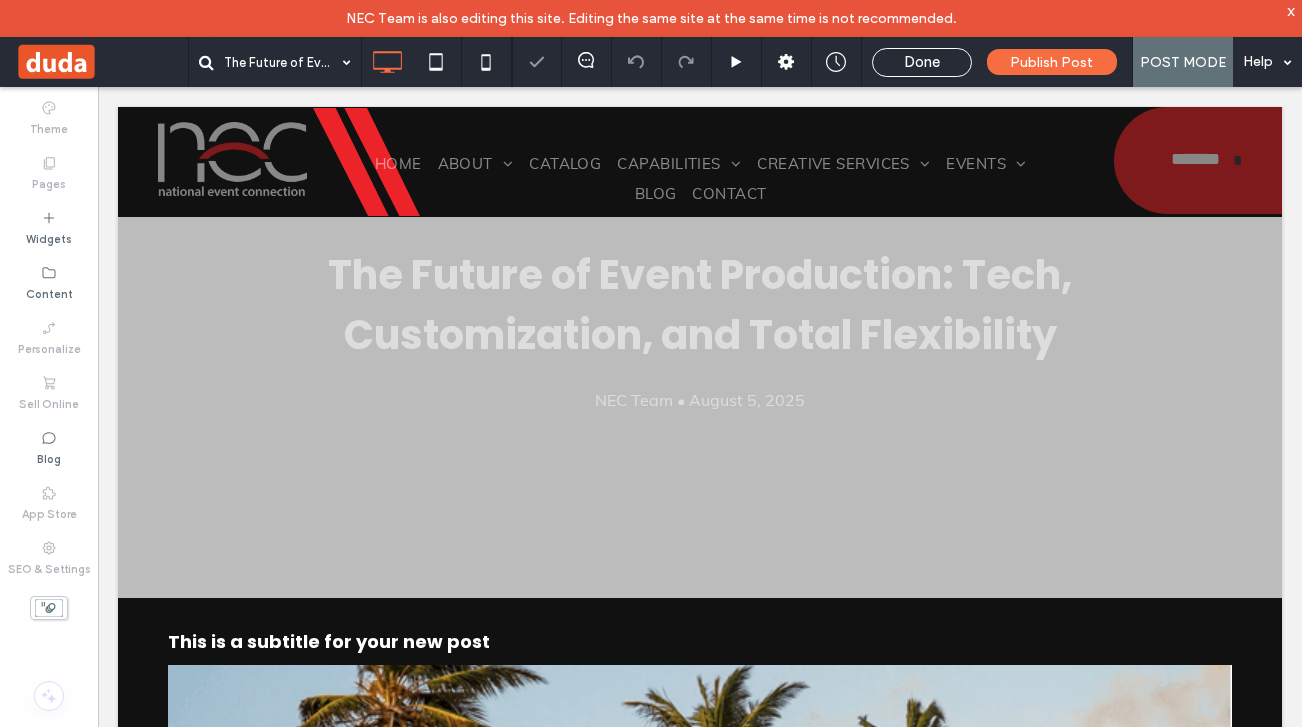 scroll, scrollTop: 0, scrollLeft: 0, axis: both 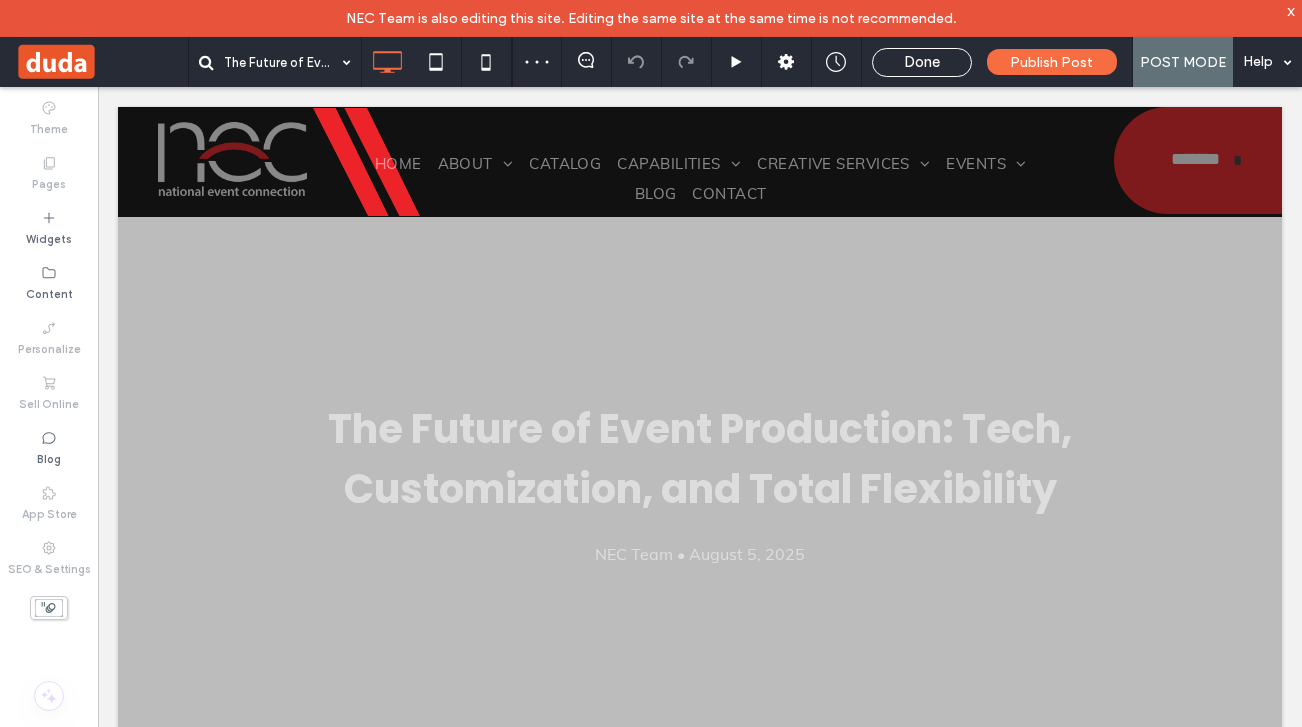 click on "x" at bounding box center (1291, 10) 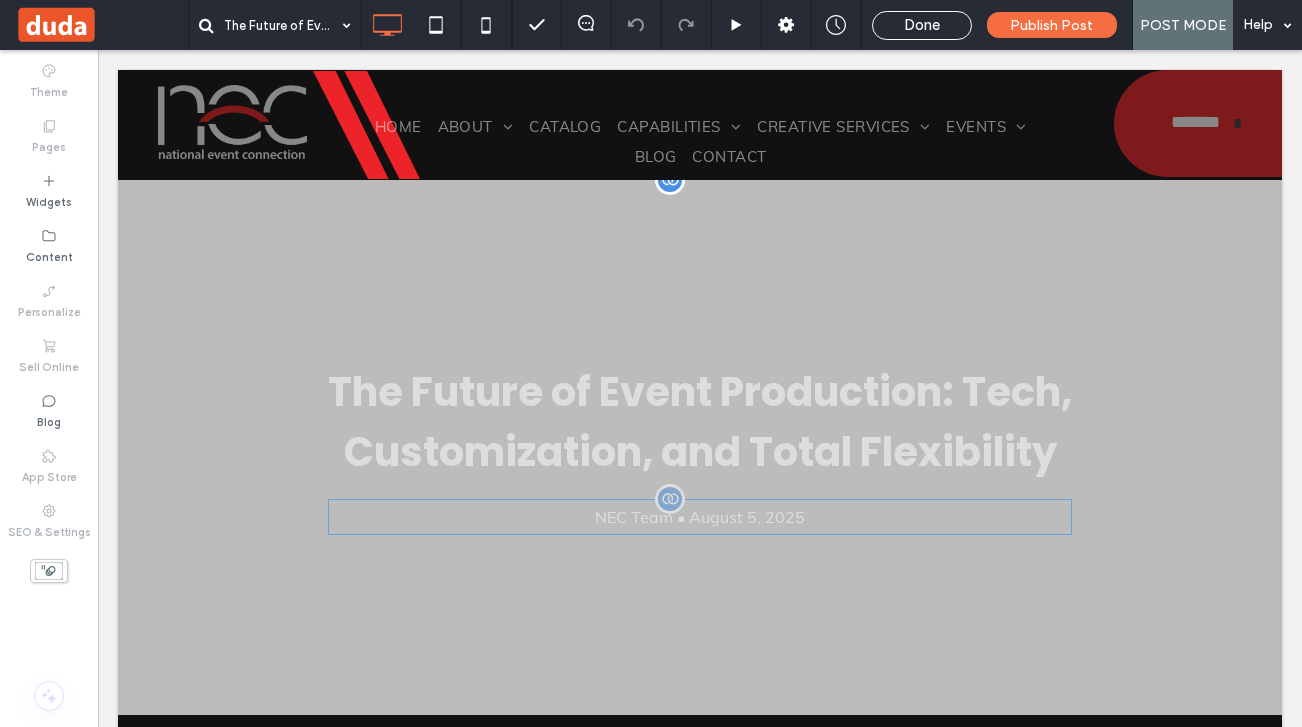 click on "NEC Team • August 5, 2025" at bounding box center [700, 517] 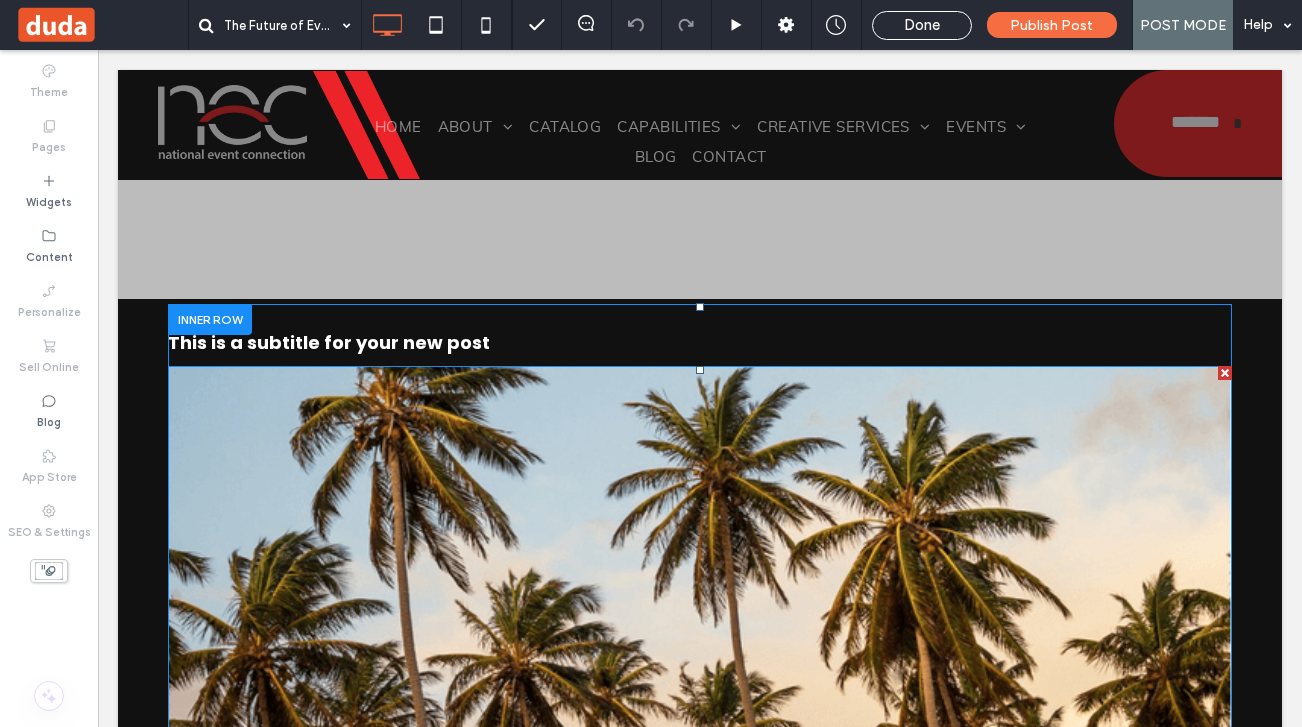 scroll, scrollTop: 440, scrollLeft: 0, axis: vertical 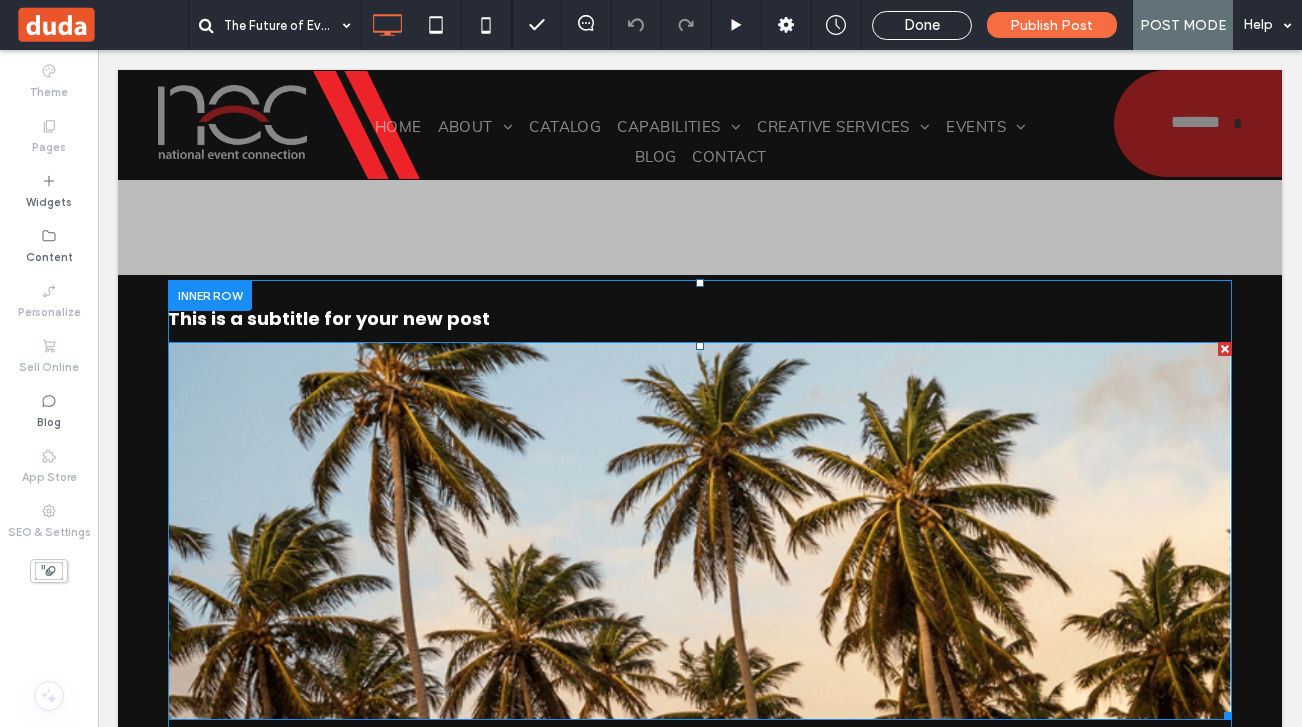 click at bounding box center [1225, 349] 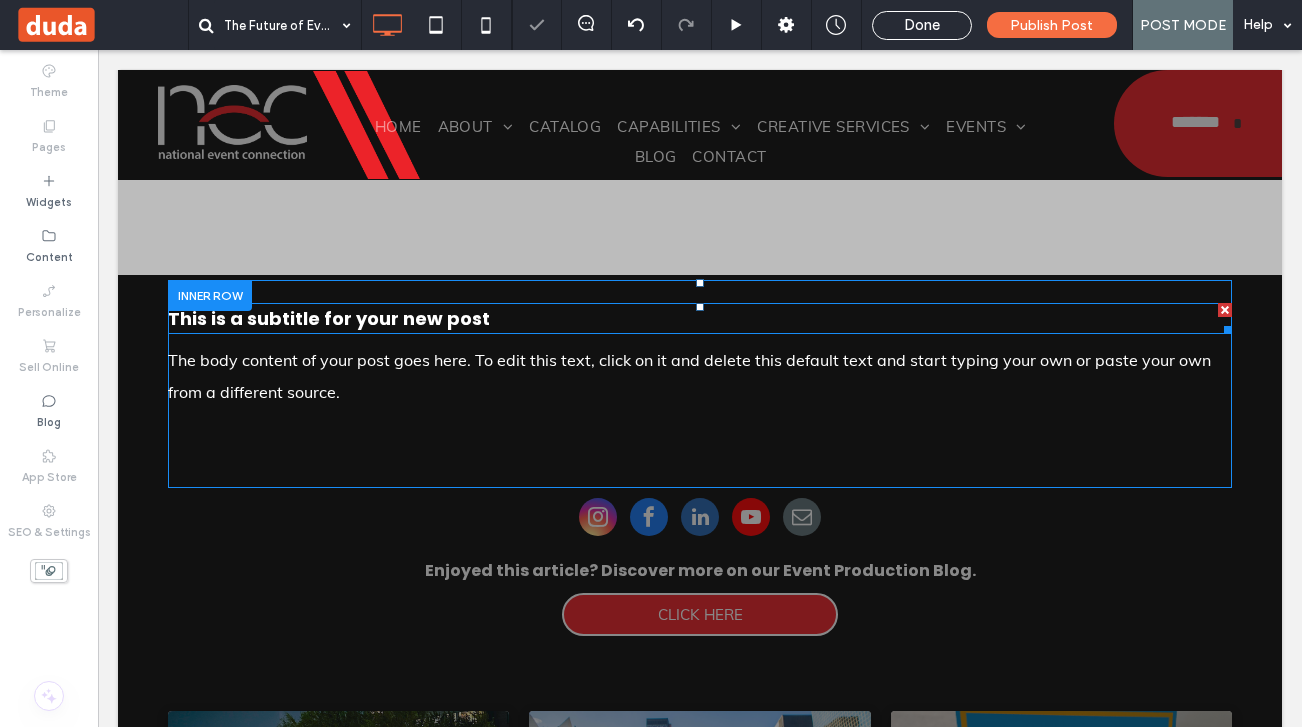 click on "This is a subtitle for your new post" at bounding box center [700, 318] 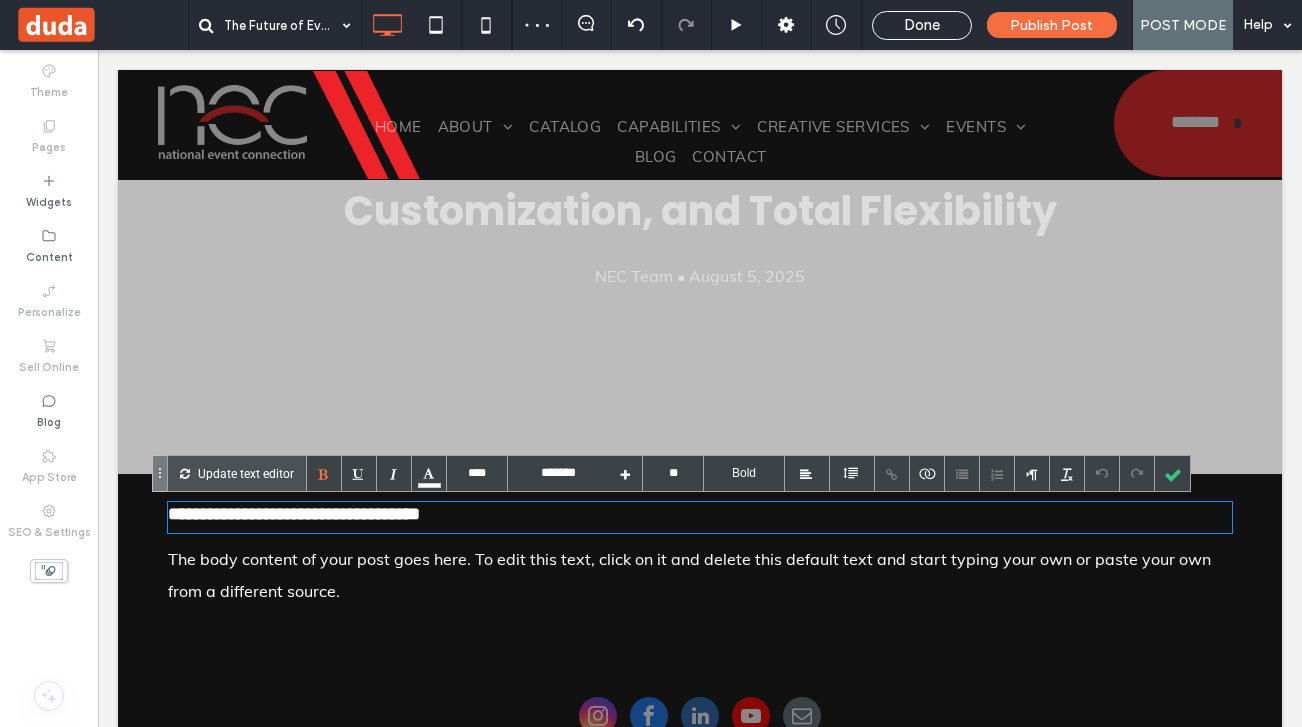 scroll, scrollTop: 0, scrollLeft: 0, axis: both 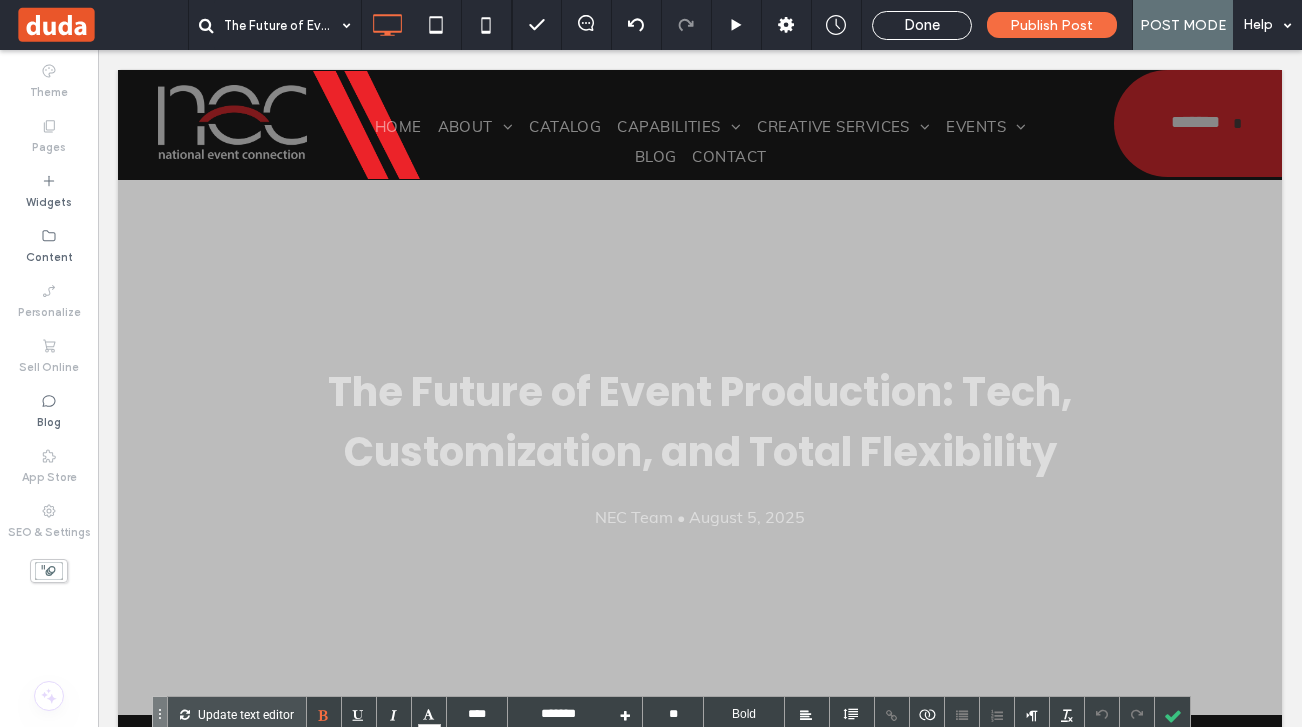 click on "SEO & Settings" at bounding box center (49, 521) 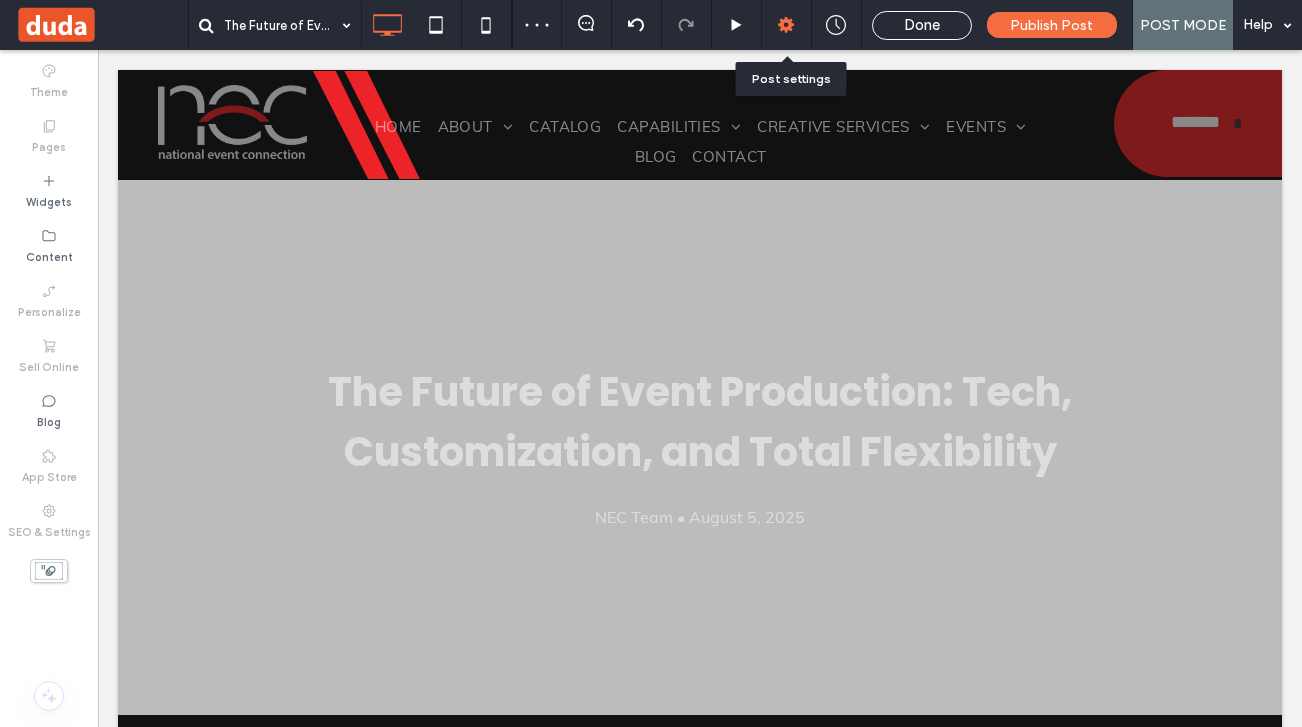 click 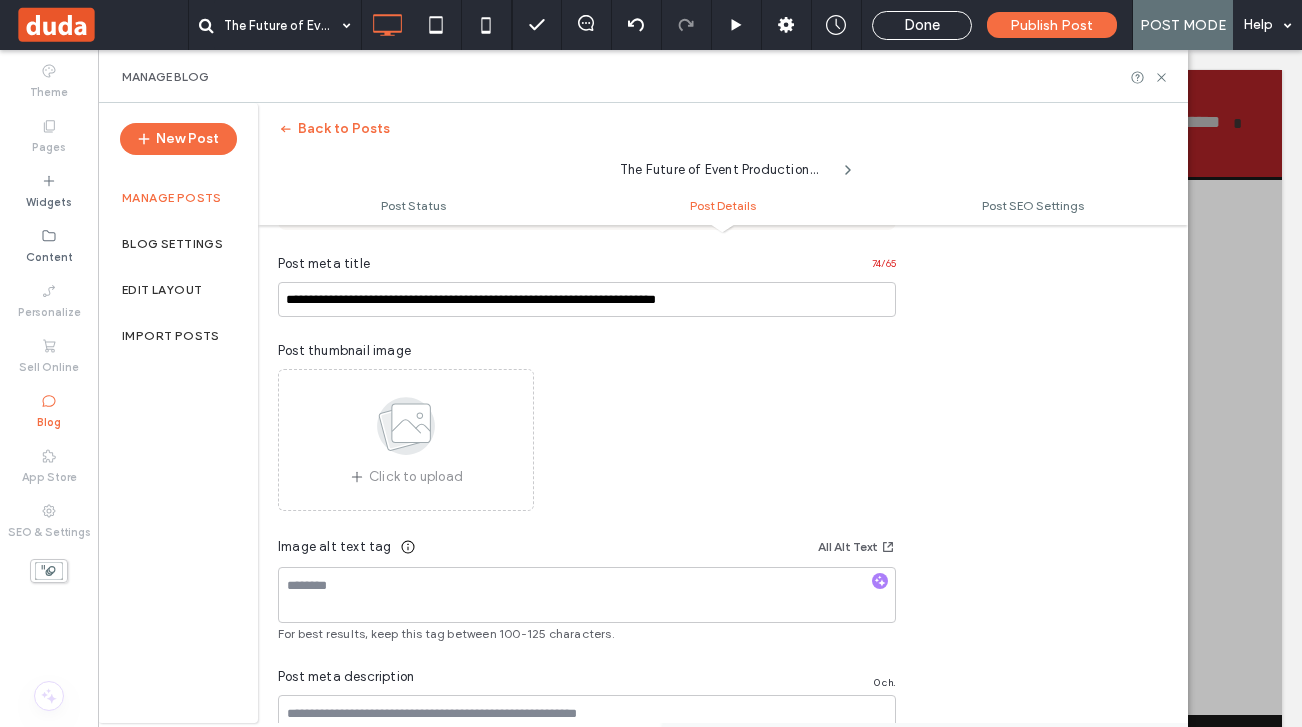 scroll, scrollTop: 1233, scrollLeft: 0, axis: vertical 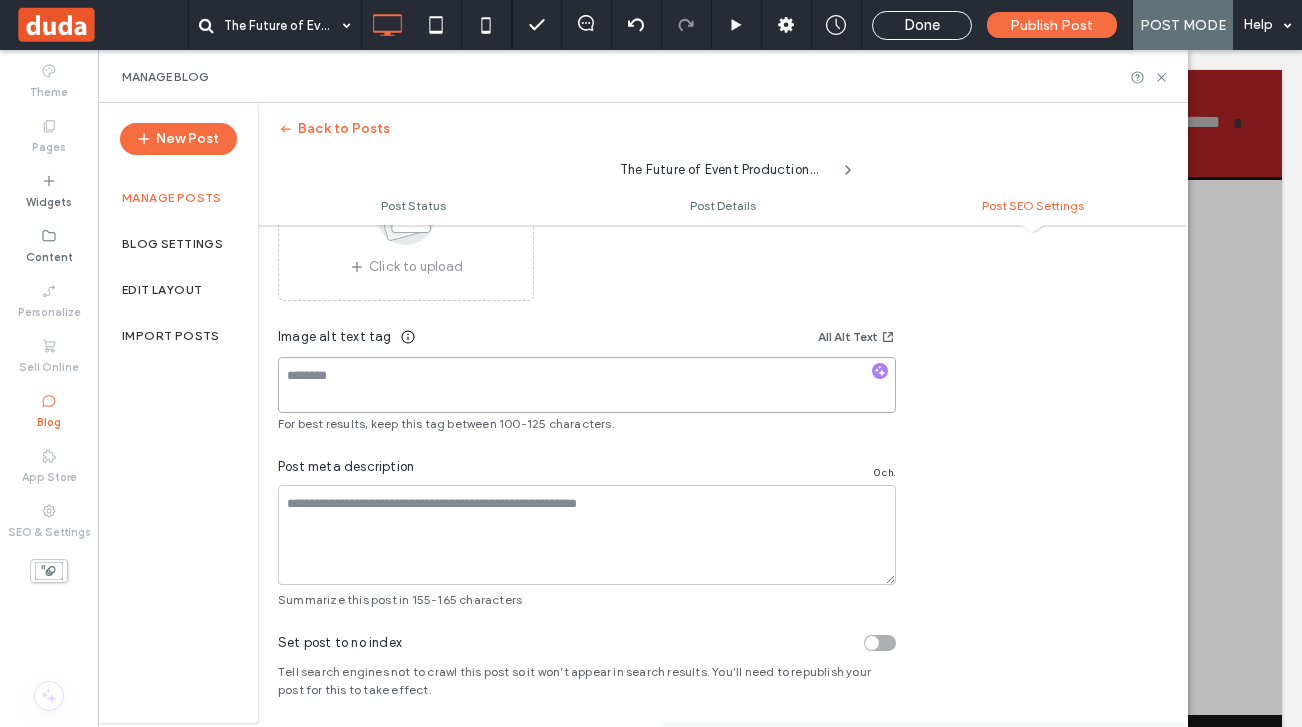 click at bounding box center [587, 385] 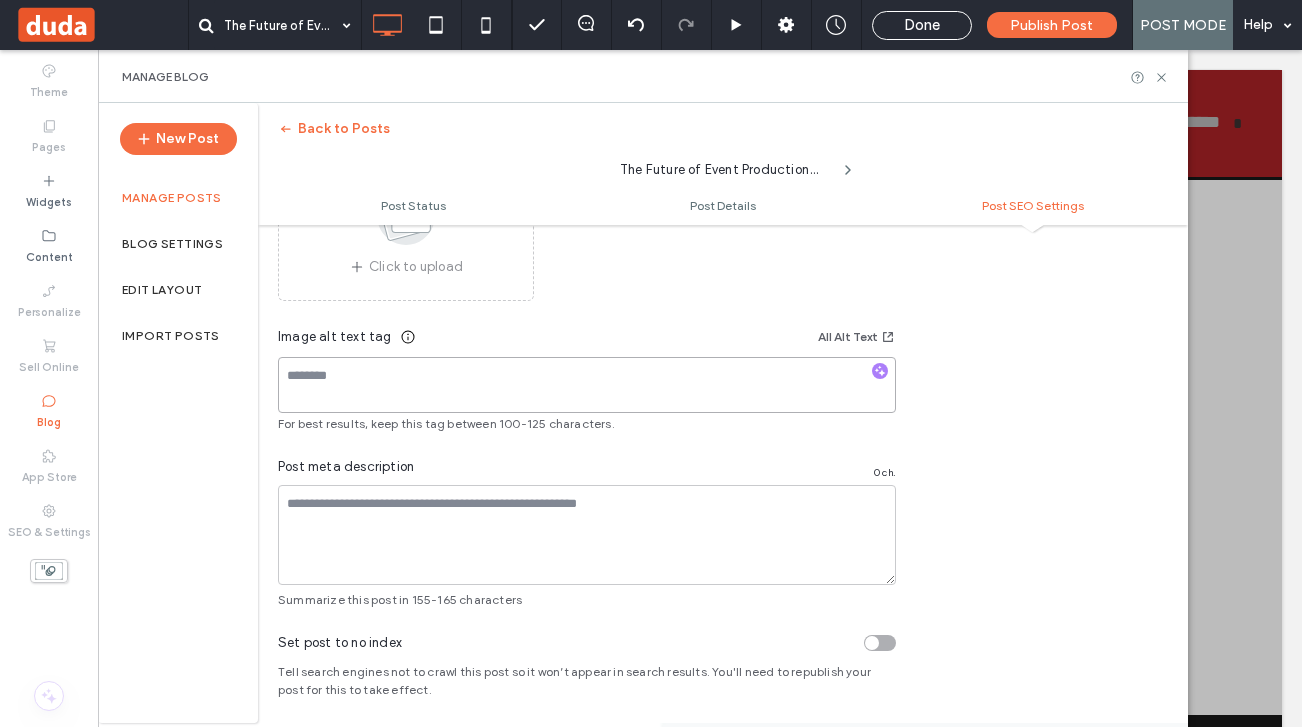 click at bounding box center [587, 385] 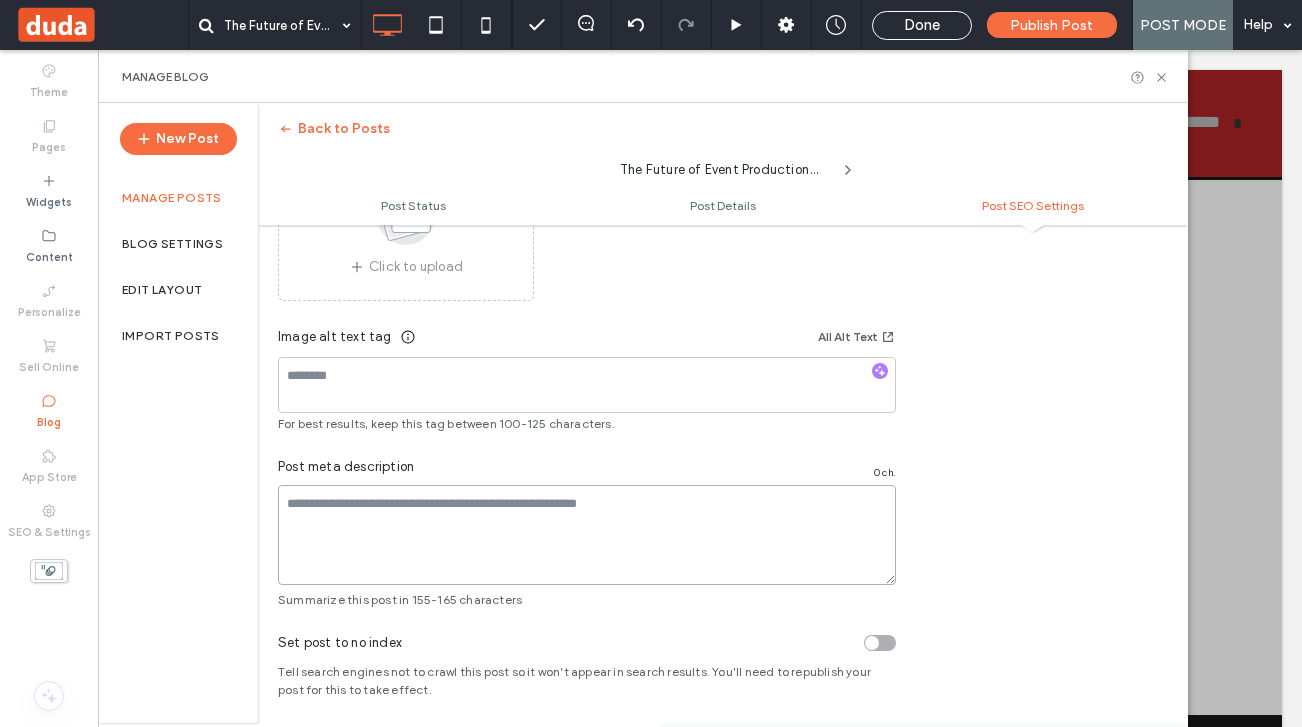 click at bounding box center (587, 535) 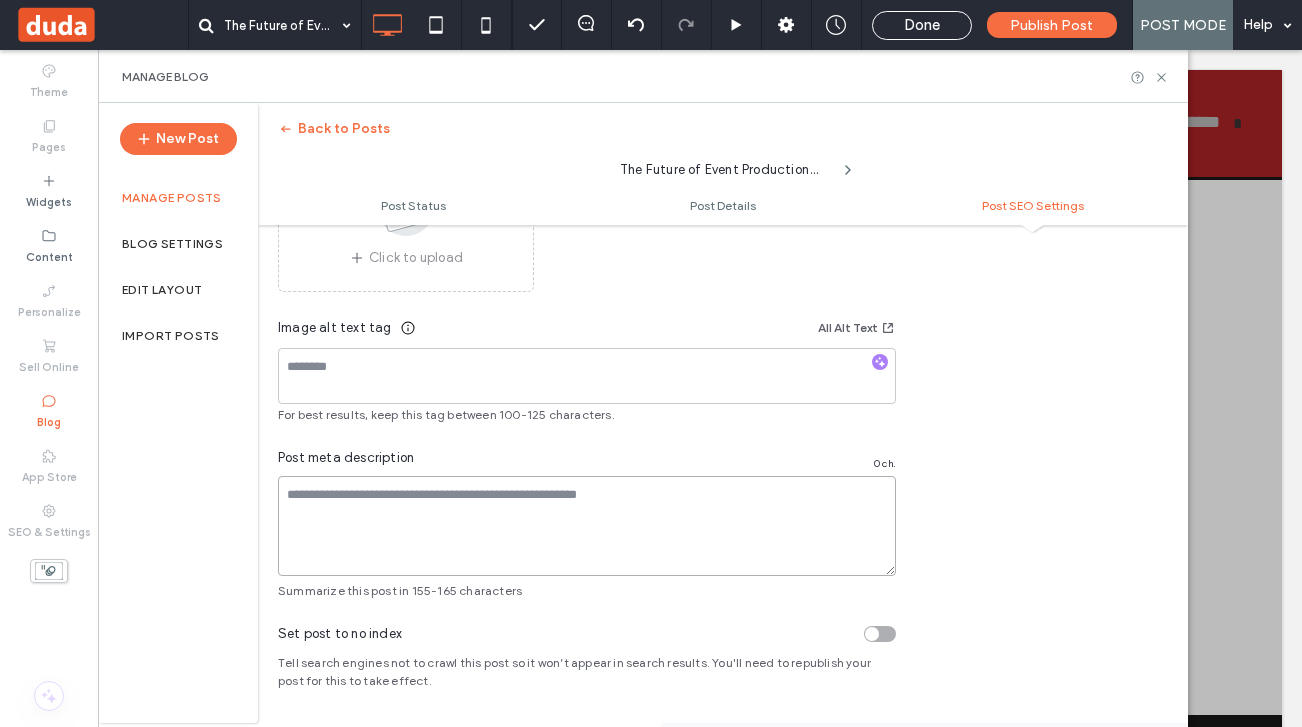 paste on "**********" 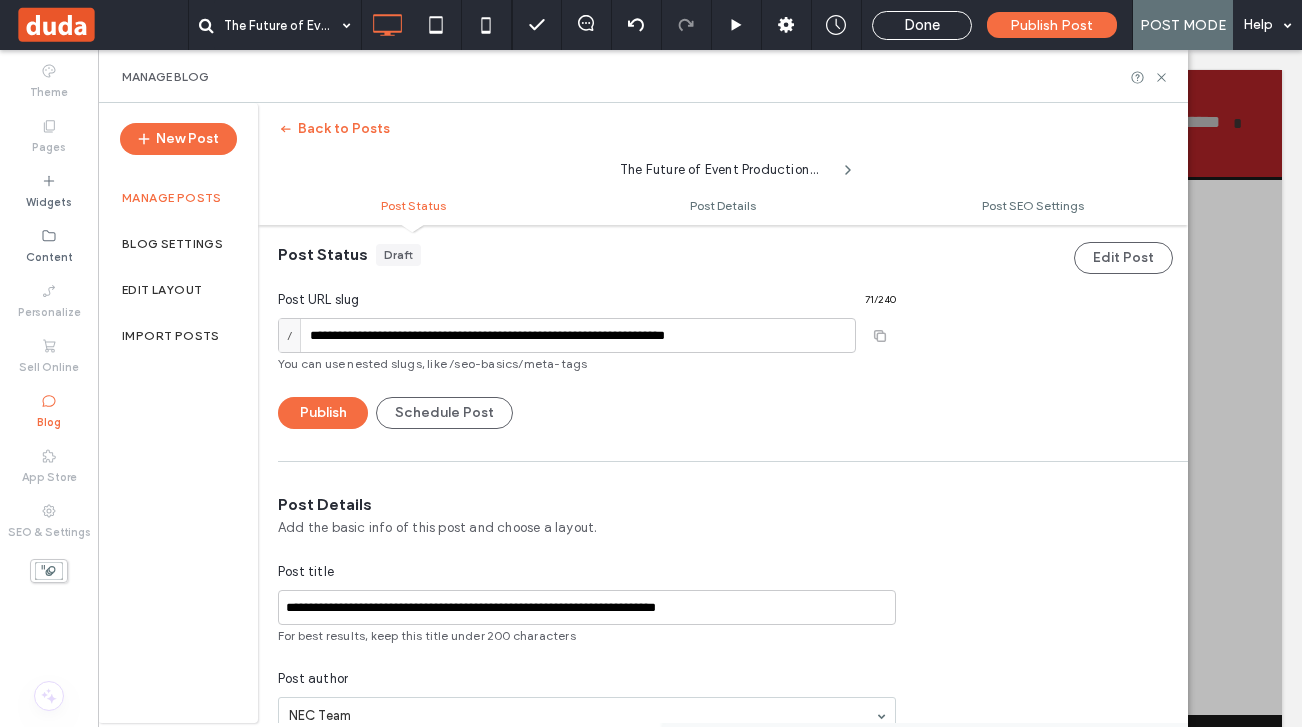 scroll, scrollTop: 0, scrollLeft: 0, axis: both 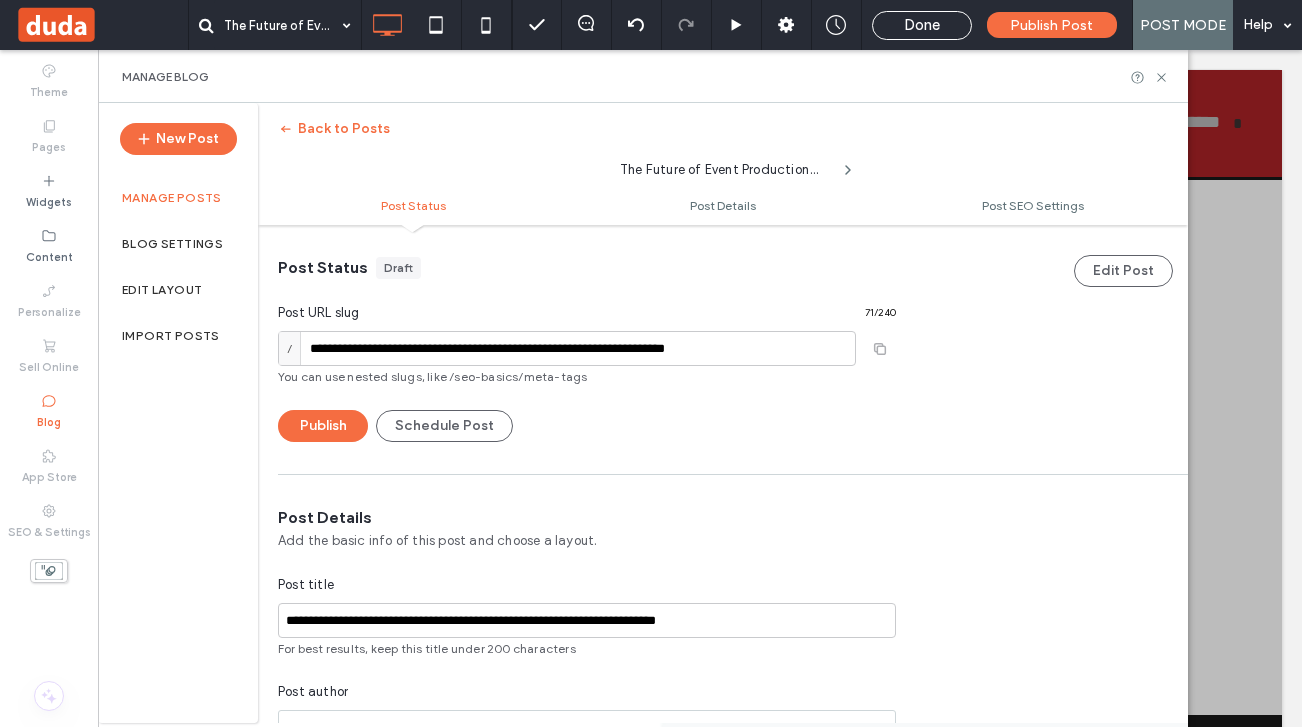 type on "**********" 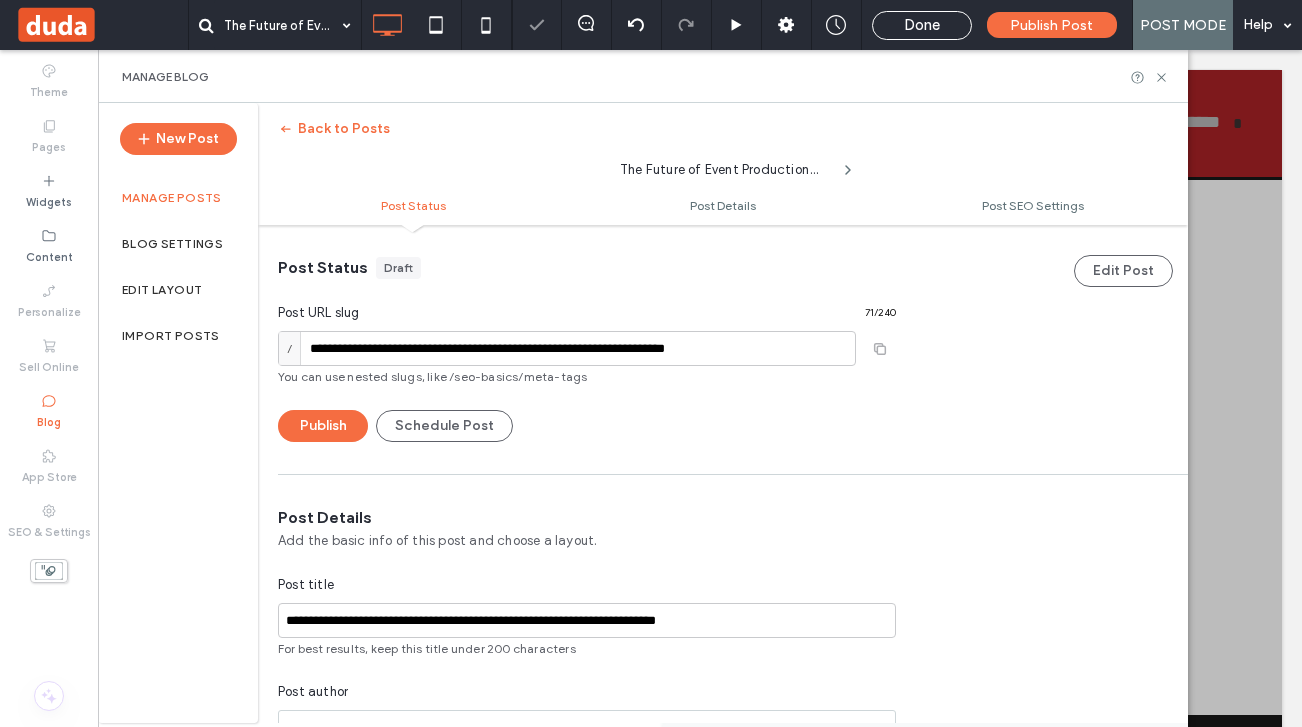 click at bounding box center (651, 363) 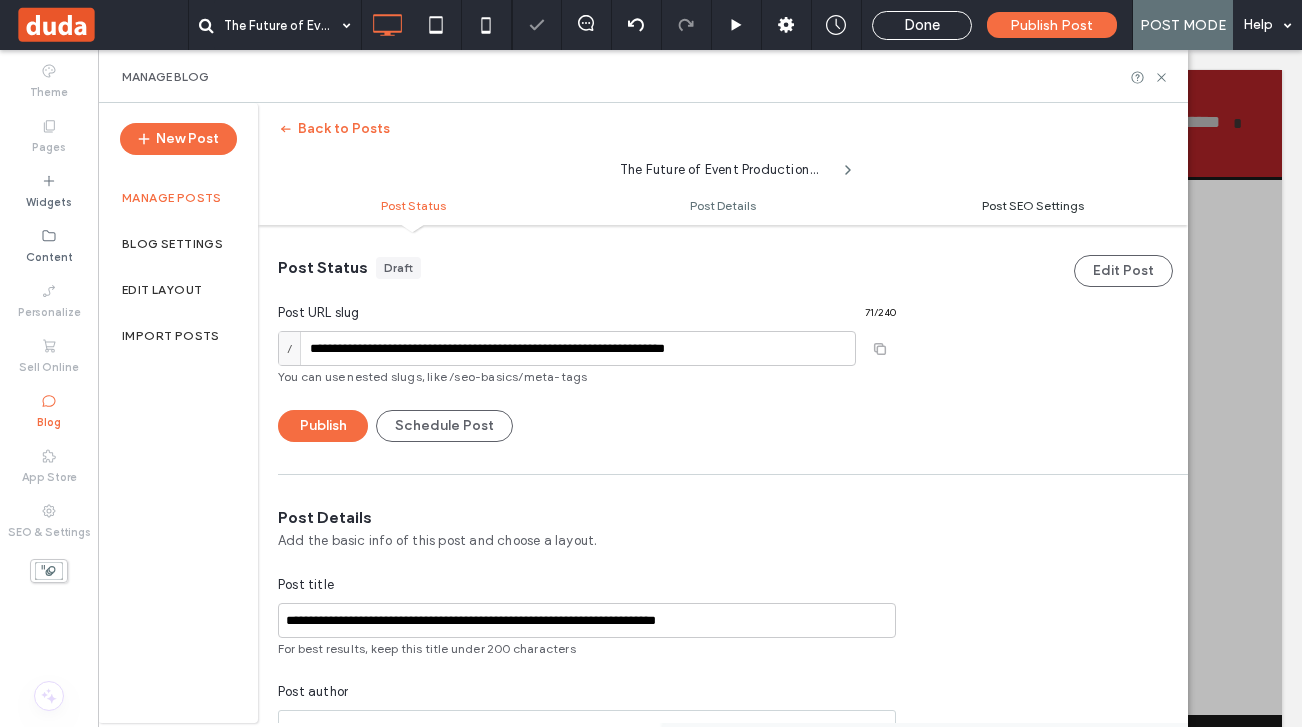 click on "Post SEO Settings" at bounding box center [1033, 205] 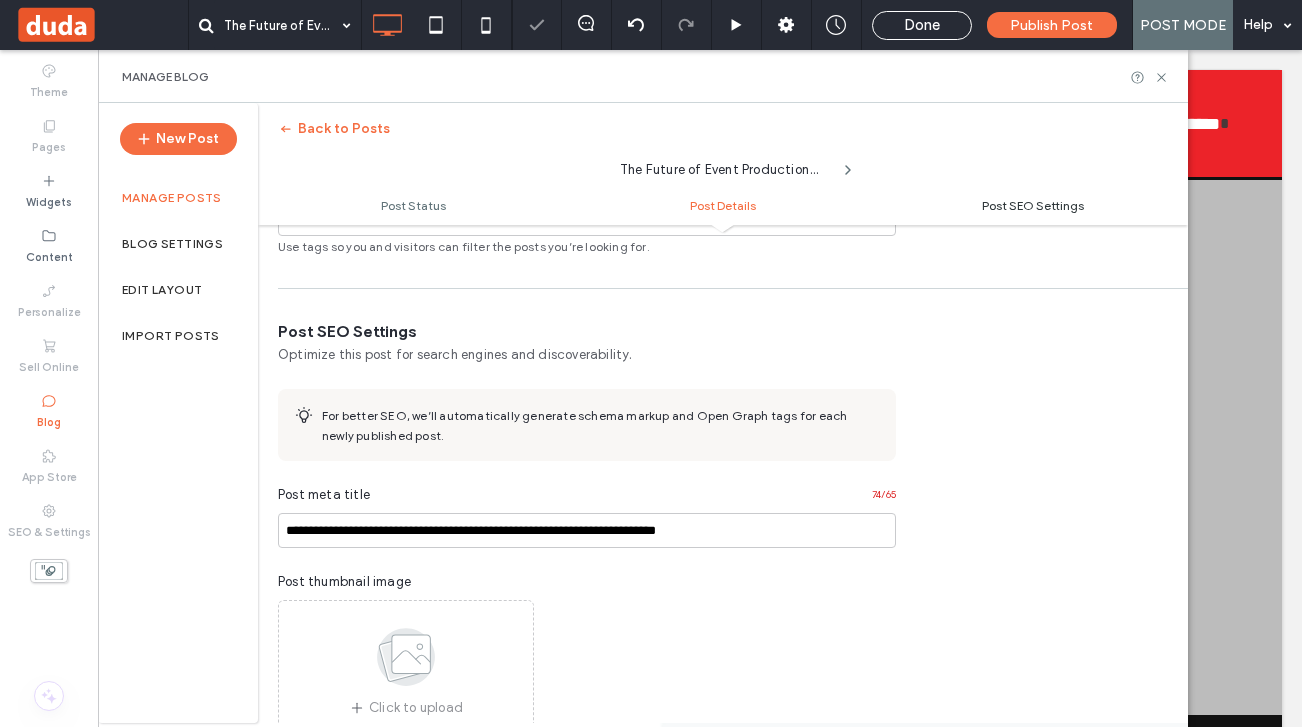 scroll, scrollTop: 888, scrollLeft: 0, axis: vertical 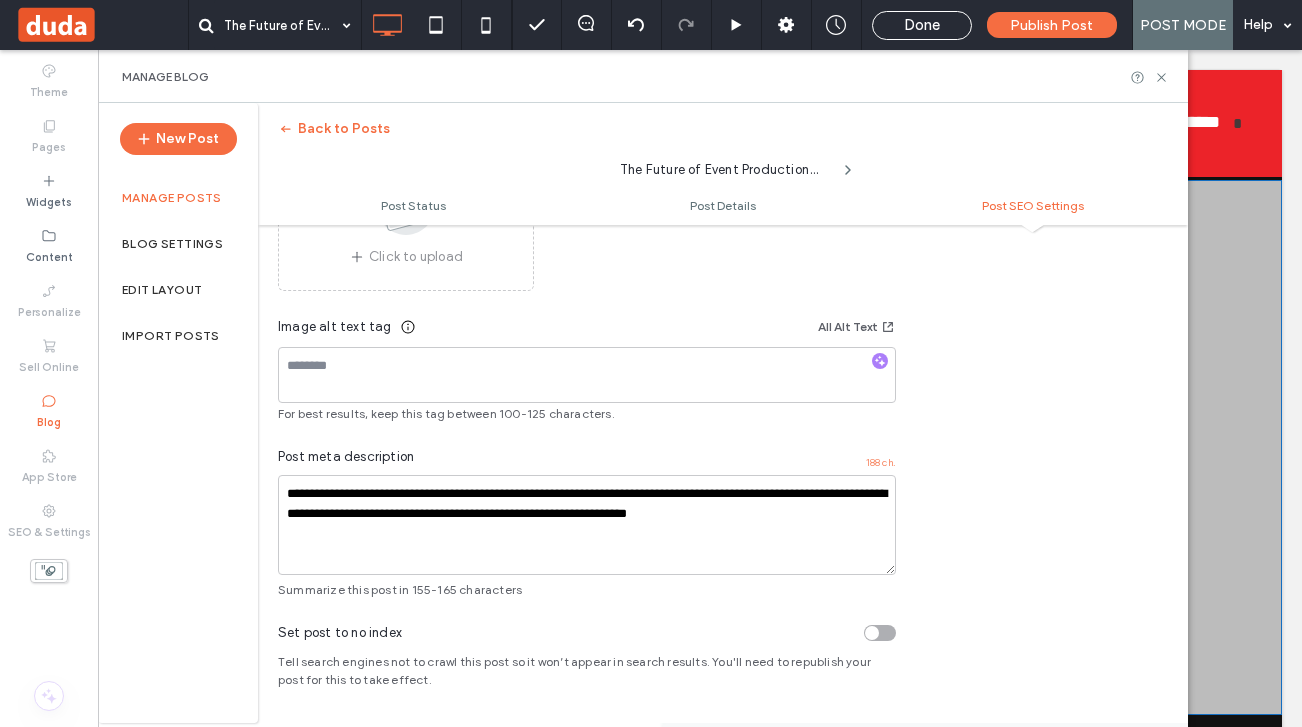 click on "The Future of Event Production: Tech, Customization, and Total Flexibility   NEC Team • August 5, 2025 Click To Paste" at bounding box center [700, 447] 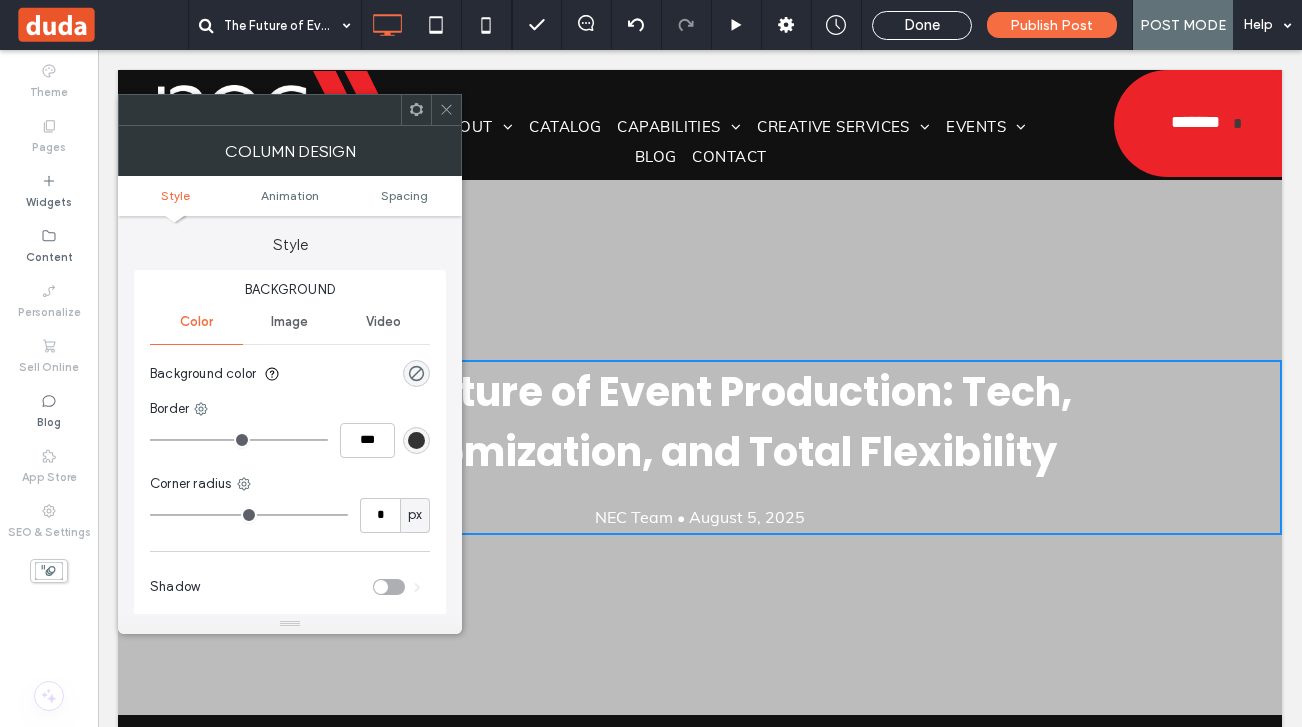click 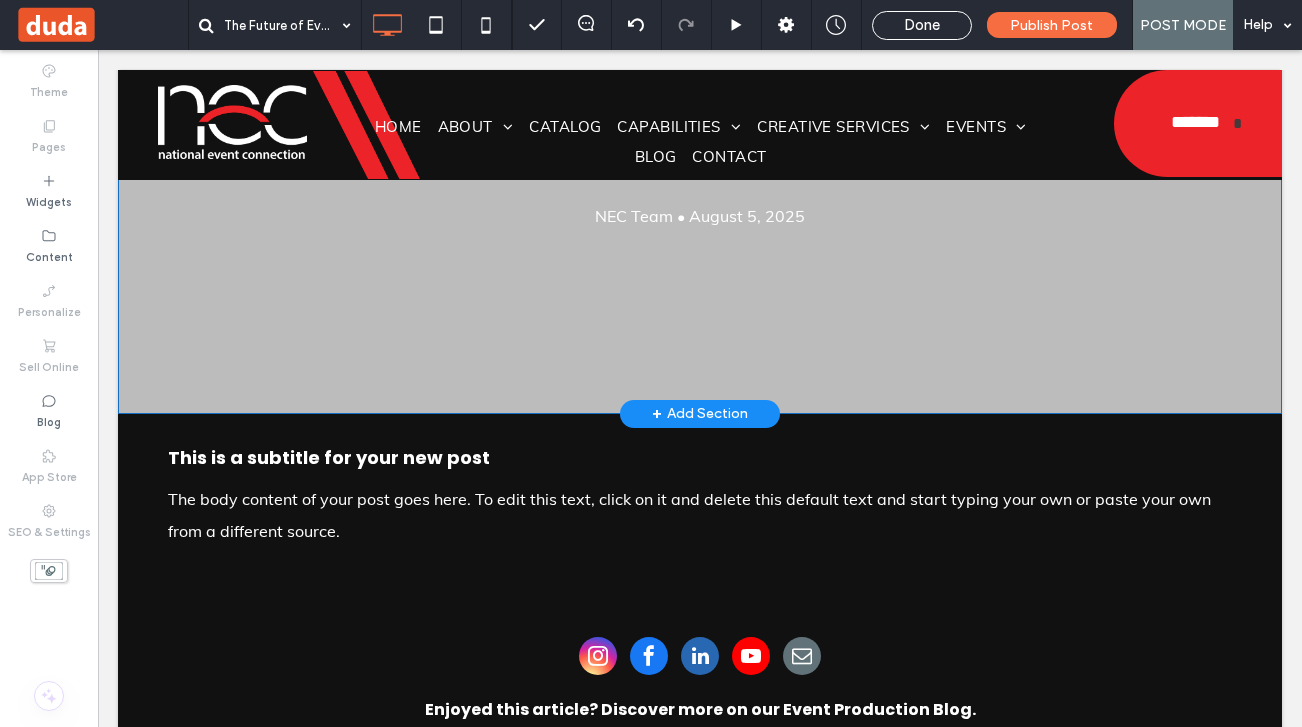 scroll, scrollTop: 507, scrollLeft: 0, axis: vertical 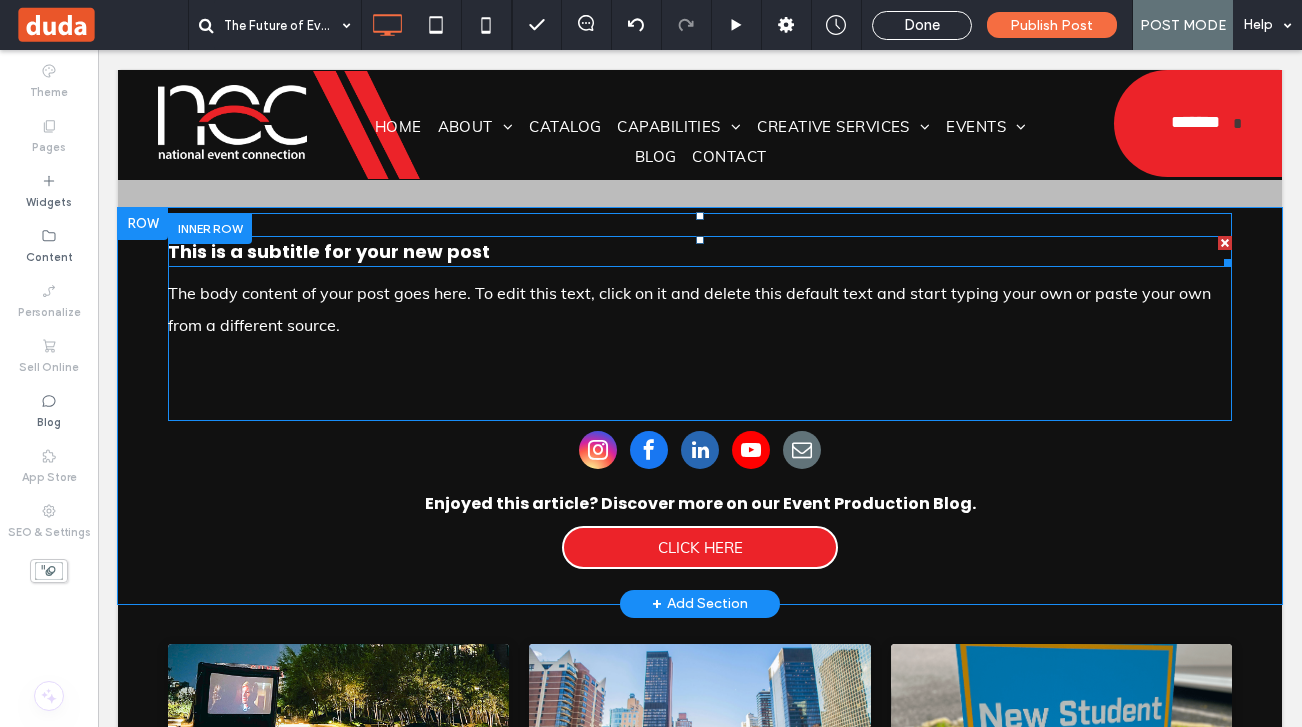click on "This is a subtitle for your new post" at bounding box center [700, 251] 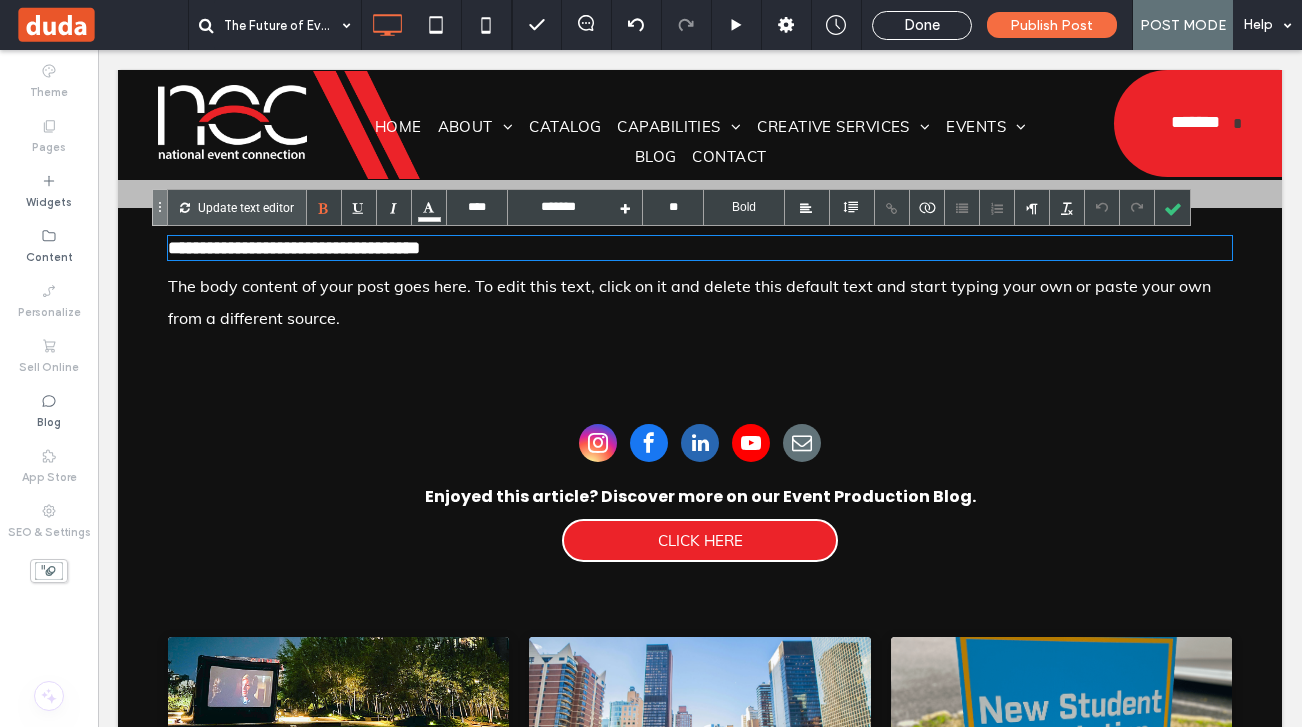click on "**********" at bounding box center [700, 248] 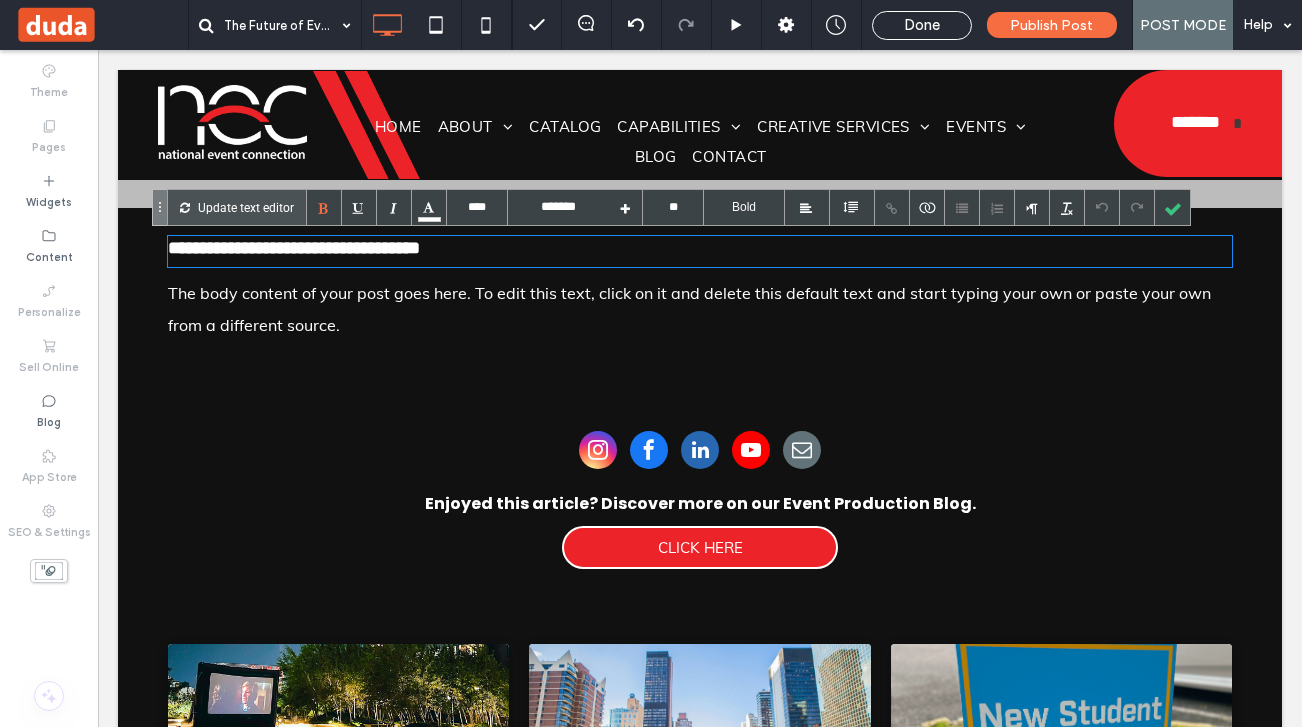 click on "**********" at bounding box center (700, 252) 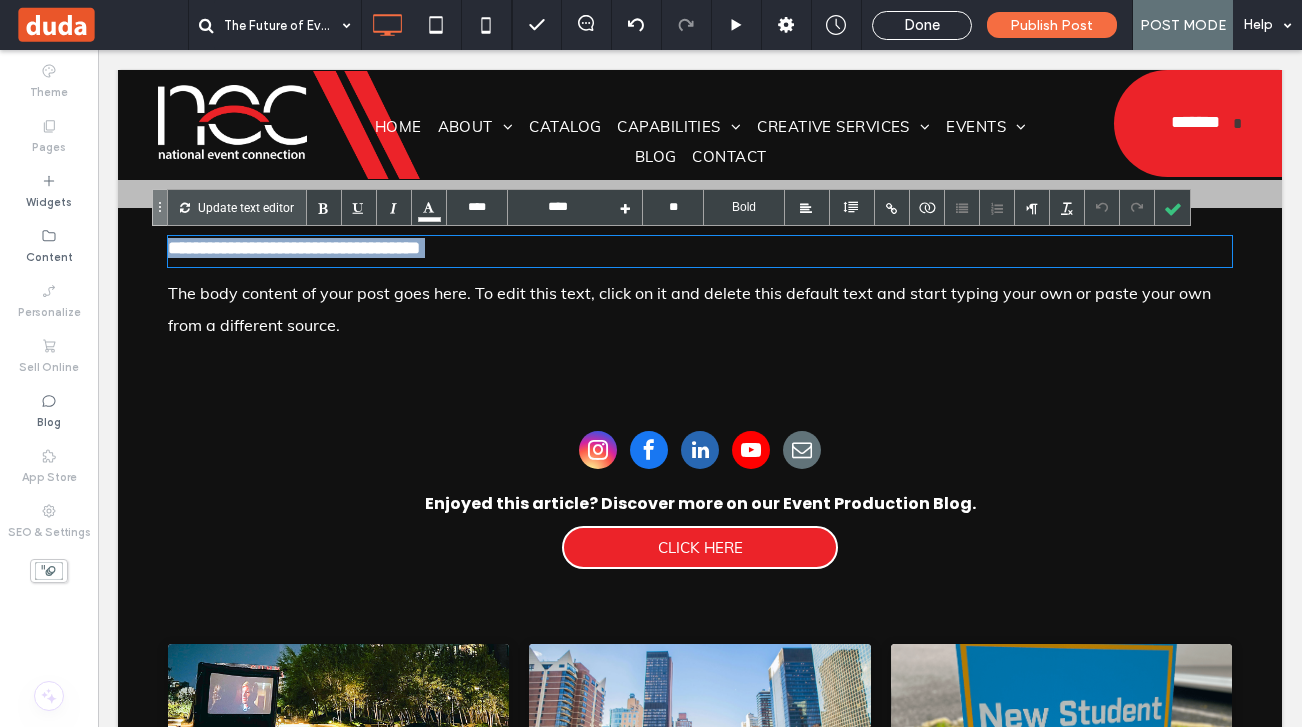 drag, startPoint x: 502, startPoint y: 252, endPoint x: 249, endPoint y: 248, distance: 253.03162 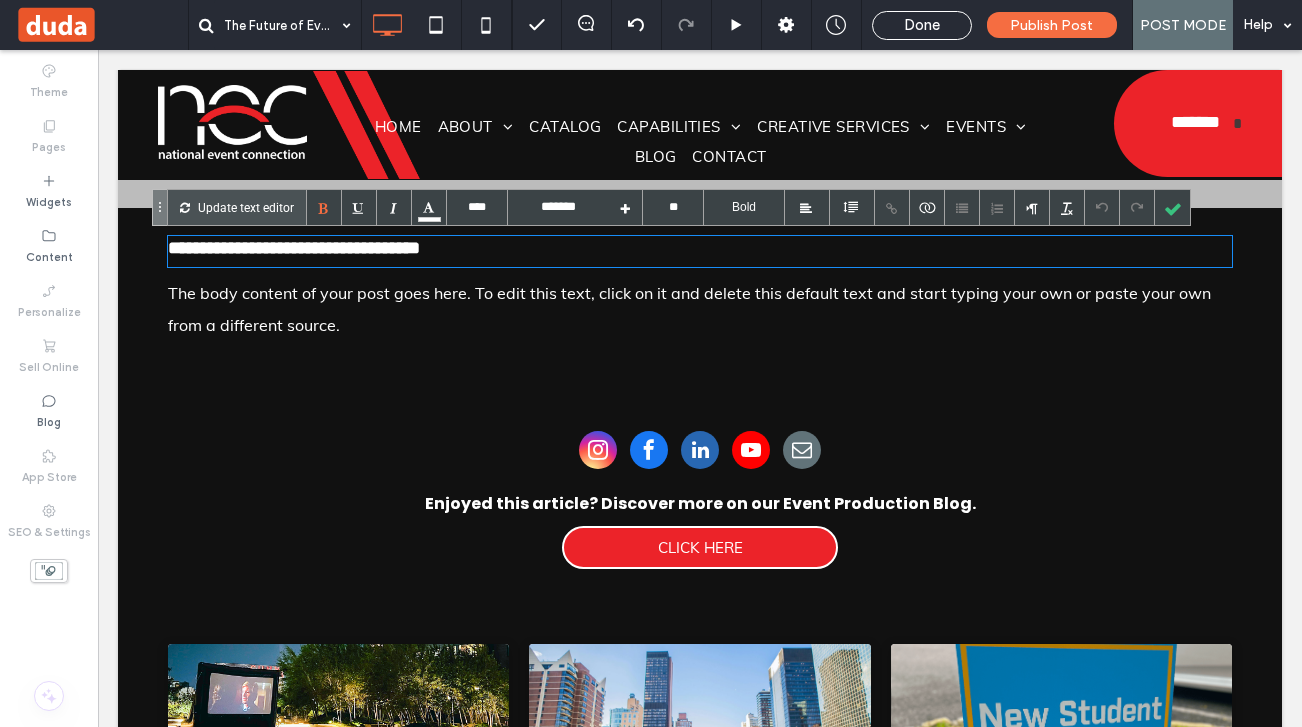 click on "**********" at bounding box center (700, 252) 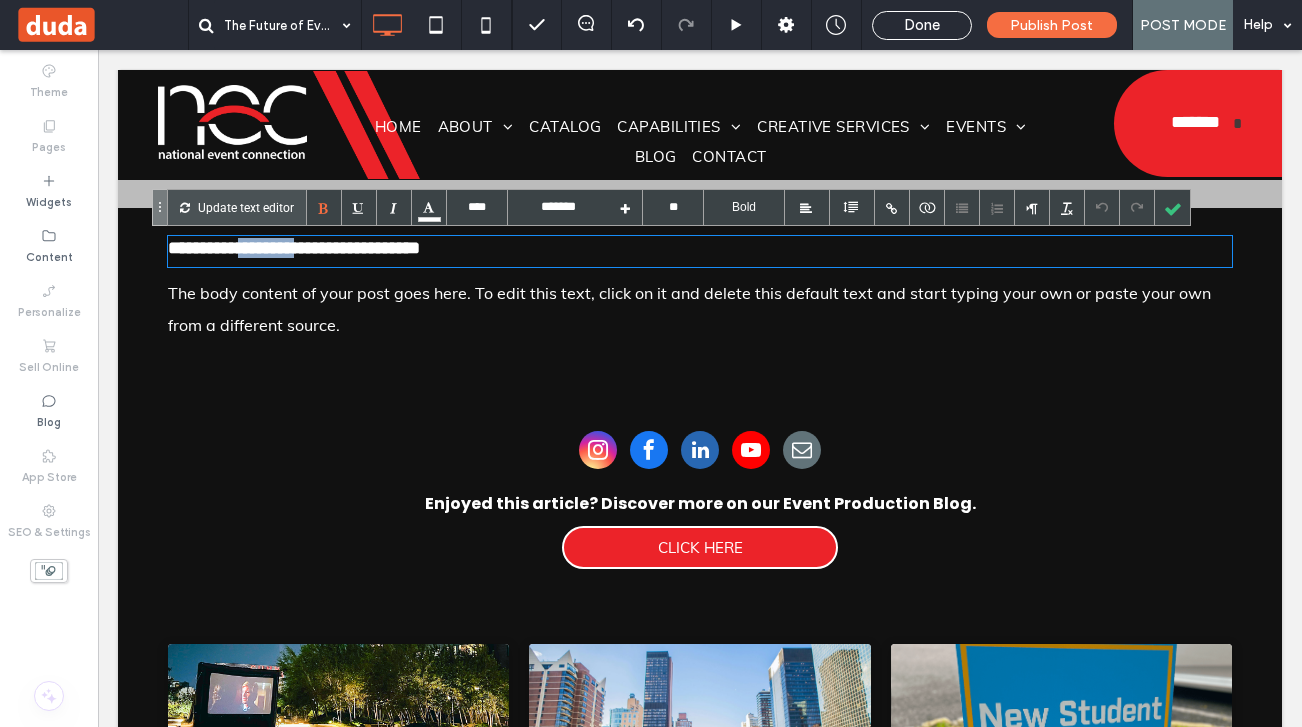 click on "**********" at bounding box center (700, 252) 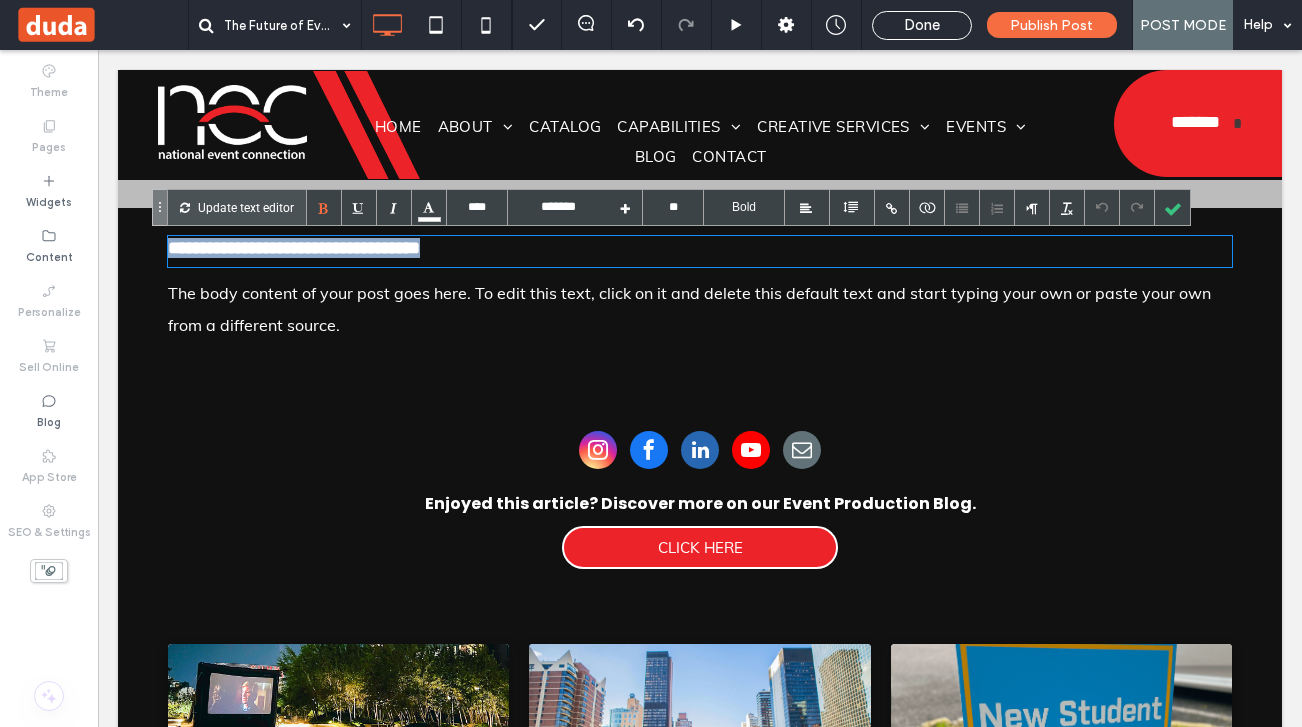 click on "**********" at bounding box center (700, 252) 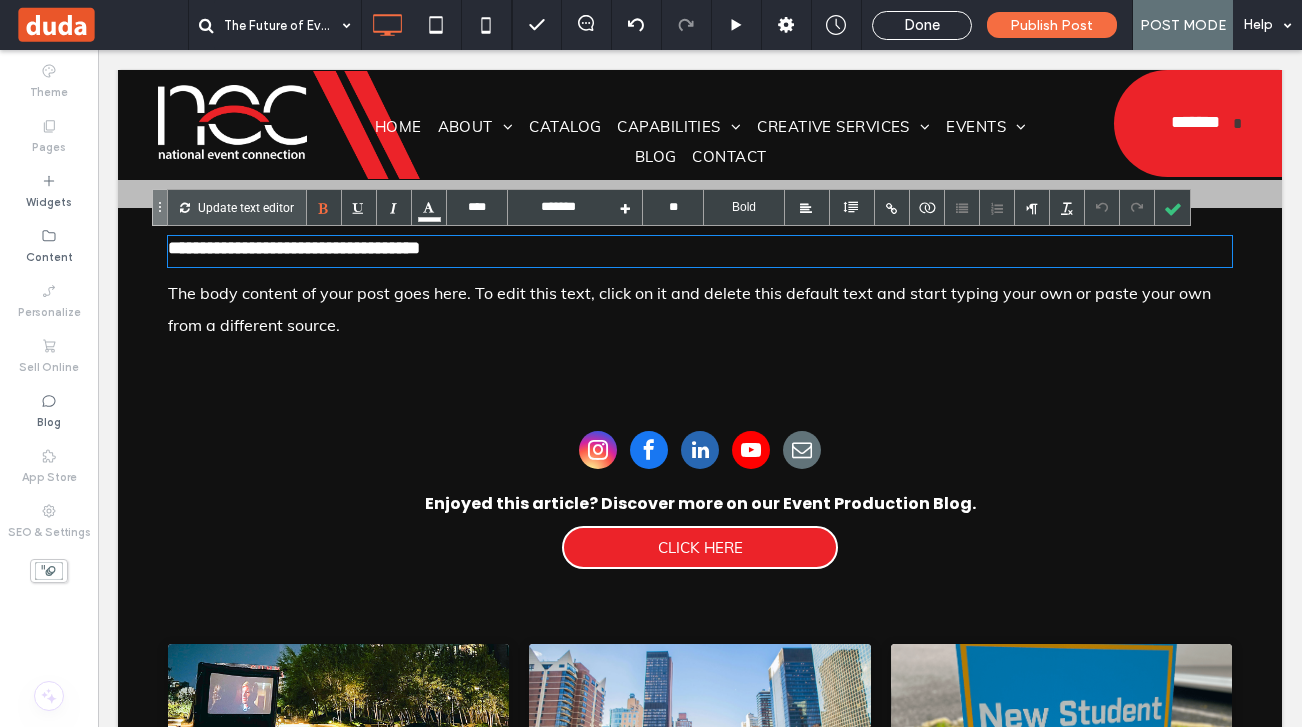 type on "****" 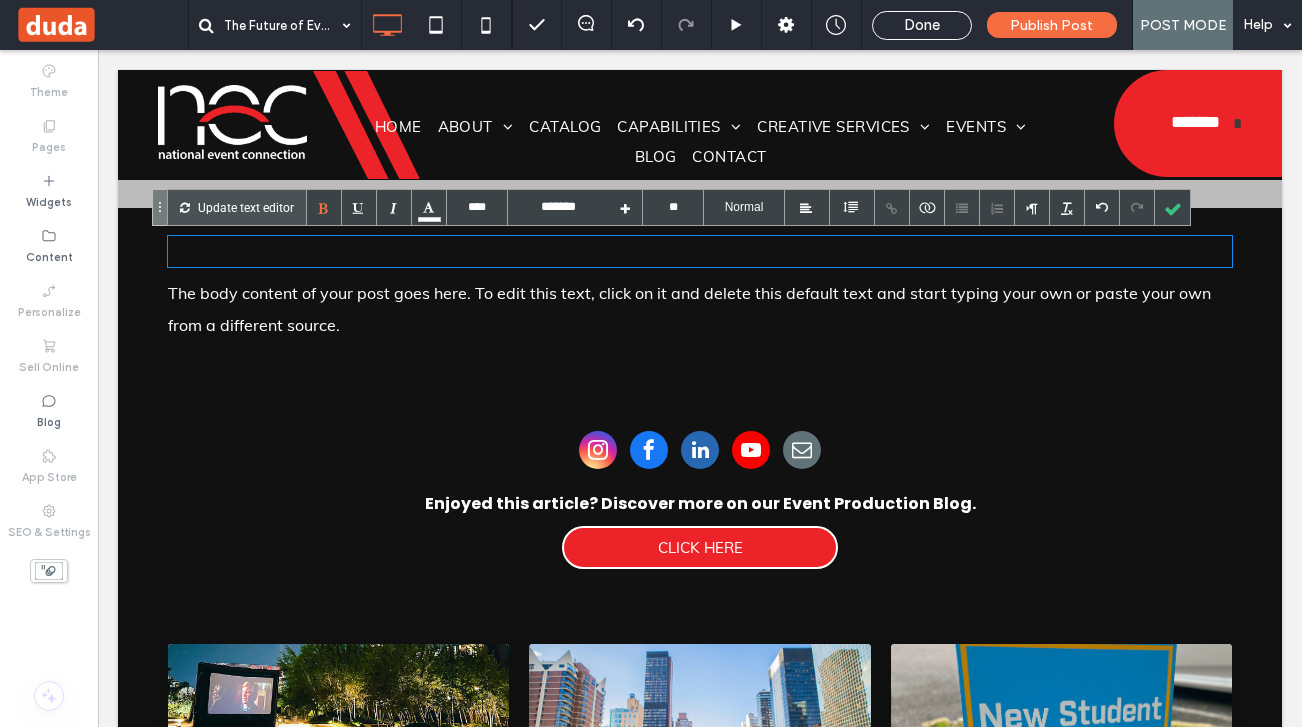 type on "****" 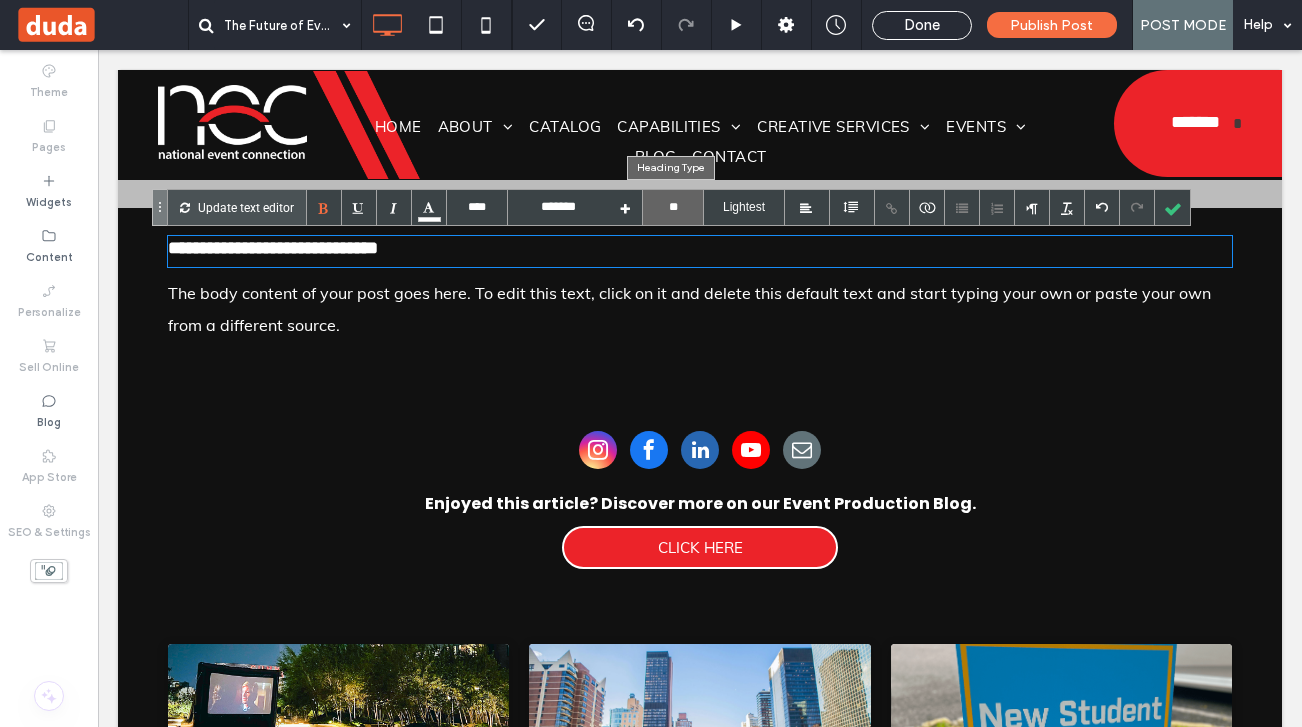 click on "**" at bounding box center [673, 207] 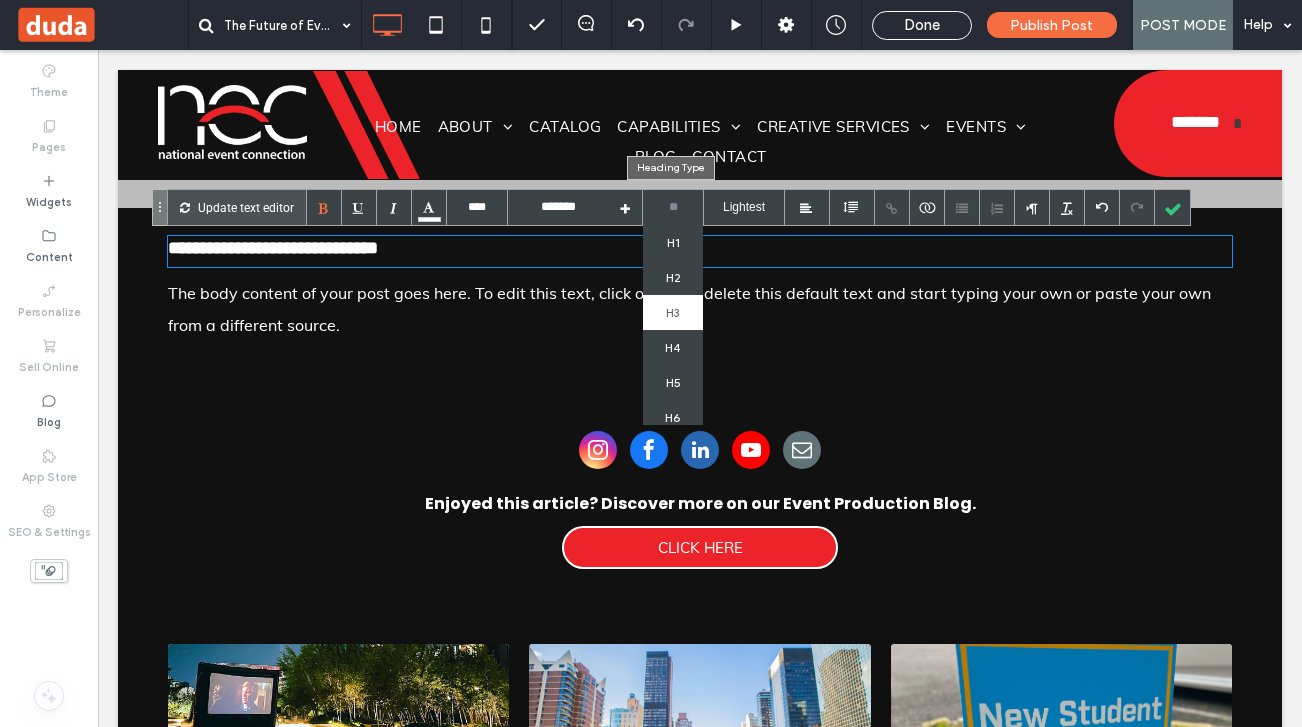 click on "H2" at bounding box center [673, 277] 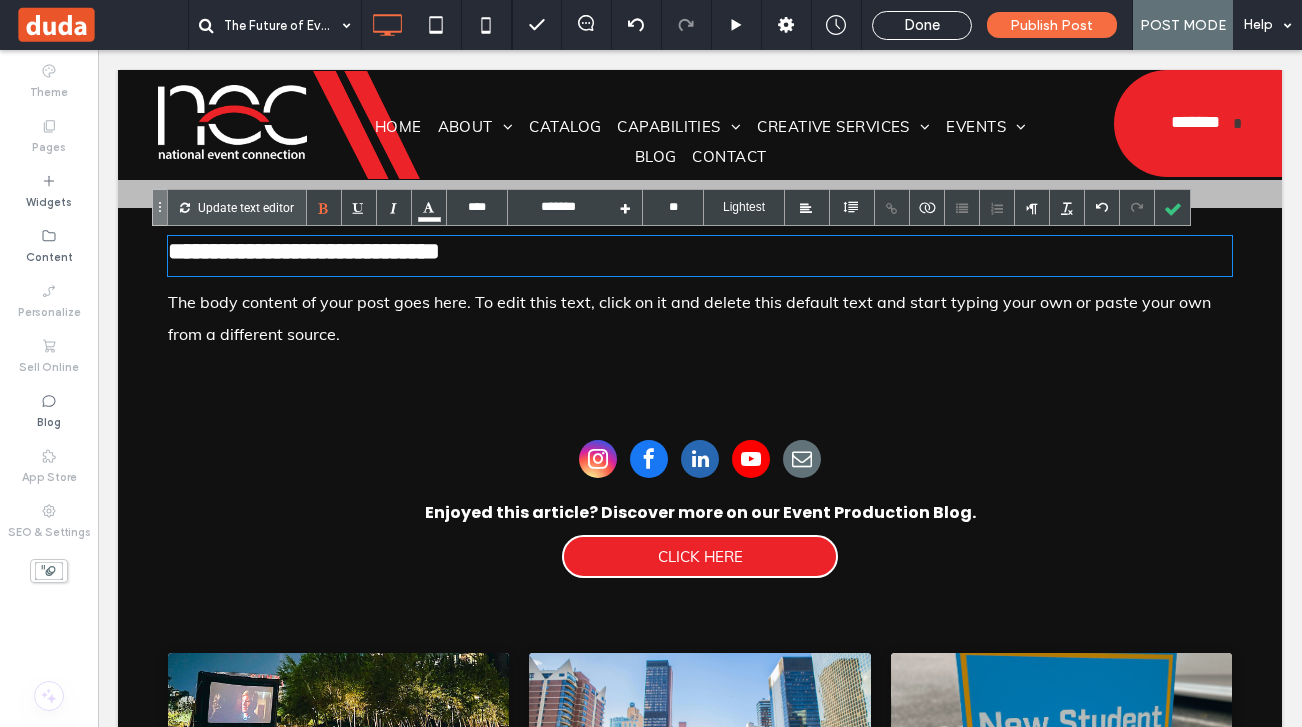 type on "****" 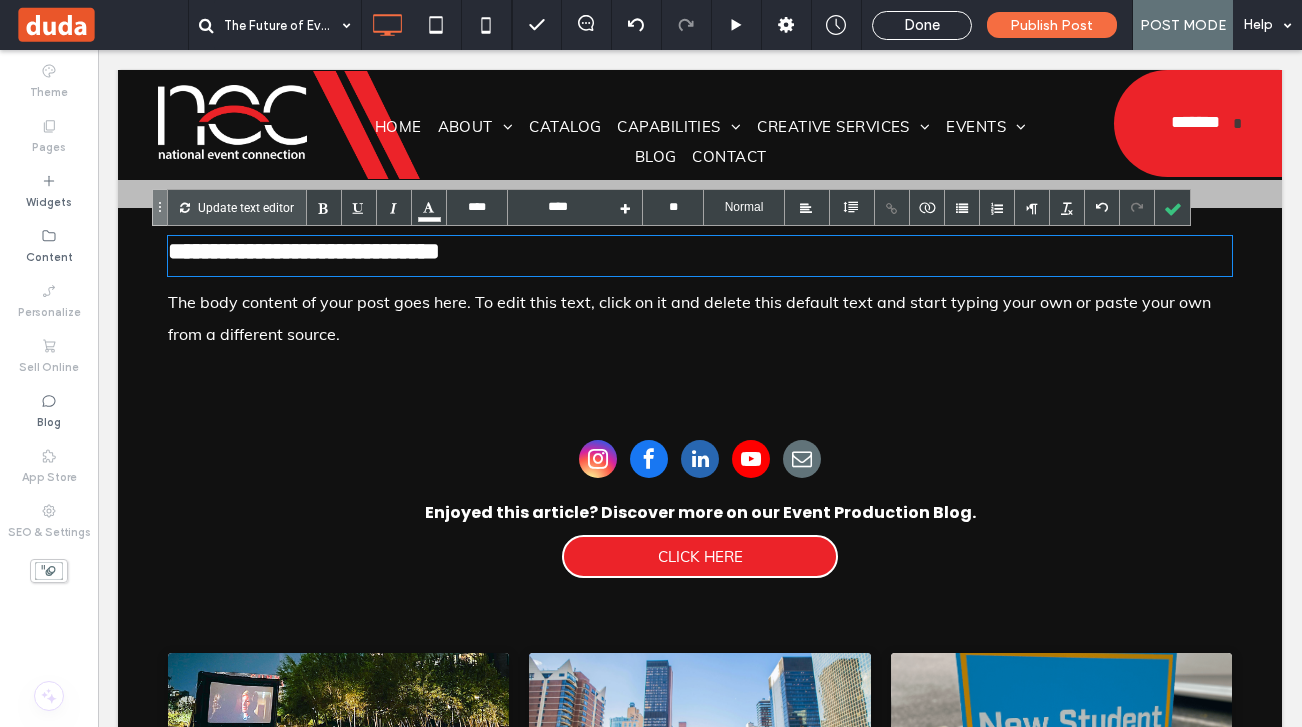 click on "The body content of your post goes here. To edit this text, click on it and delete this default text and start typing your own or paste your own from a different source." at bounding box center (700, 318) 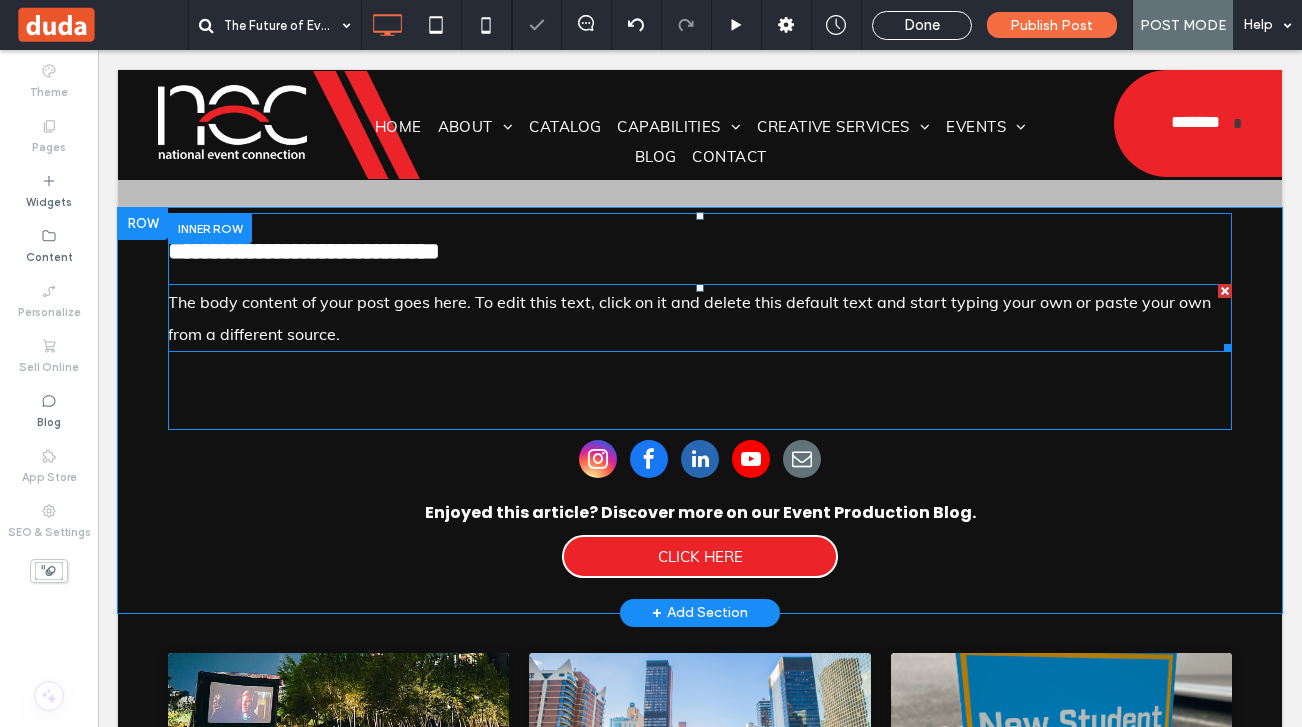 click on "The body content of your post goes here. To edit this text, click on it and delete this default text and start typing your own or paste your own from a different source." at bounding box center [700, 318] 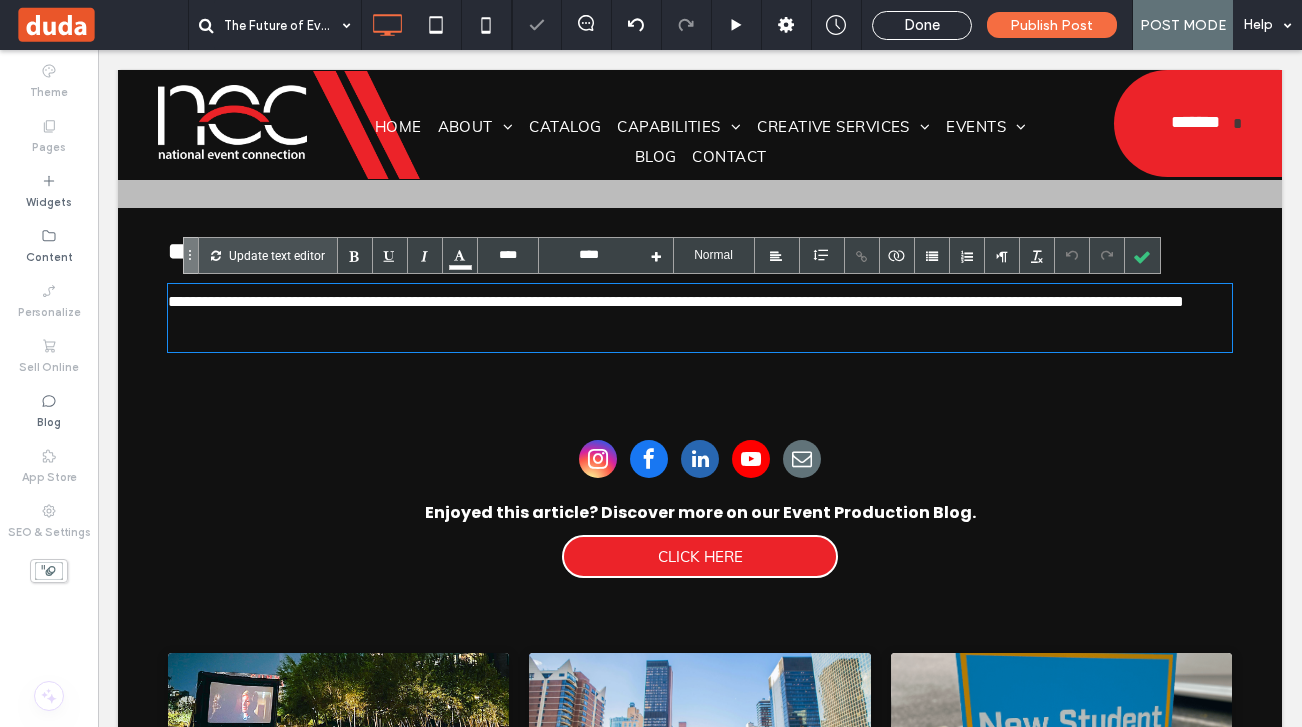 click on "**********" at bounding box center (700, 318) 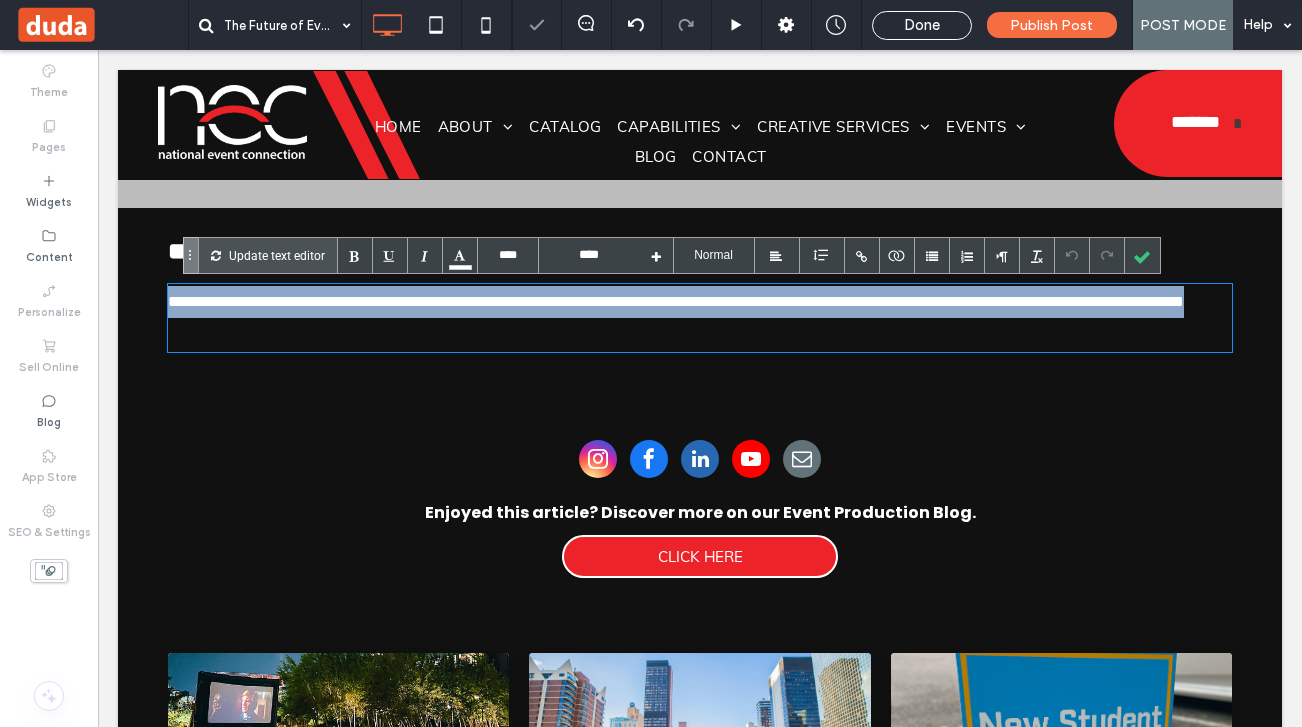 click on "**********" at bounding box center (700, 318) 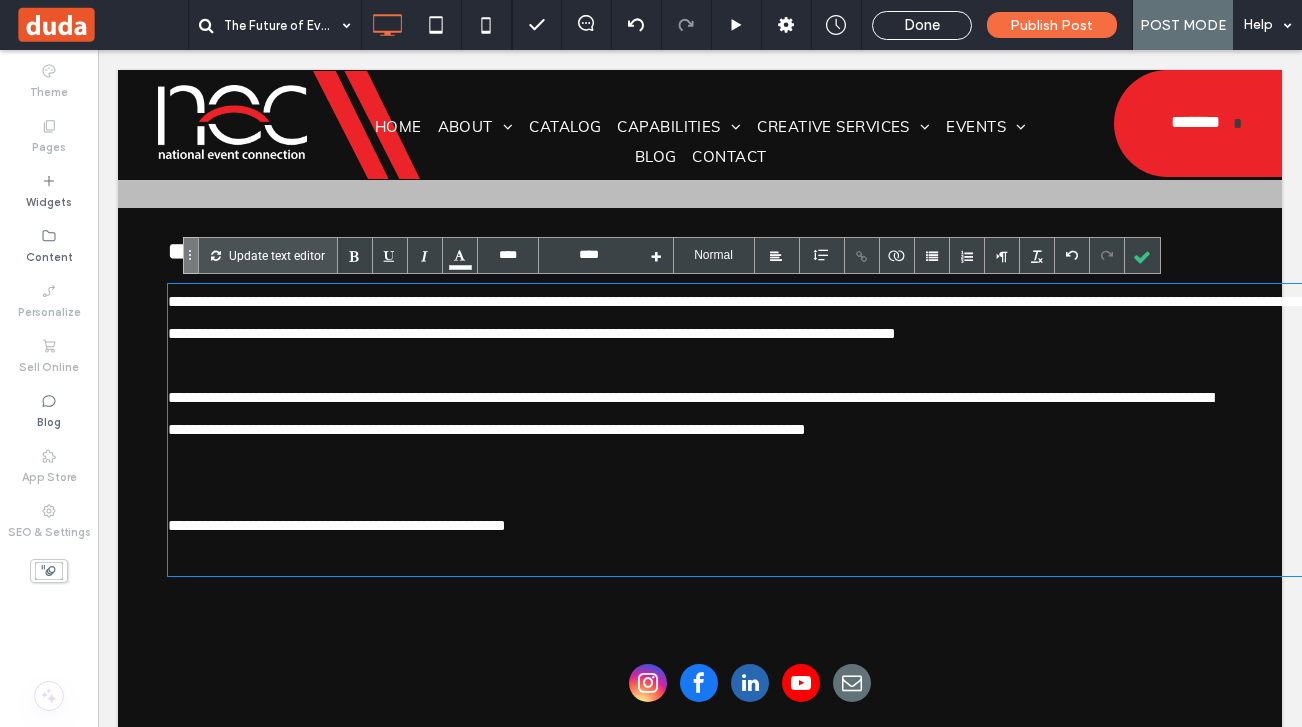 click at bounding box center [750, 494] 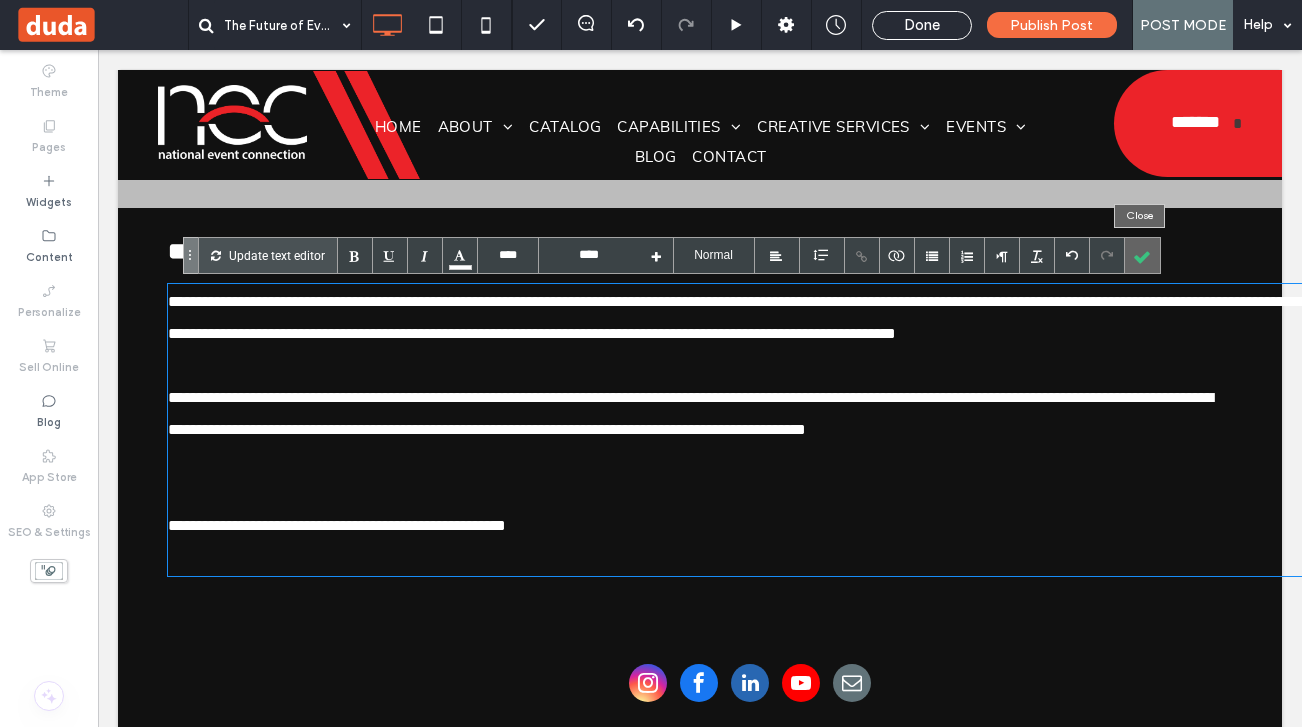 click at bounding box center (1142, 255) 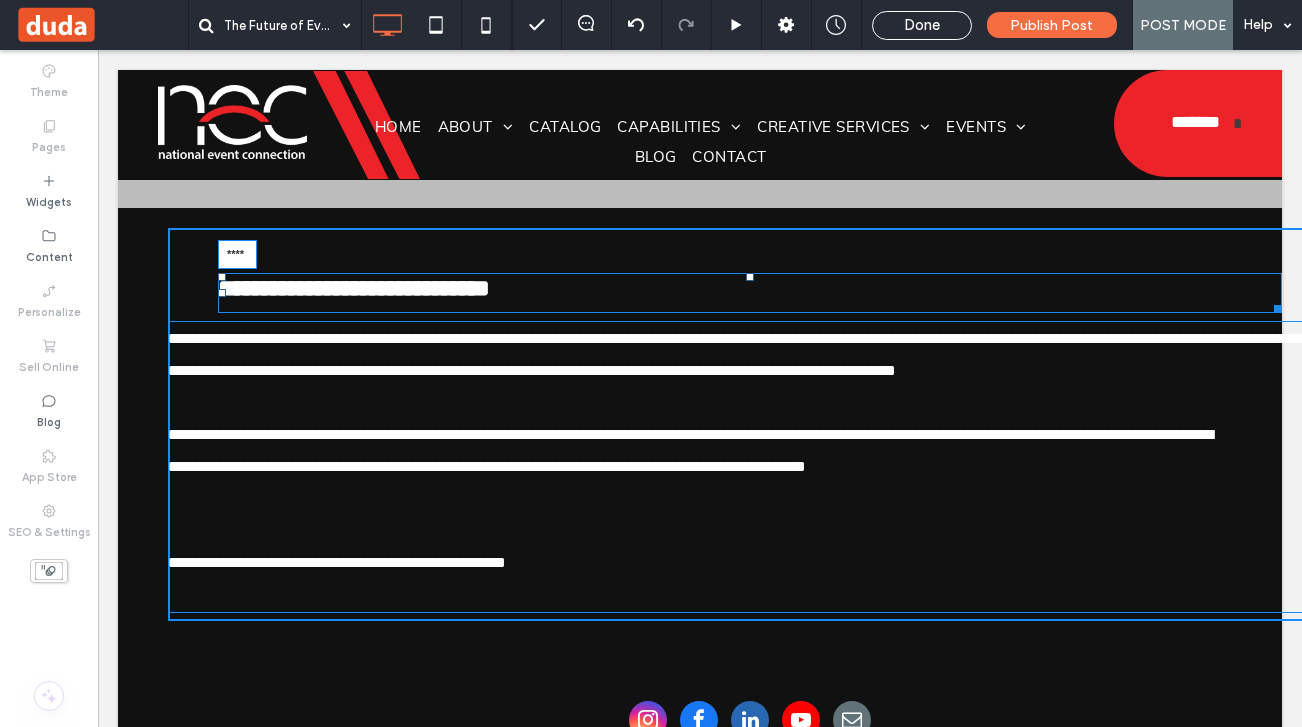 drag, startPoint x: 696, startPoint y: 235, endPoint x: 696, endPoint y: 272, distance: 37 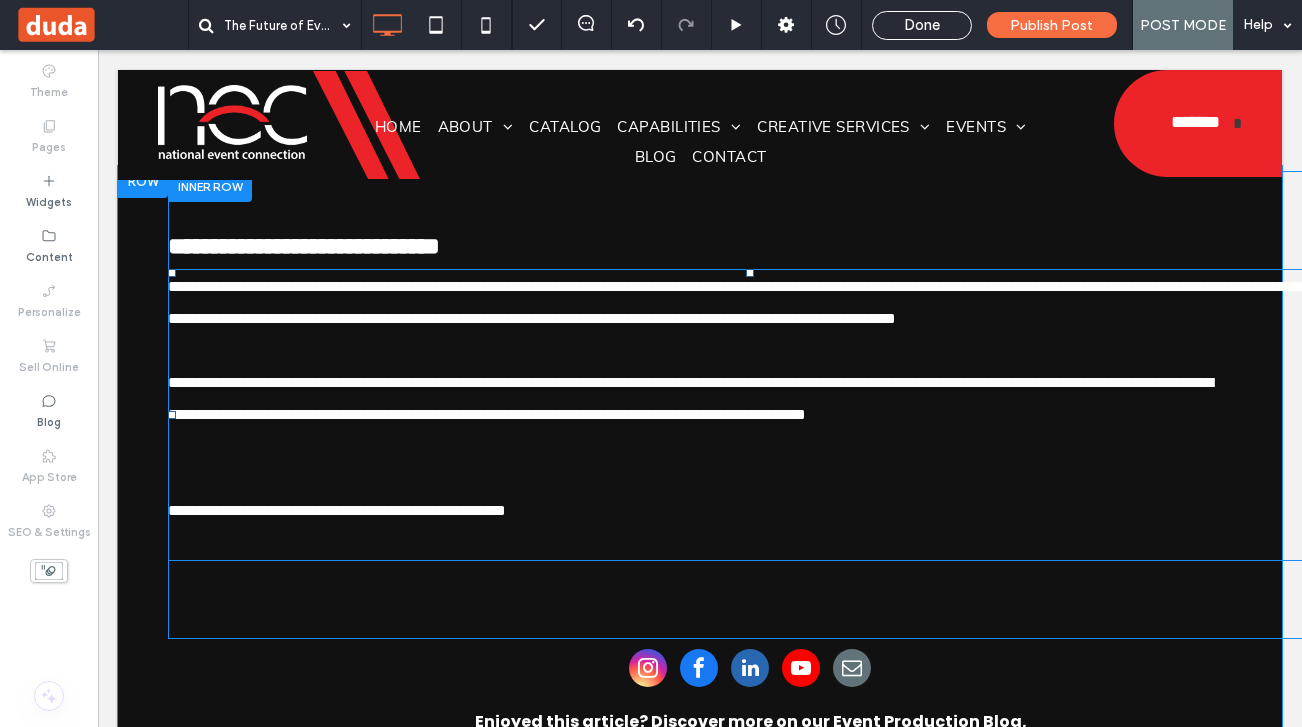 scroll, scrollTop: 523, scrollLeft: 0, axis: vertical 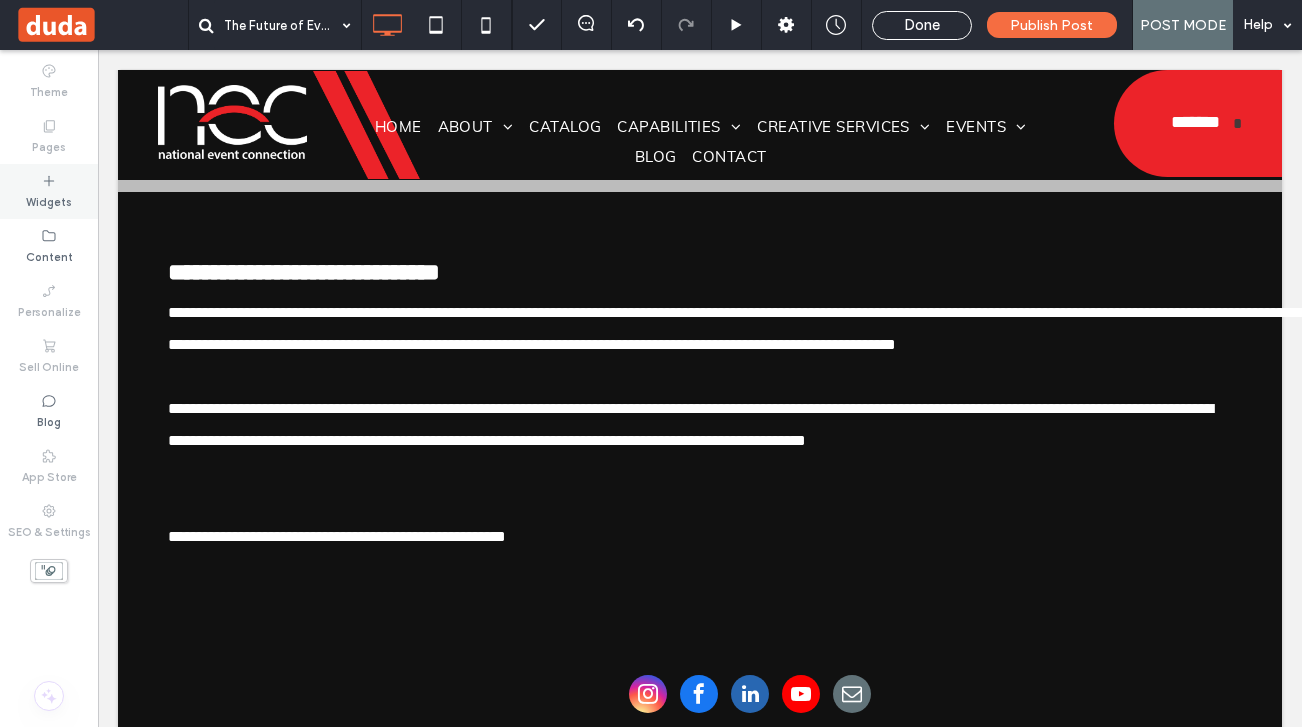 click on "Widgets" at bounding box center [49, 200] 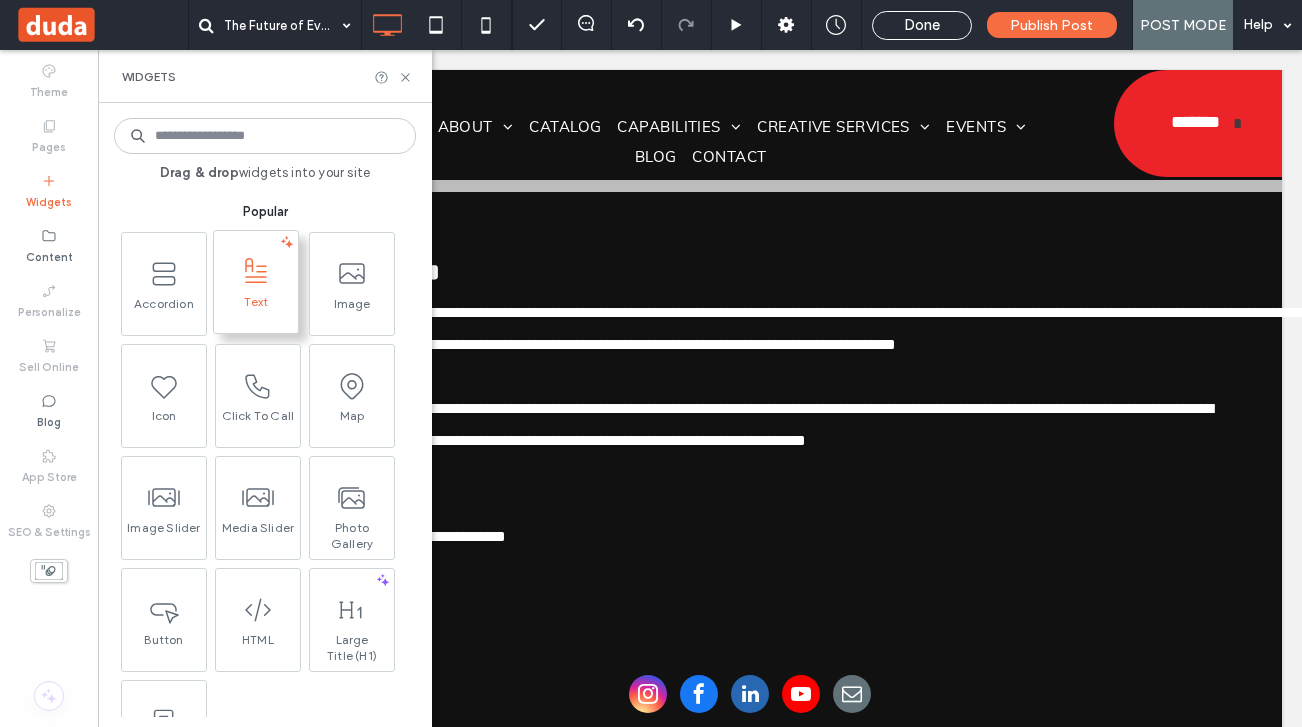 click on "Text" at bounding box center (256, 308) 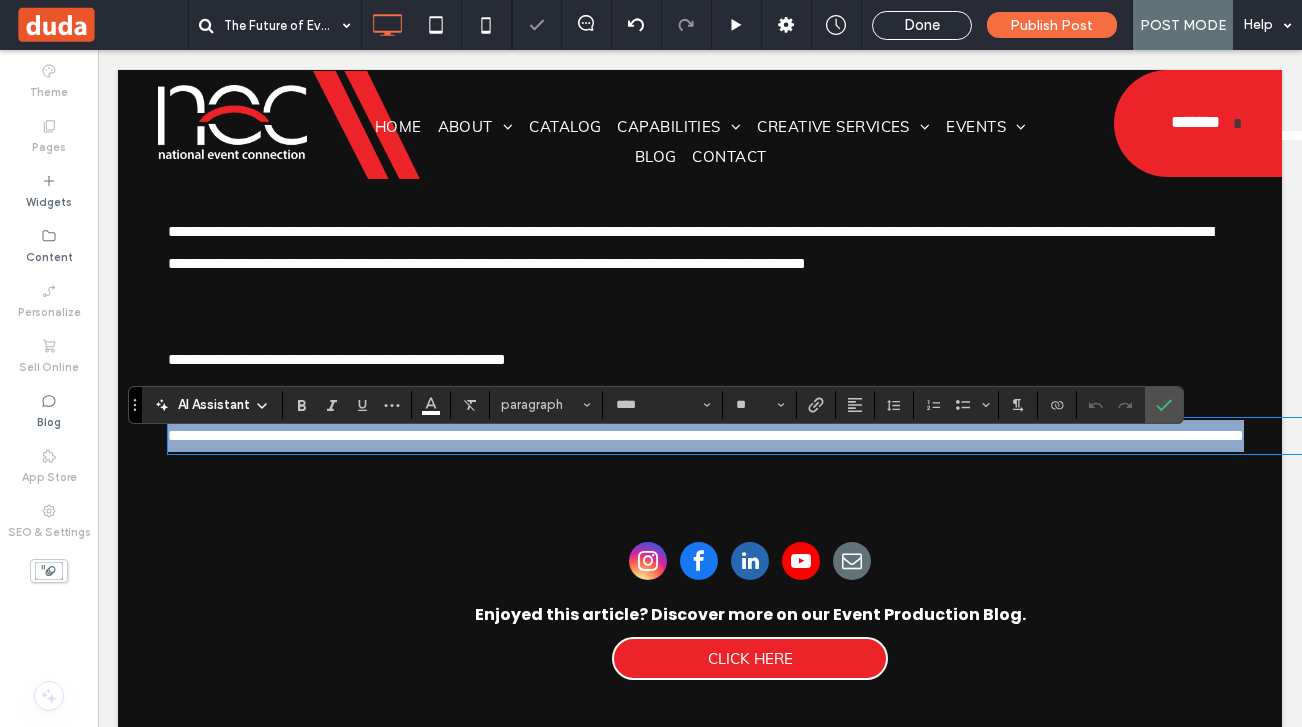 scroll, scrollTop: 731, scrollLeft: 0, axis: vertical 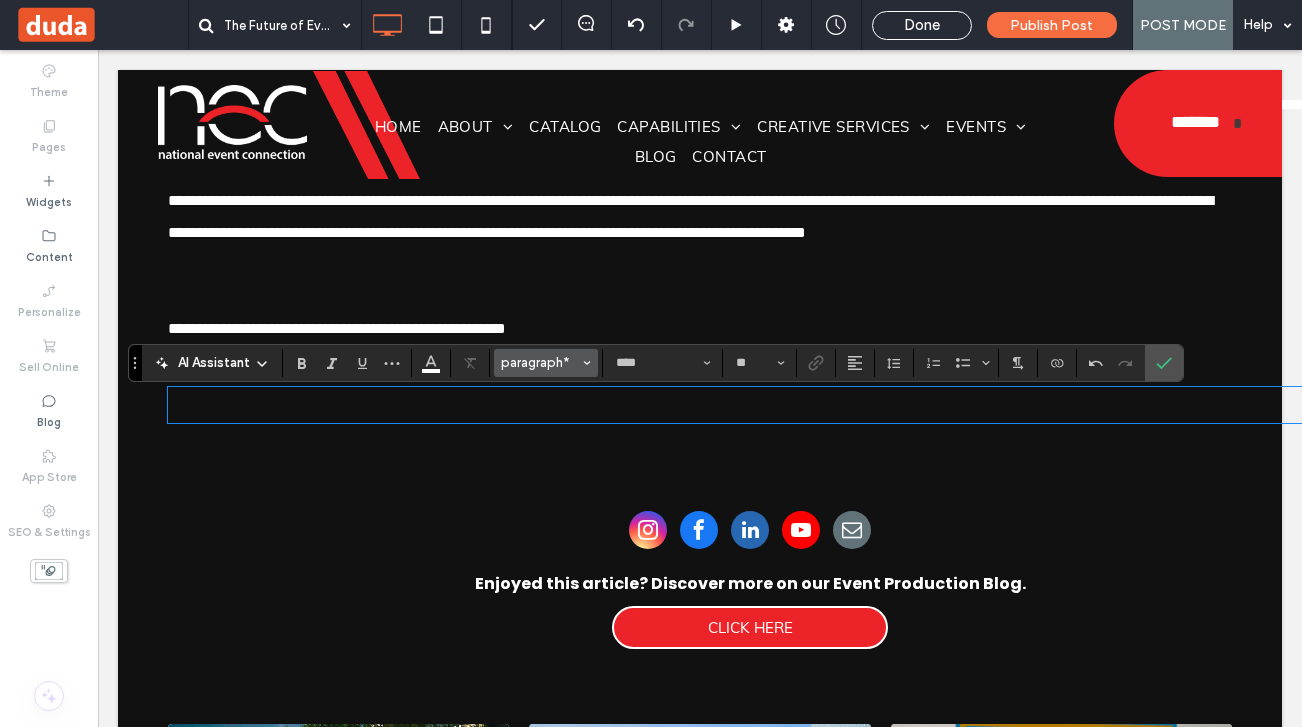 click at bounding box center [587, 363] 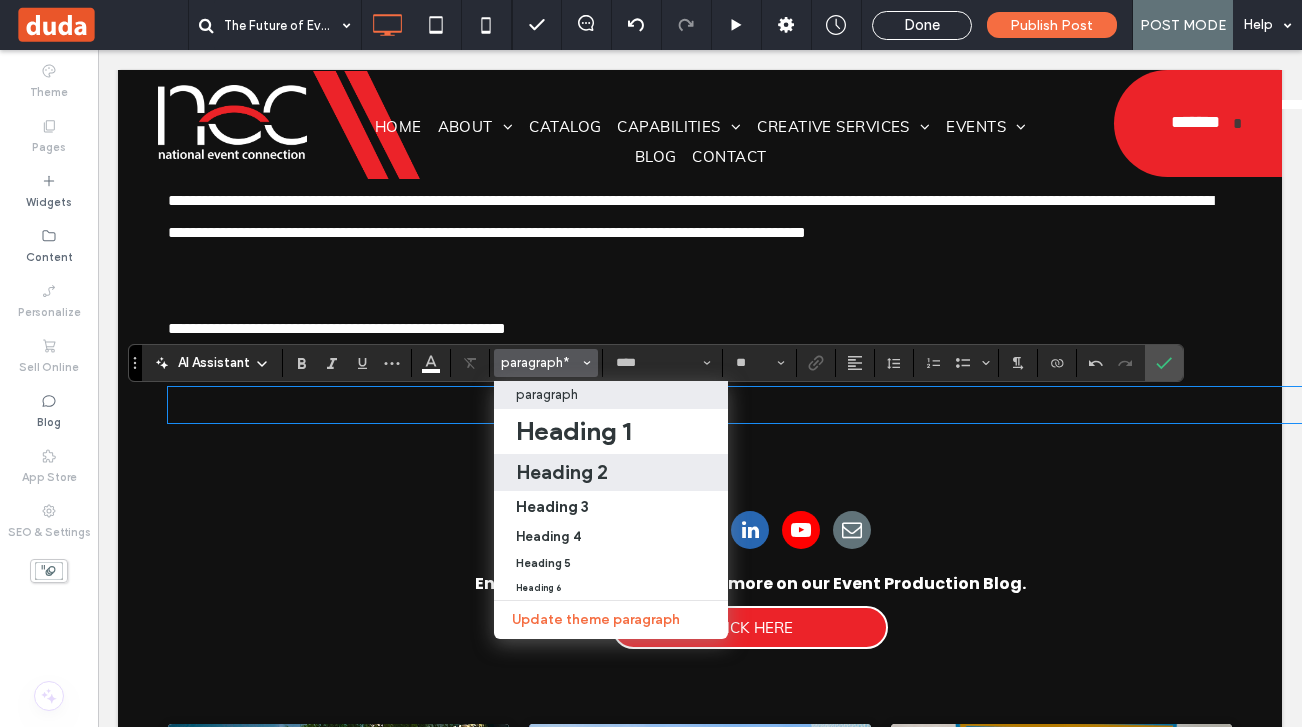 click on "Heading 2" at bounding box center (562, 472) 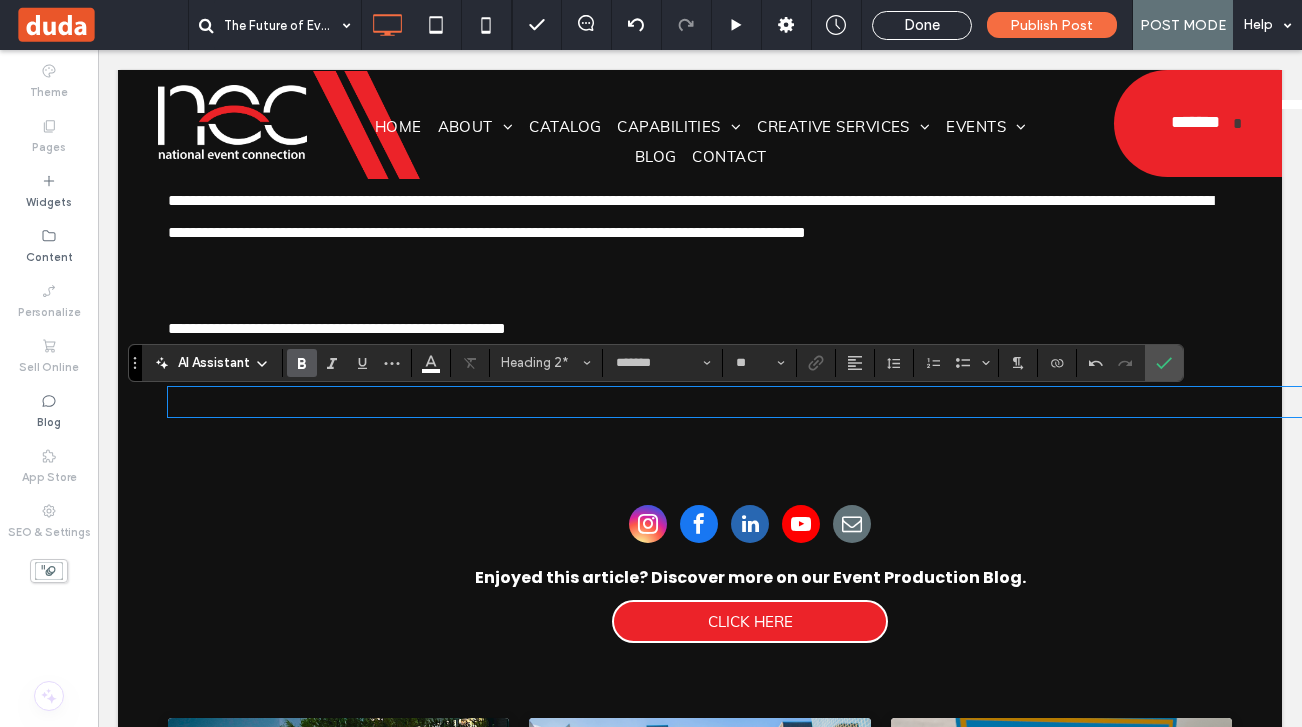 click on "﻿" at bounding box center (750, 402) 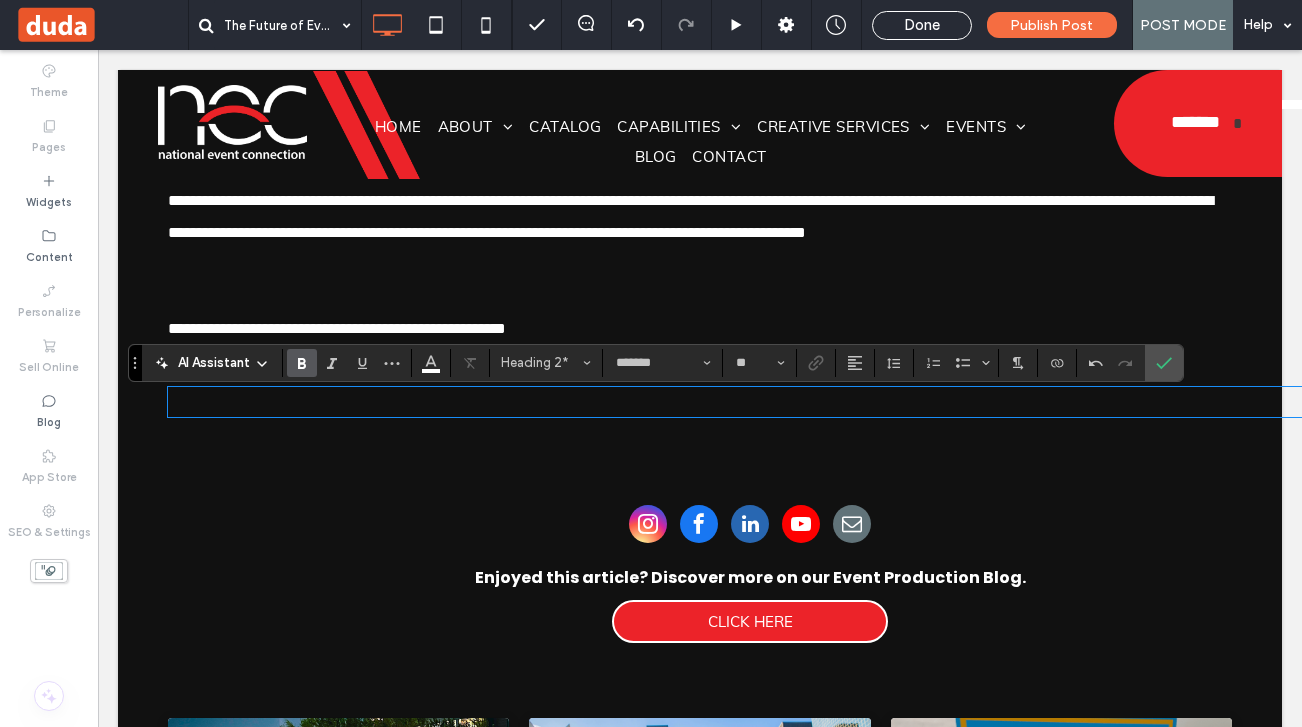 click on "﻿" at bounding box center [750, 402] 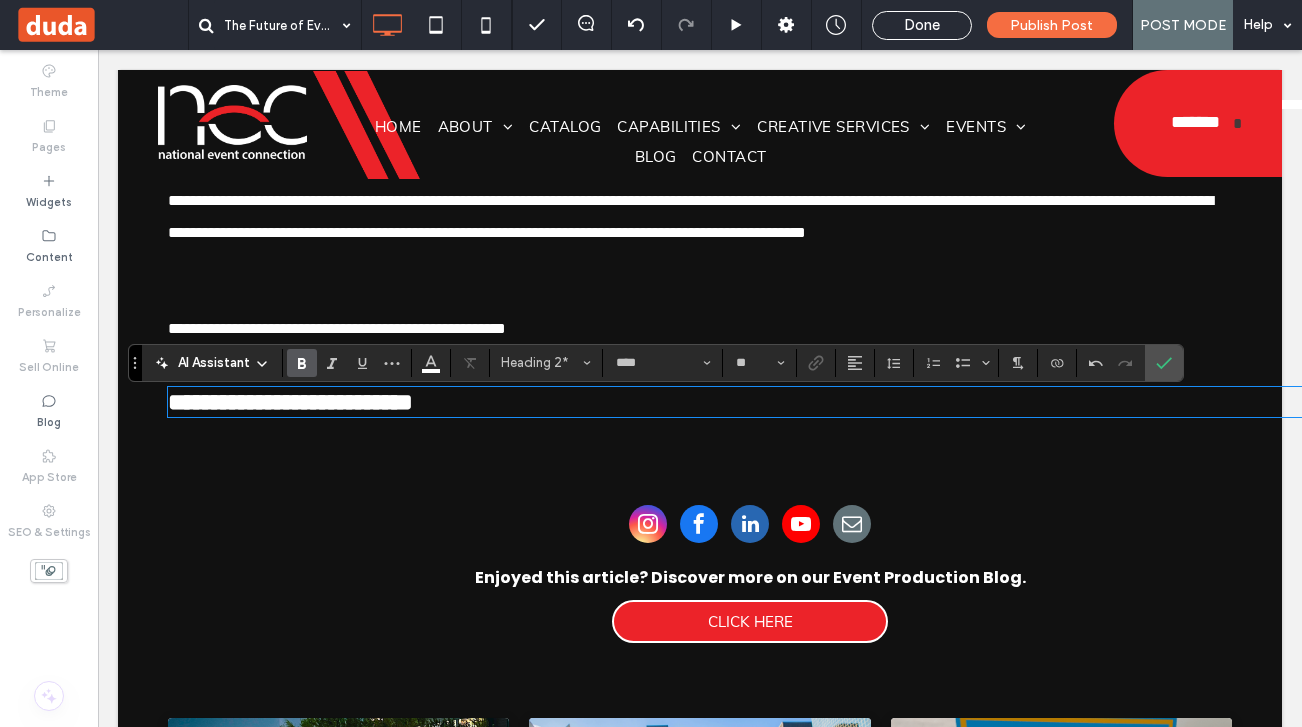 scroll, scrollTop: 0, scrollLeft: 0, axis: both 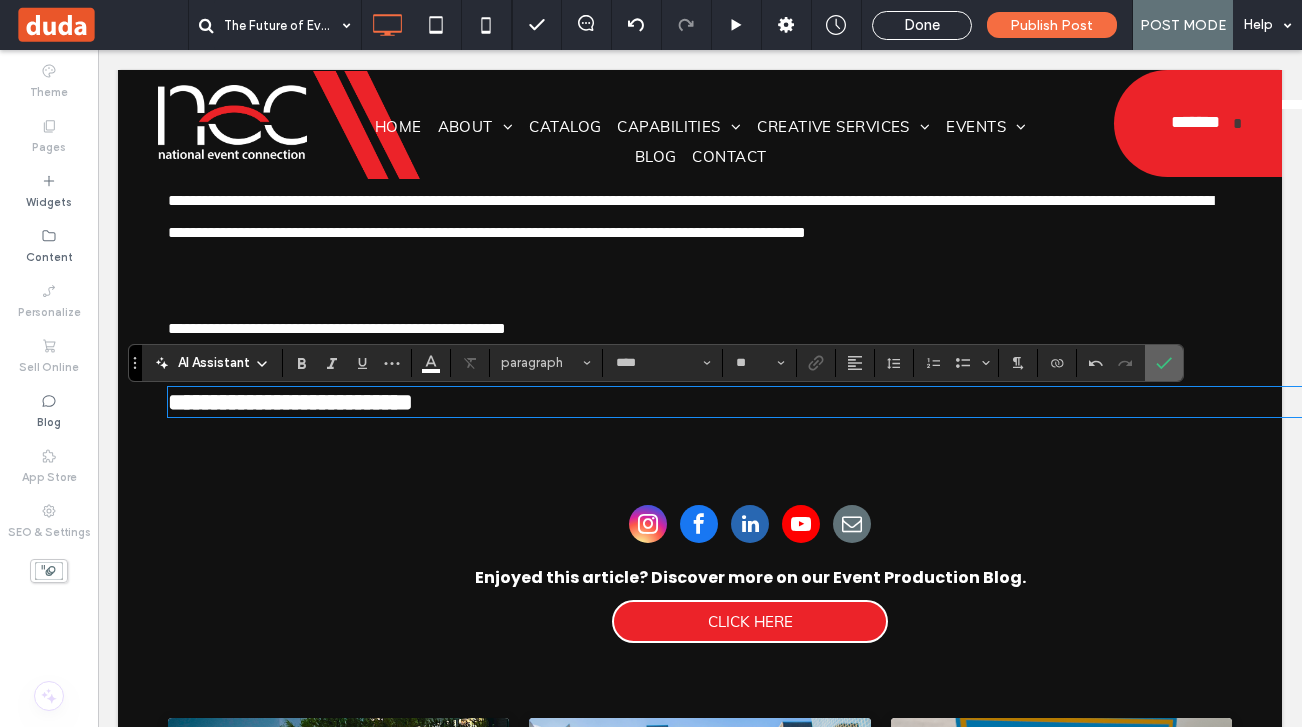 click at bounding box center (1164, 363) 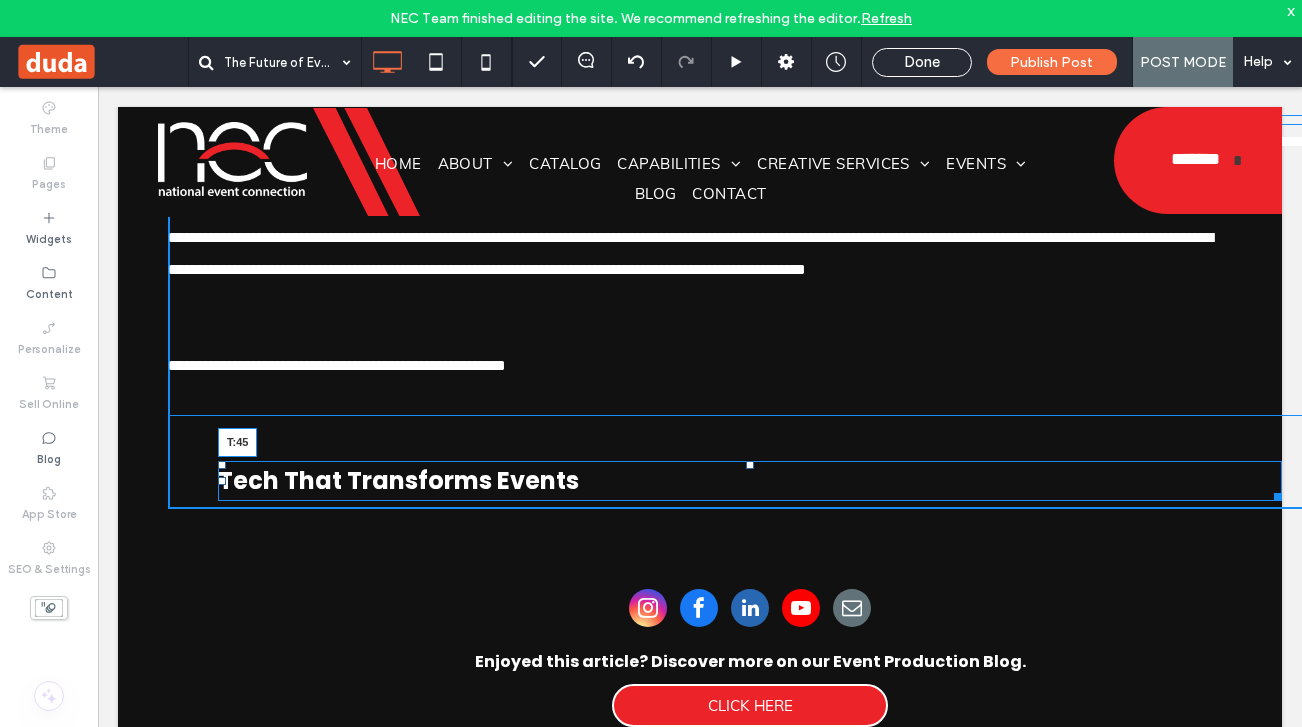 drag, startPoint x: 699, startPoint y: 438, endPoint x: 699, endPoint y: 474, distance: 36 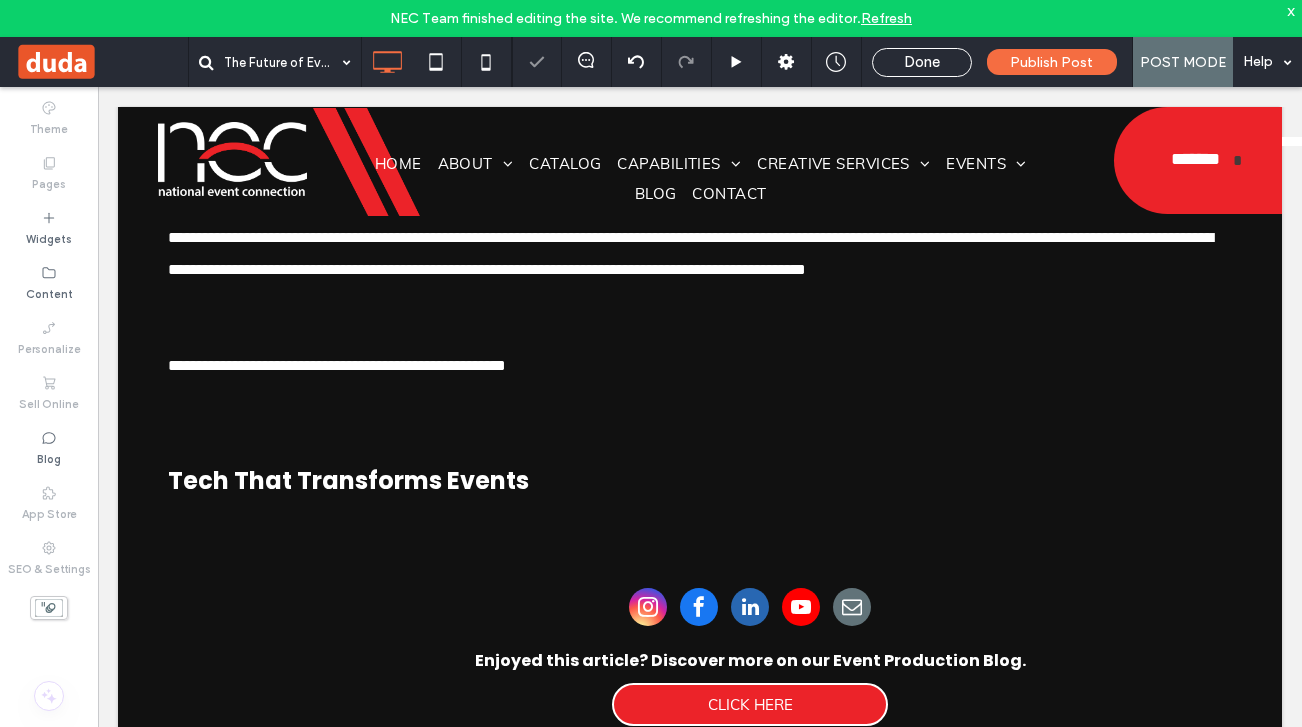 click on "x" at bounding box center [1291, 10] 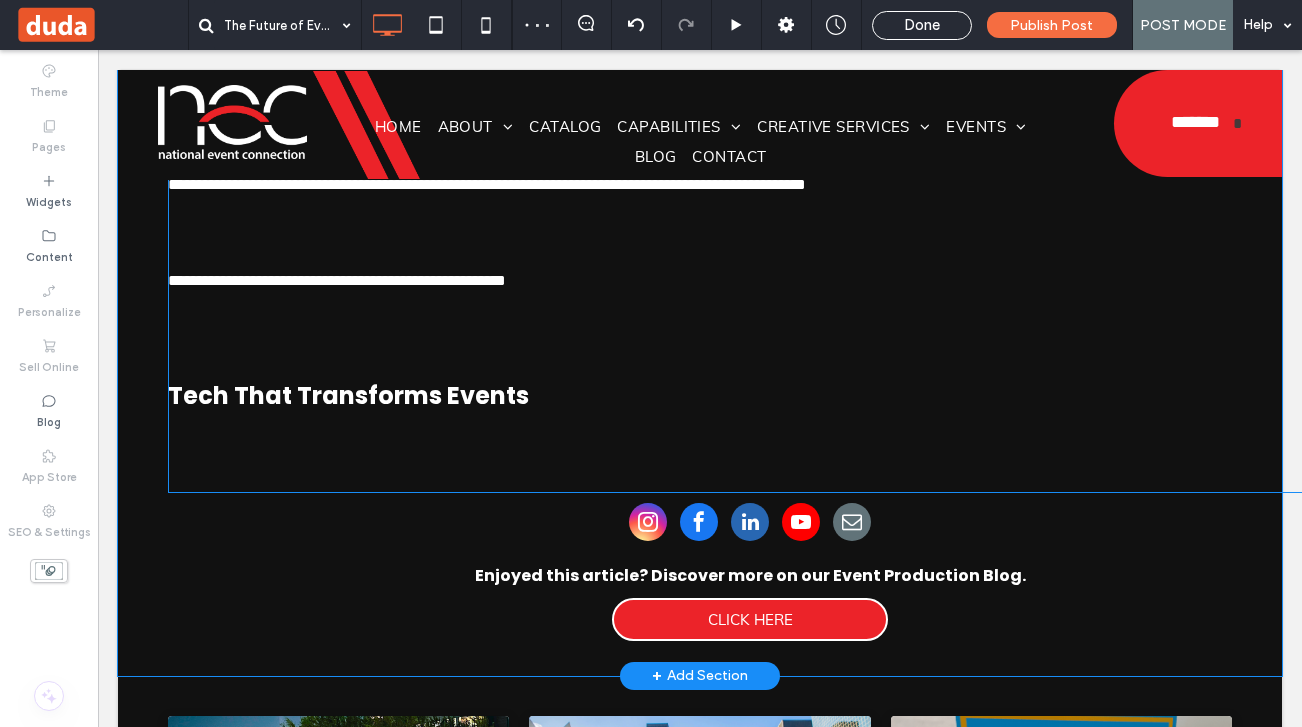 scroll, scrollTop: 783, scrollLeft: 0, axis: vertical 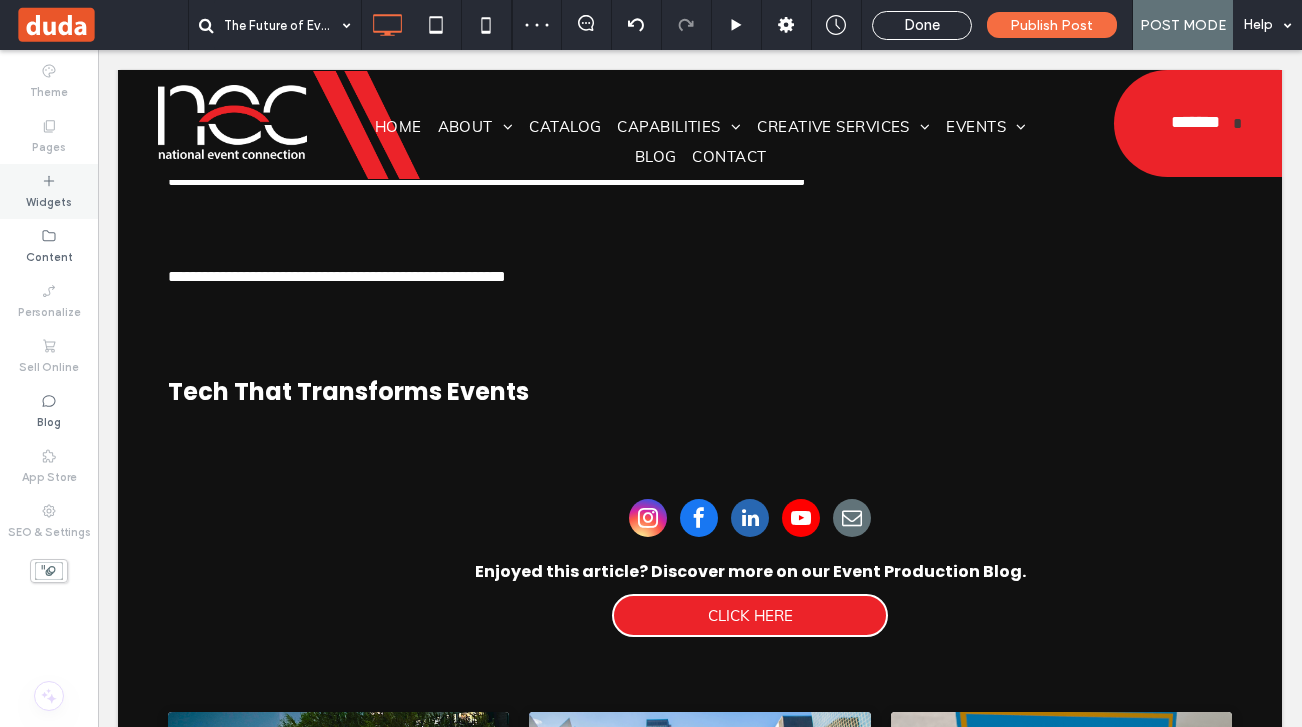 click on "Widgets" at bounding box center (49, 191) 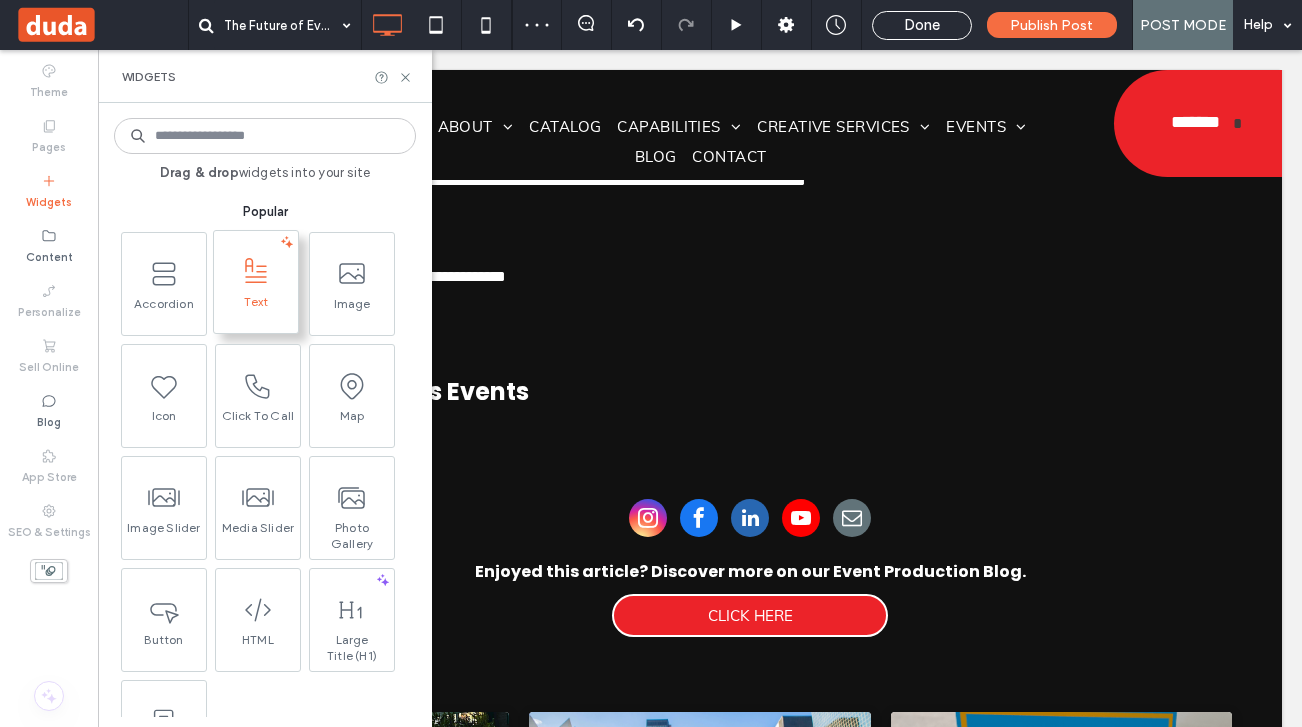 click 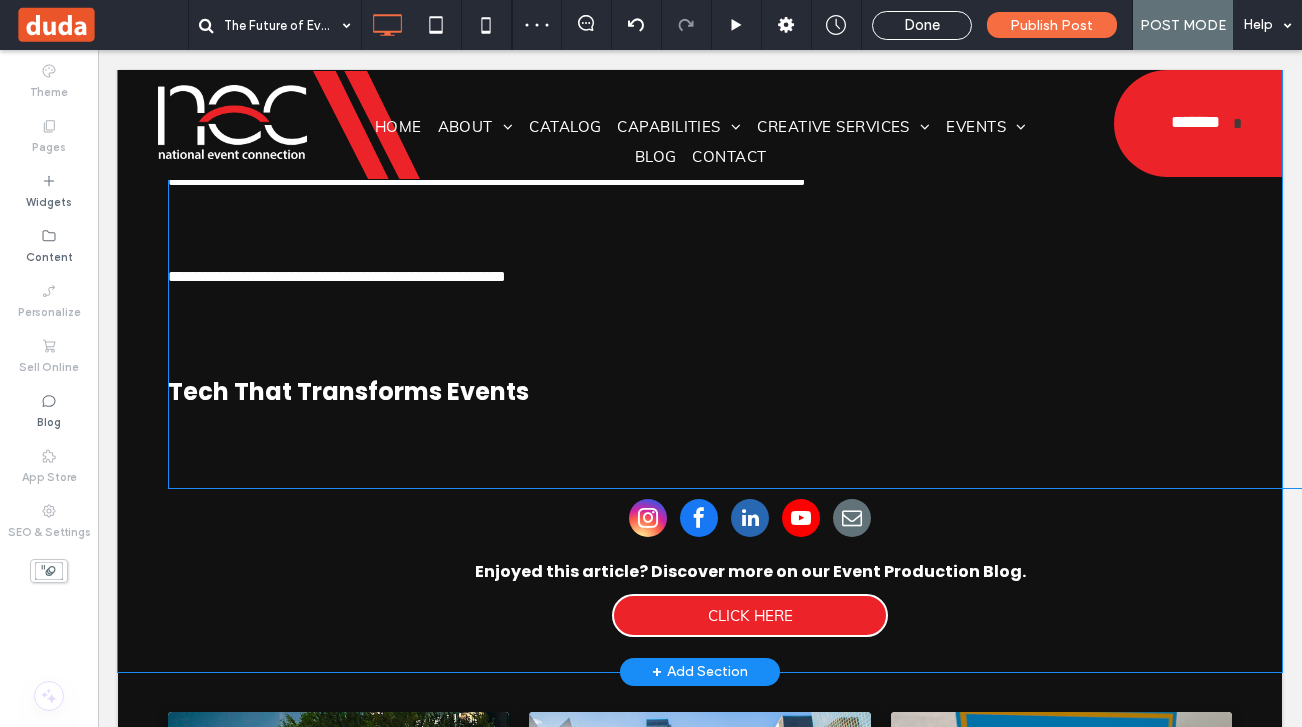 type on "****" 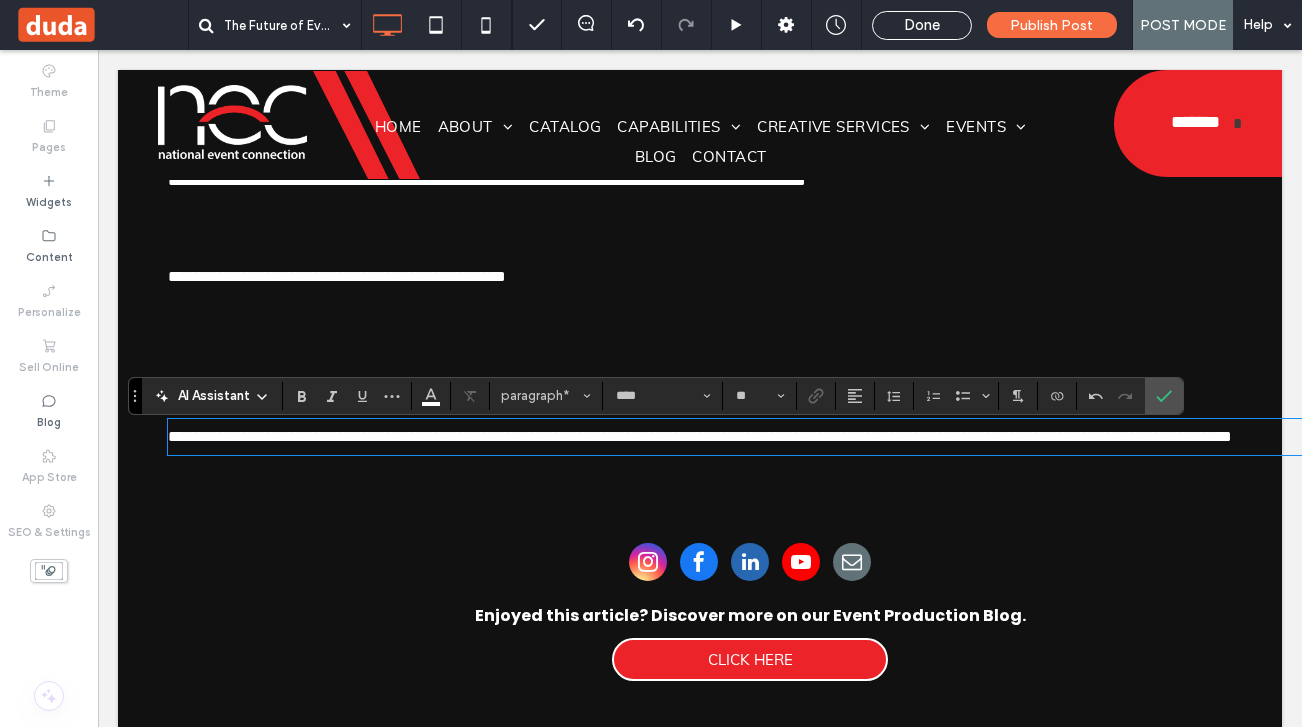 scroll, scrollTop: 0, scrollLeft: 0, axis: both 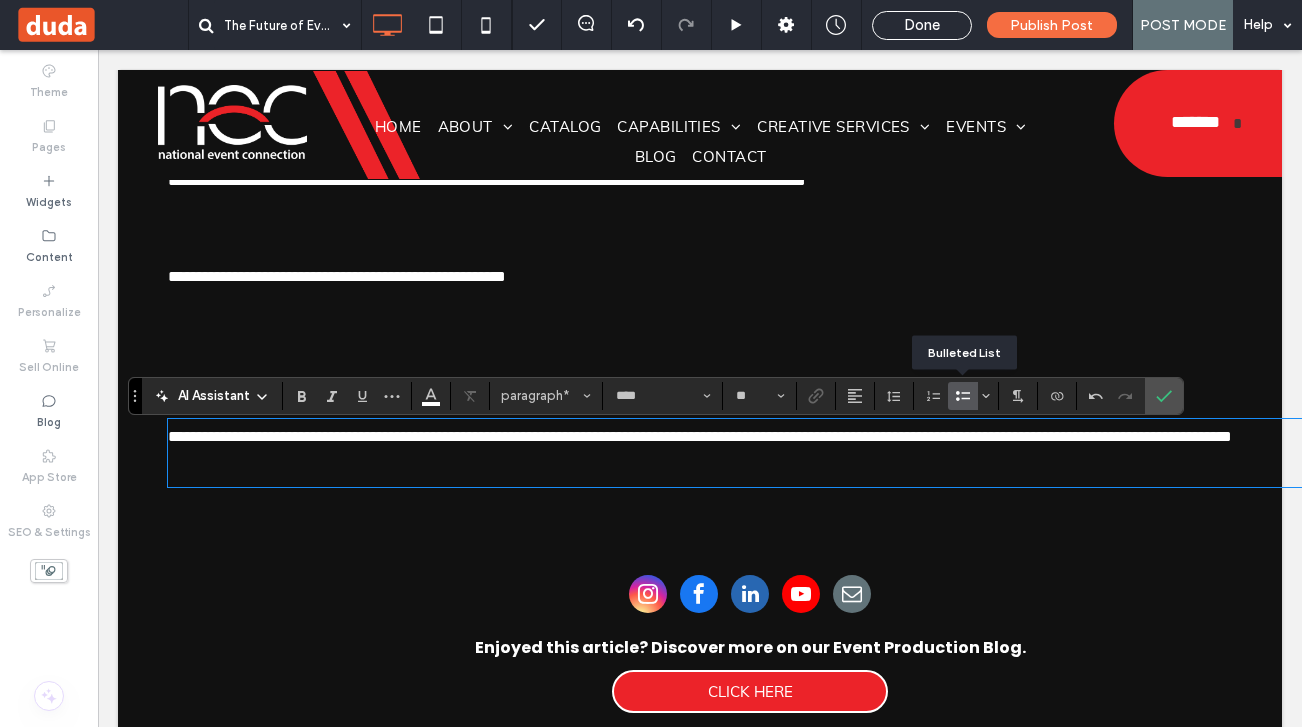 click 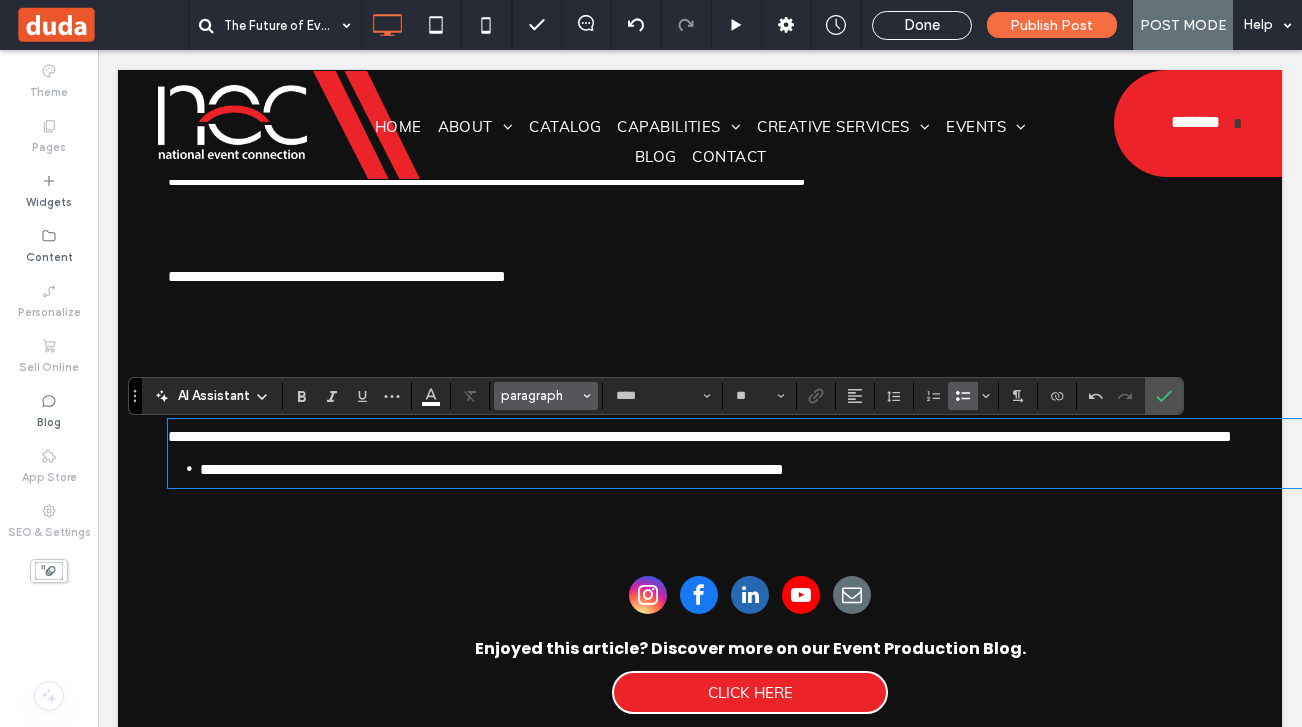 scroll, scrollTop: 0, scrollLeft: 0, axis: both 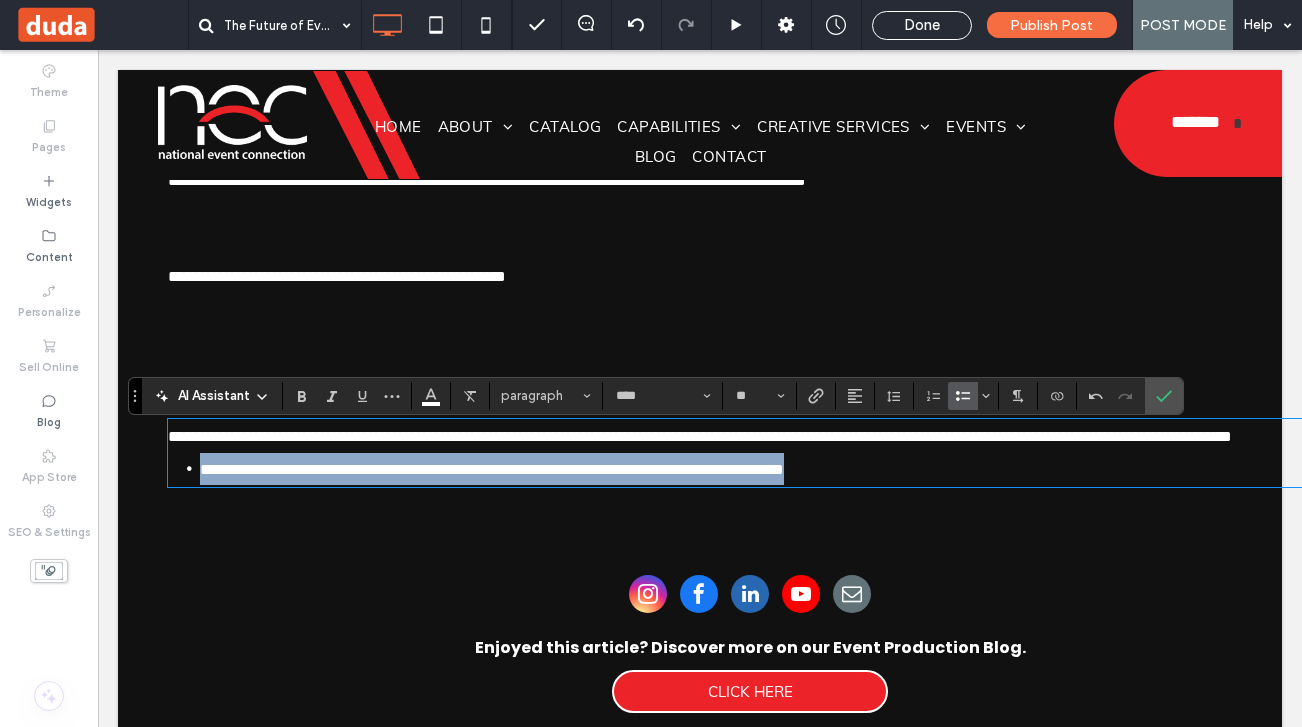 drag, startPoint x: 200, startPoint y: 510, endPoint x: 959, endPoint y: 502, distance: 759.0422 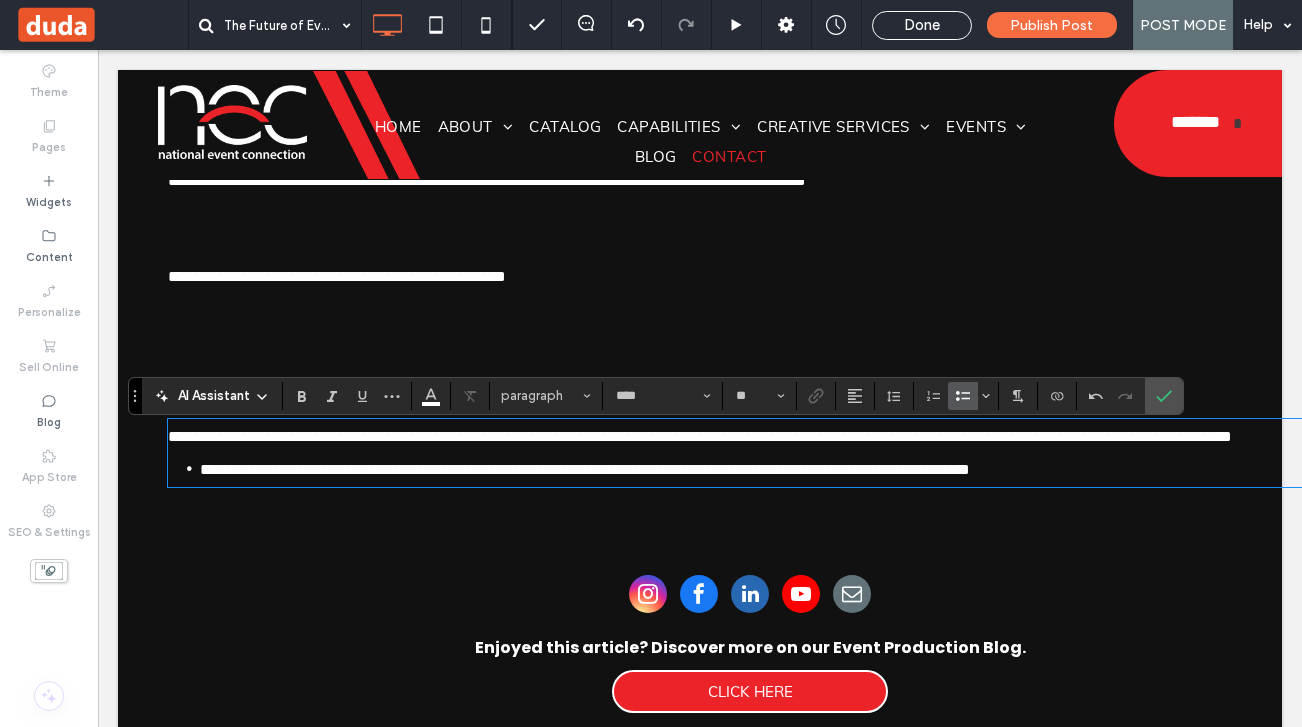 scroll, scrollTop: 0, scrollLeft: 0, axis: both 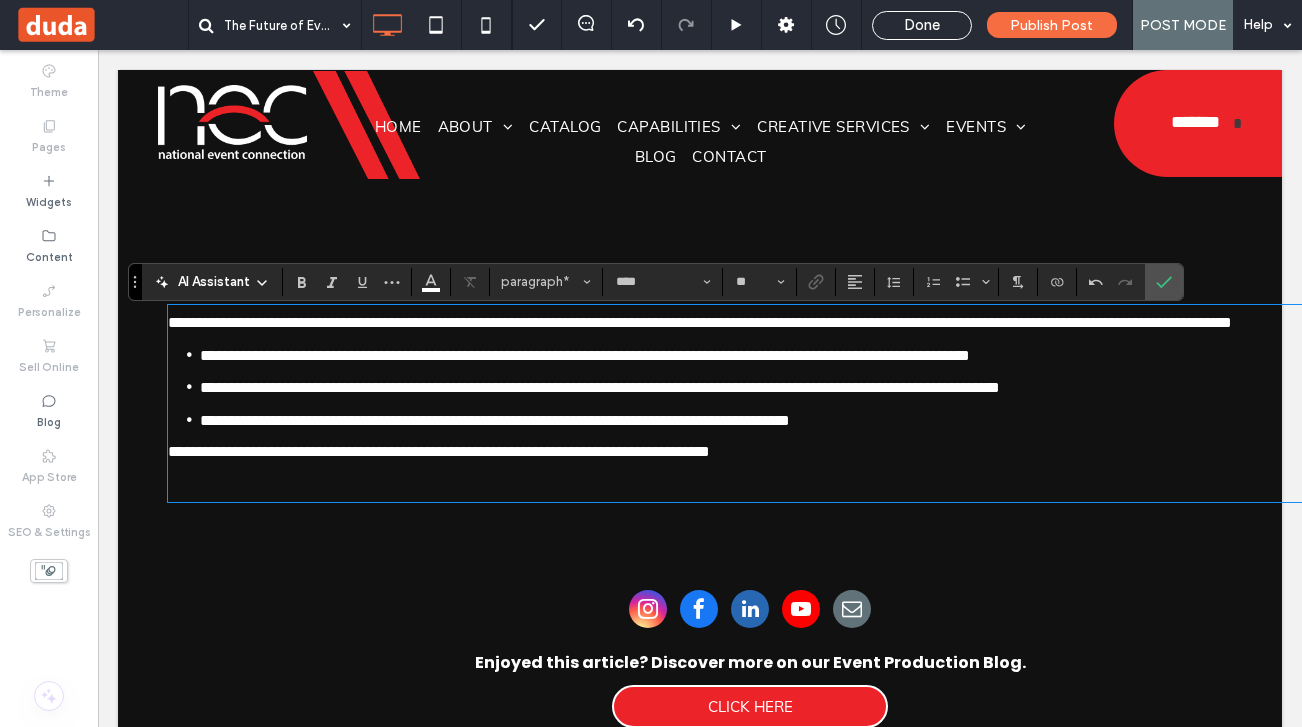 click on "**********" at bounding box center [439, 451] 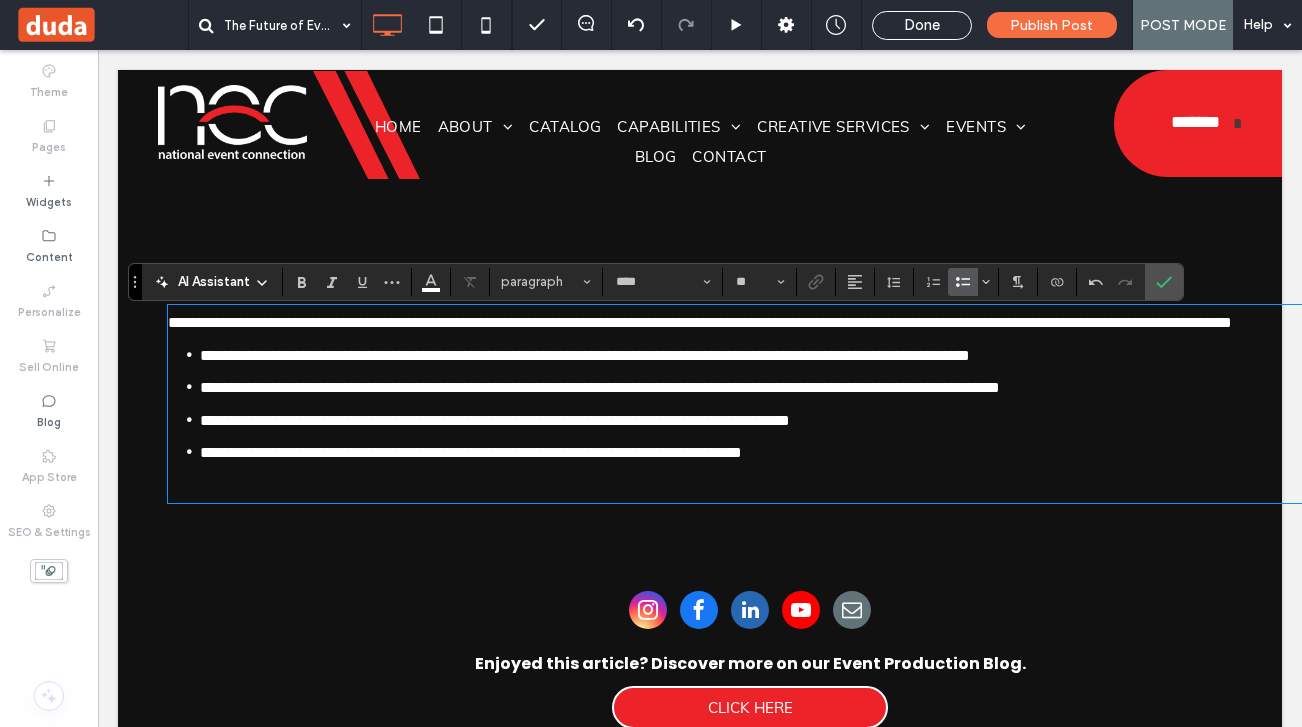 click on "**********" at bounding box center (766, 452) 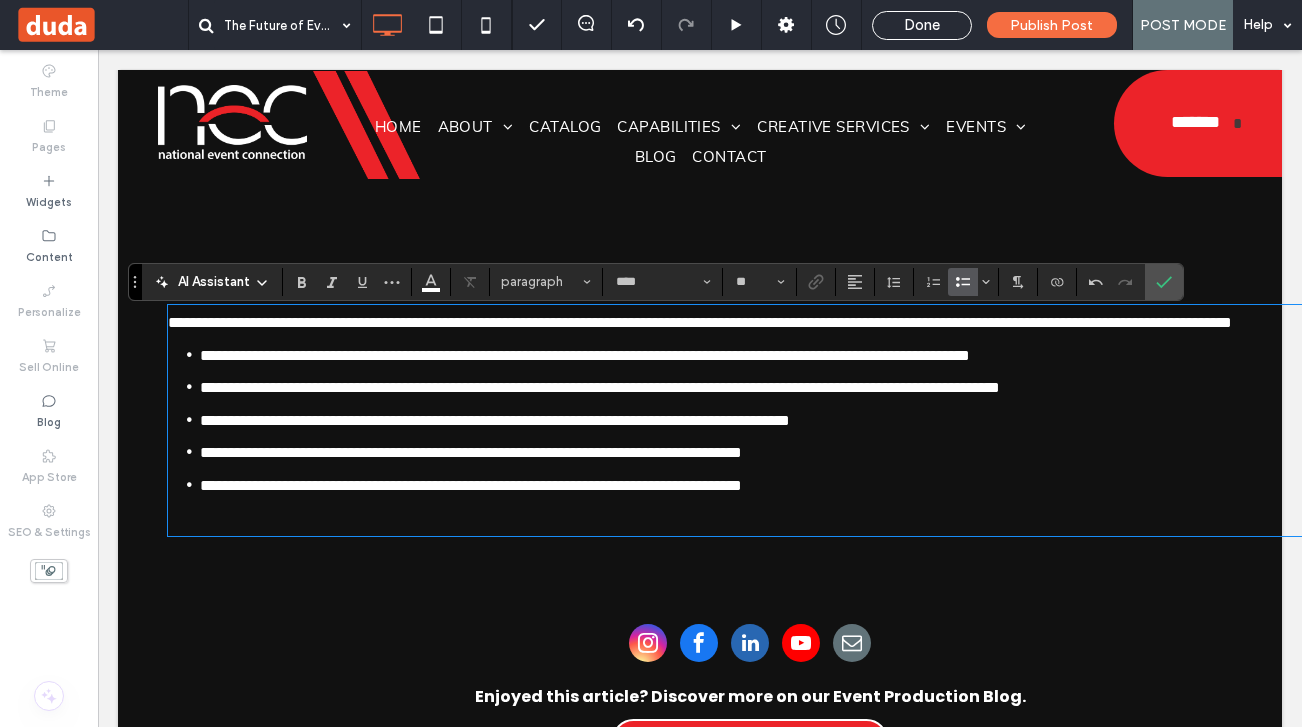 scroll, scrollTop: 0, scrollLeft: 0, axis: both 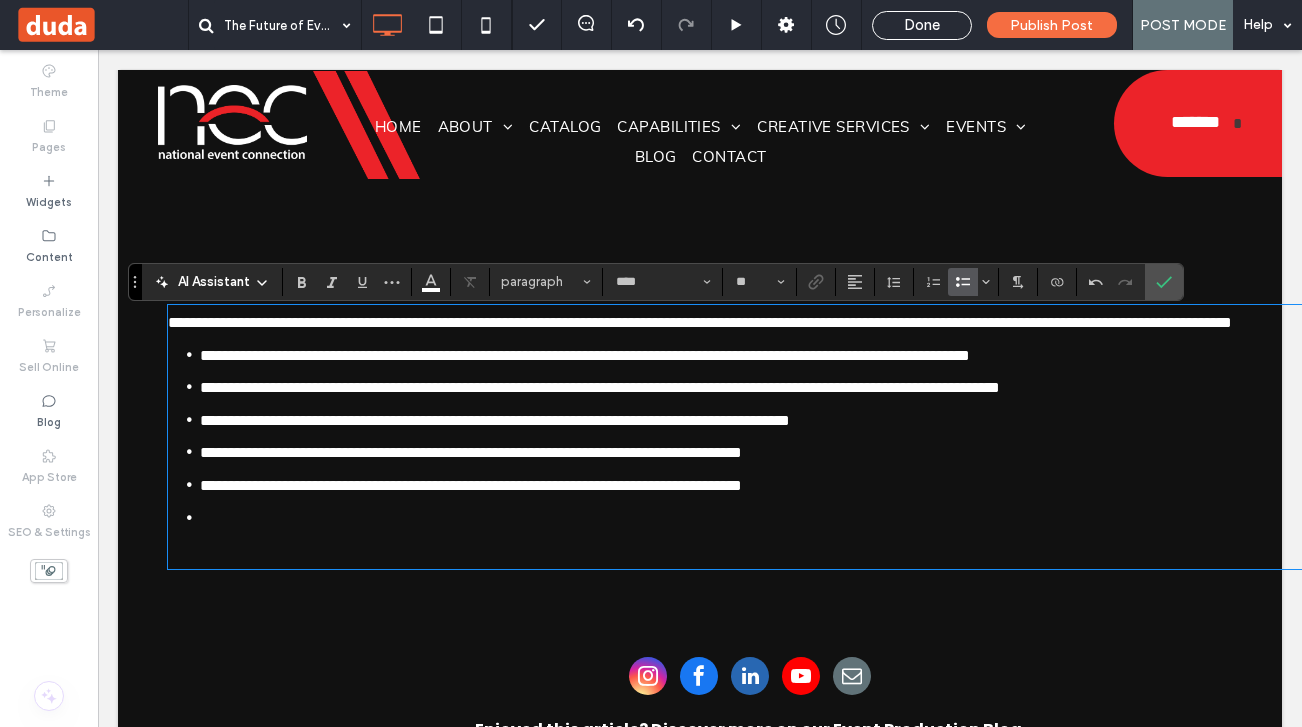 click on "**********" at bounding box center [471, 452] 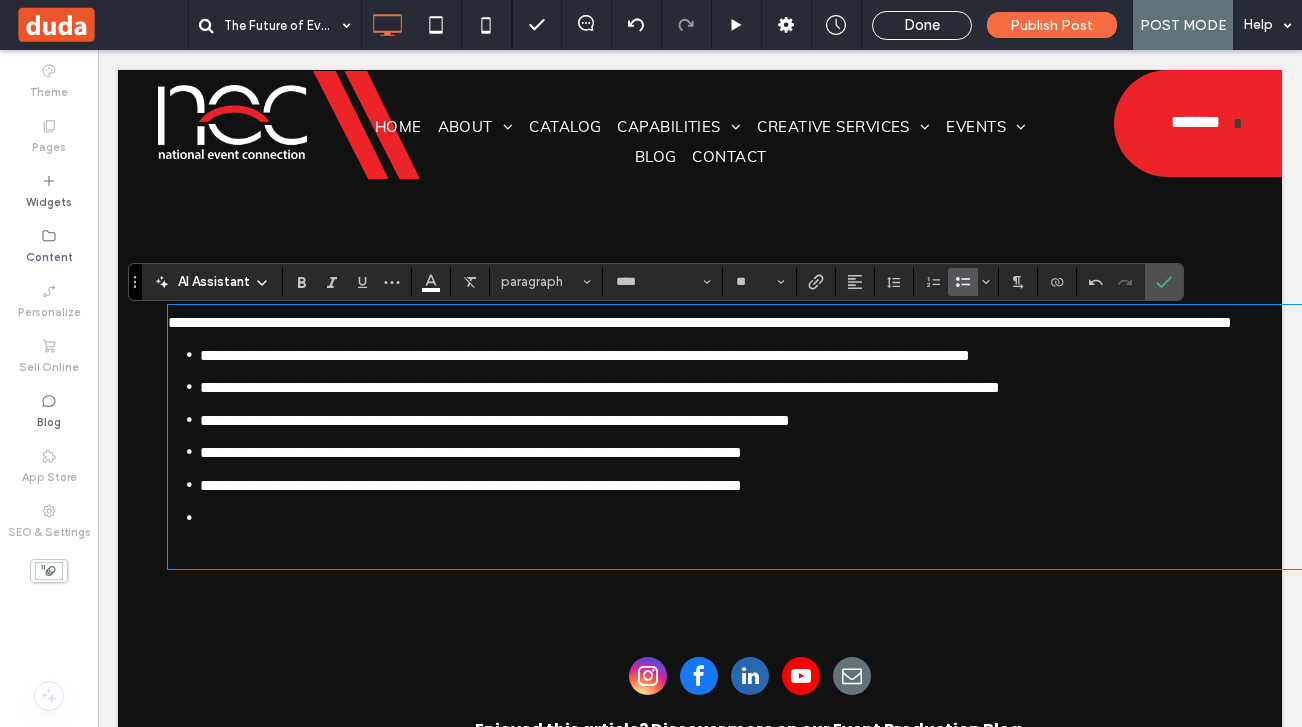click on "﻿" at bounding box center (766, 518) 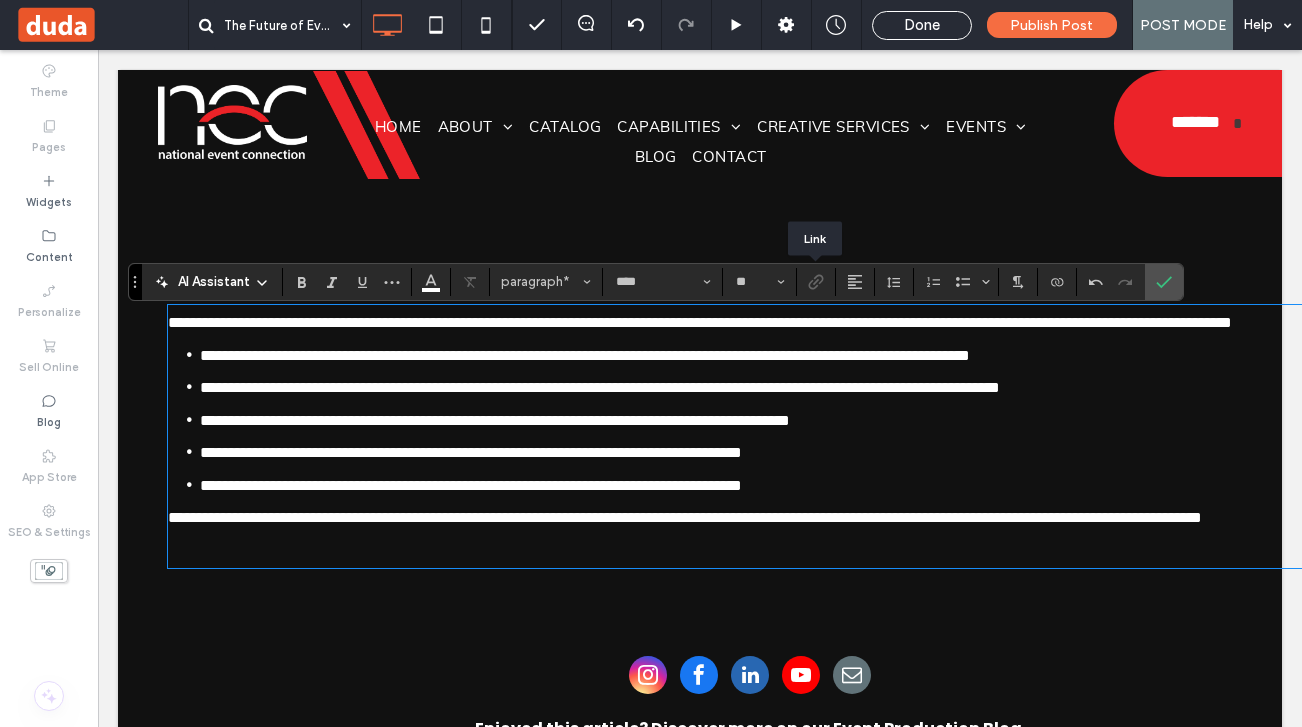 scroll, scrollTop: 0, scrollLeft: 0, axis: both 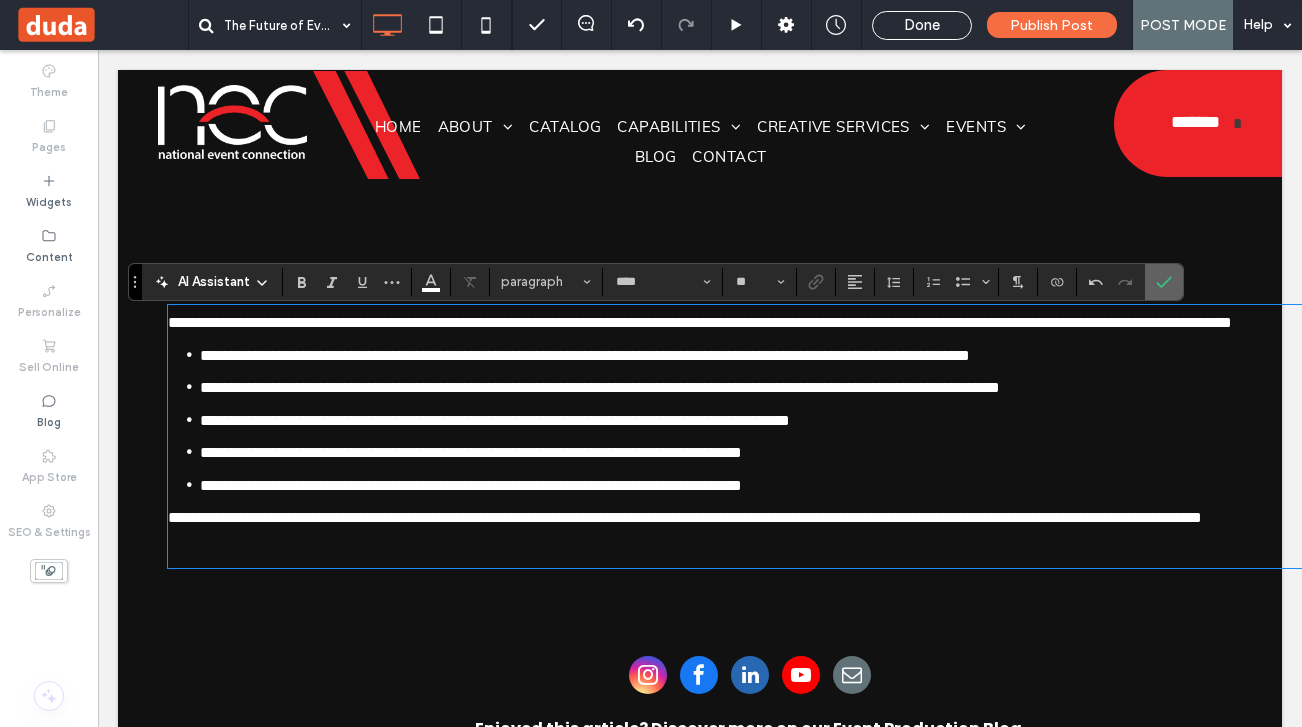 click at bounding box center [1160, 282] 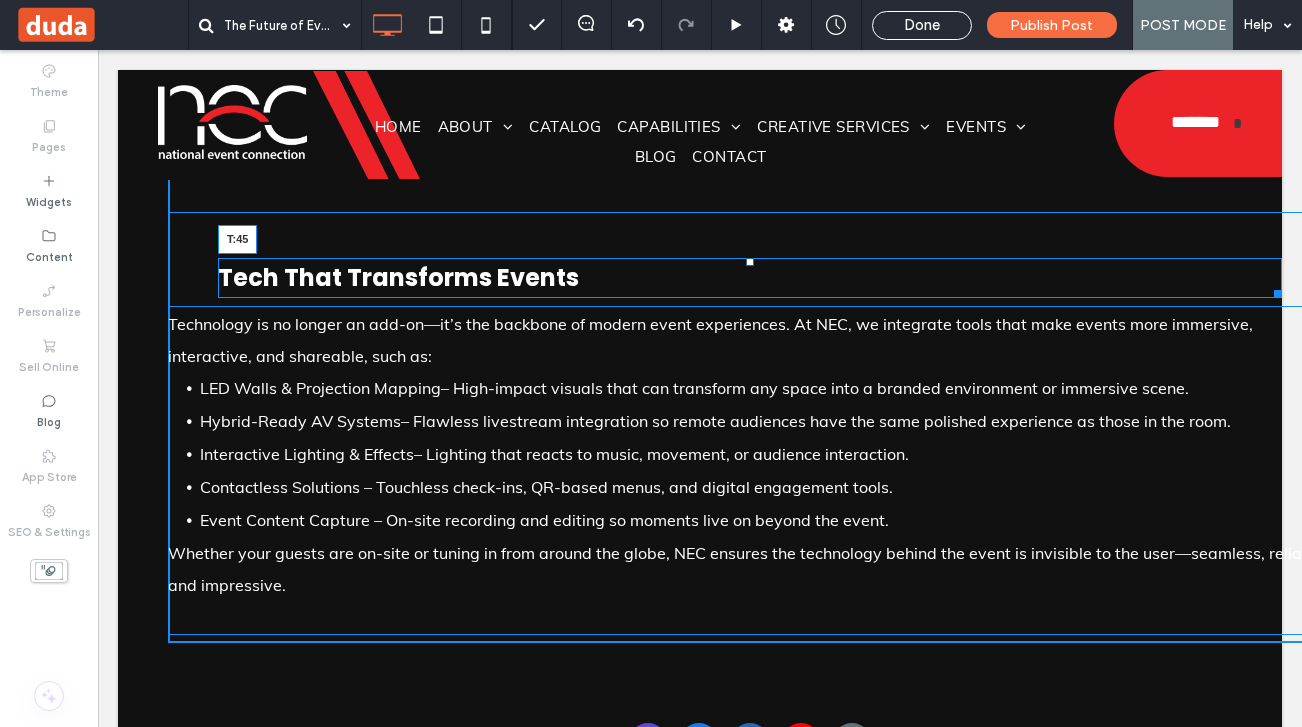 click at bounding box center (750, 262) 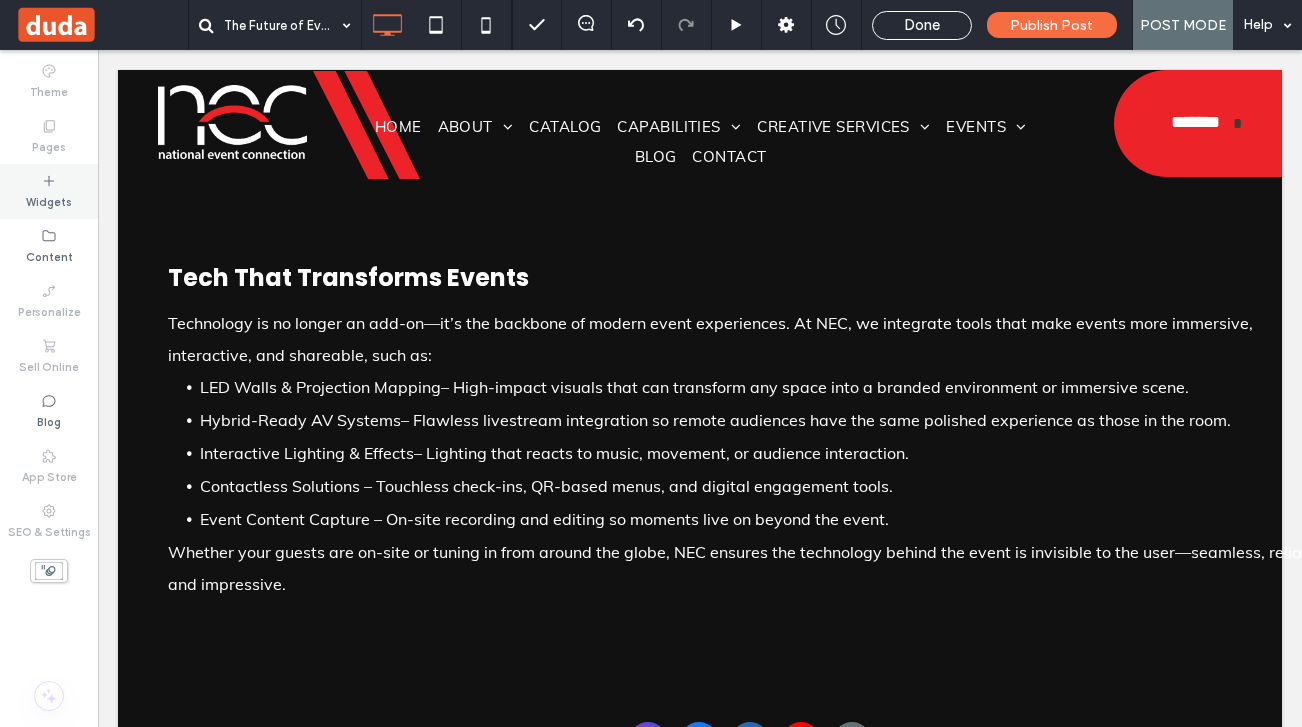 click on "Widgets" at bounding box center [49, 200] 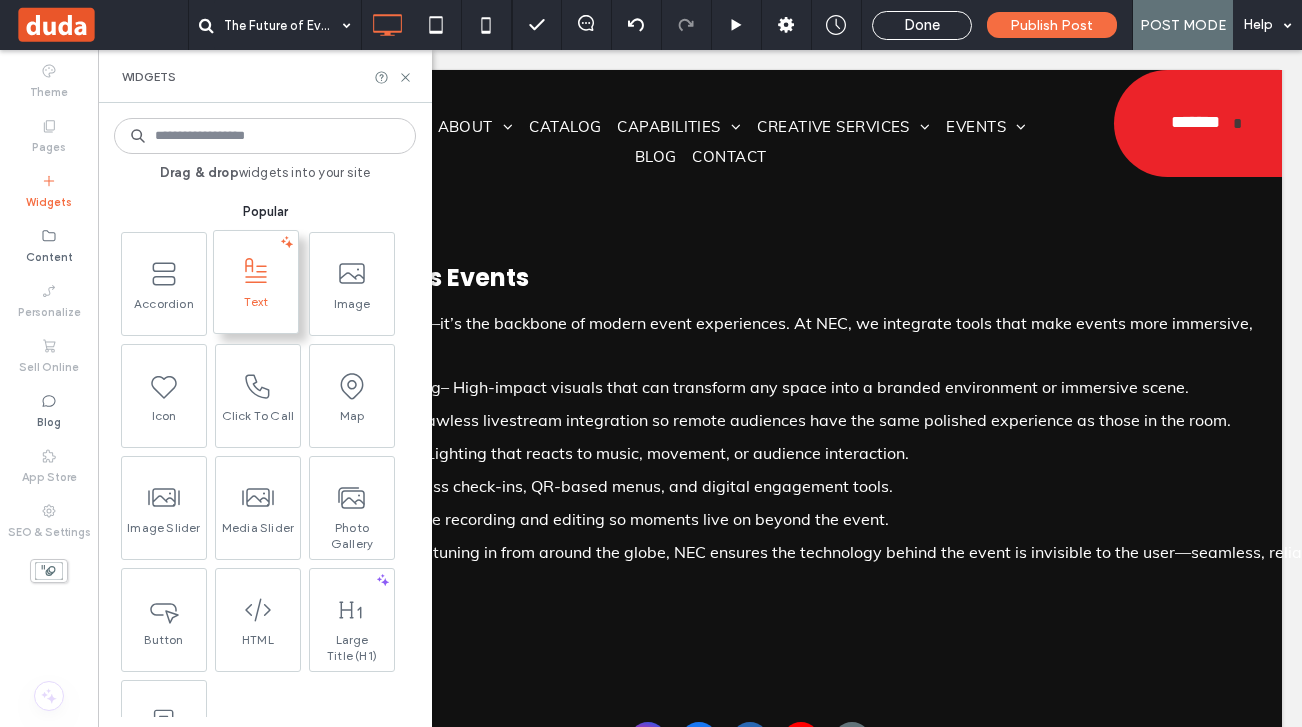 click at bounding box center [256, 271] 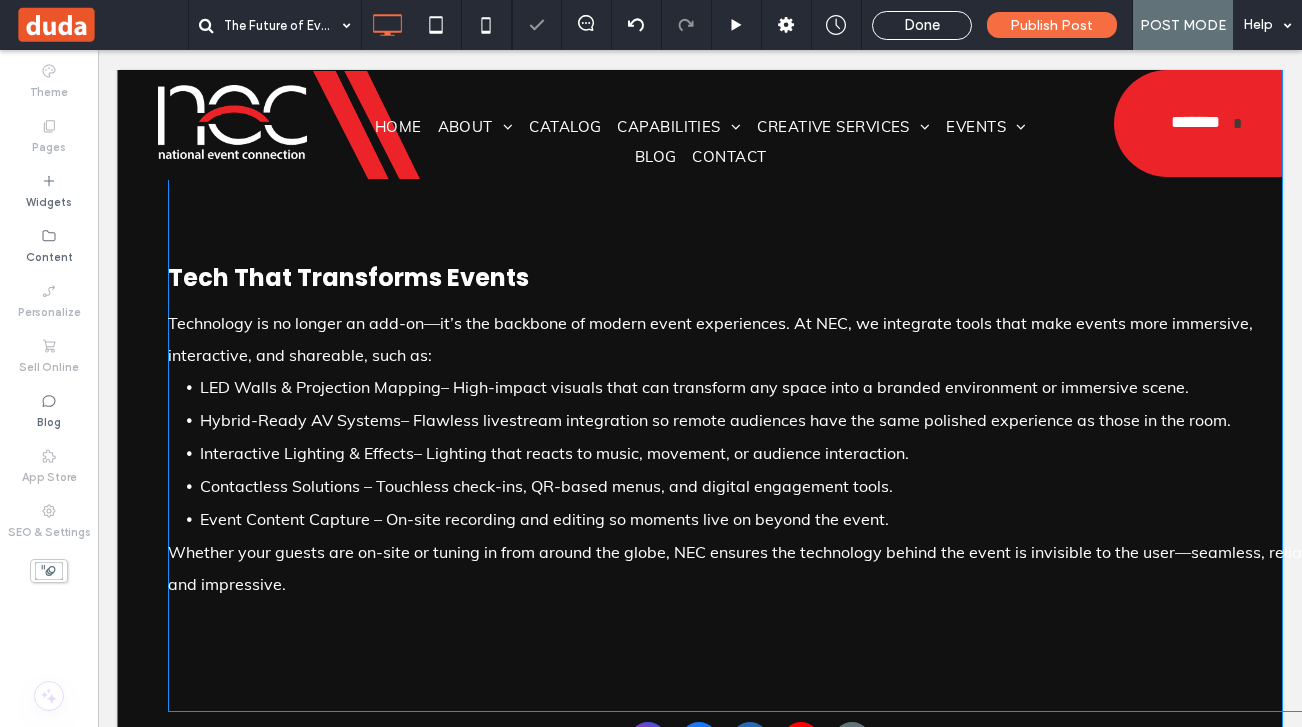 type on "****" 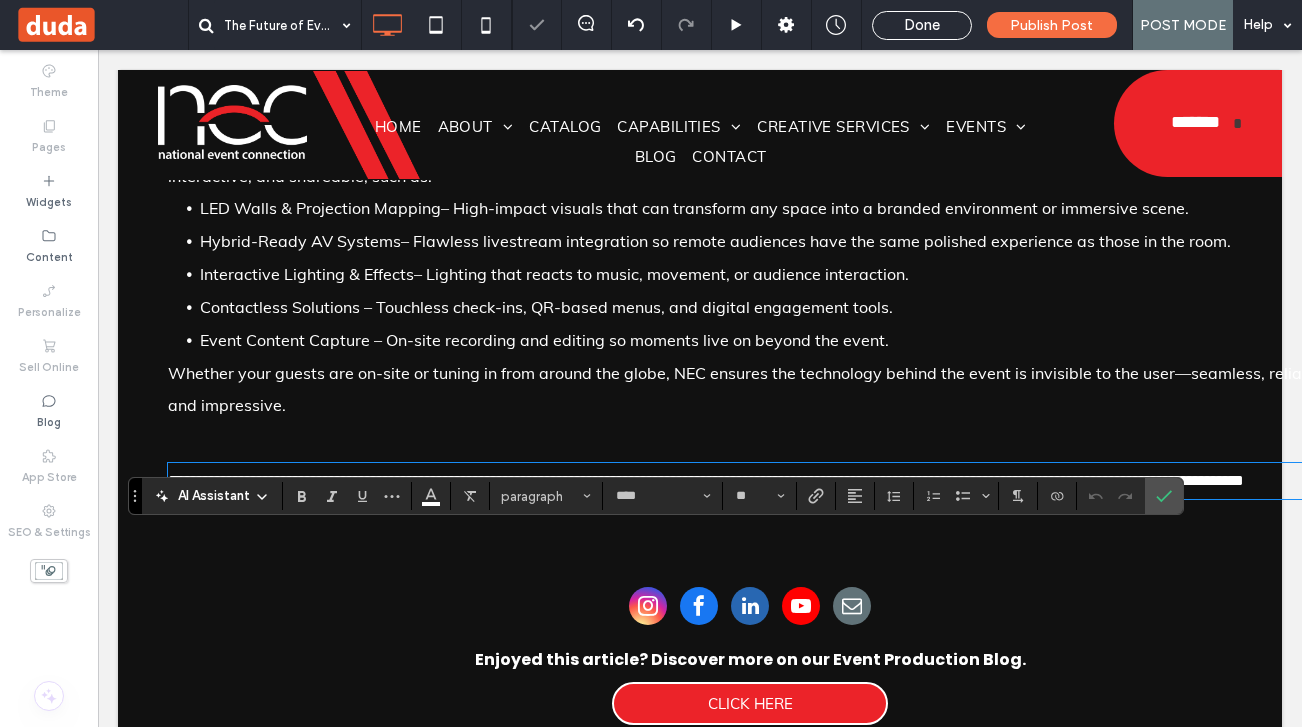 scroll, scrollTop: 1081, scrollLeft: 0, axis: vertical 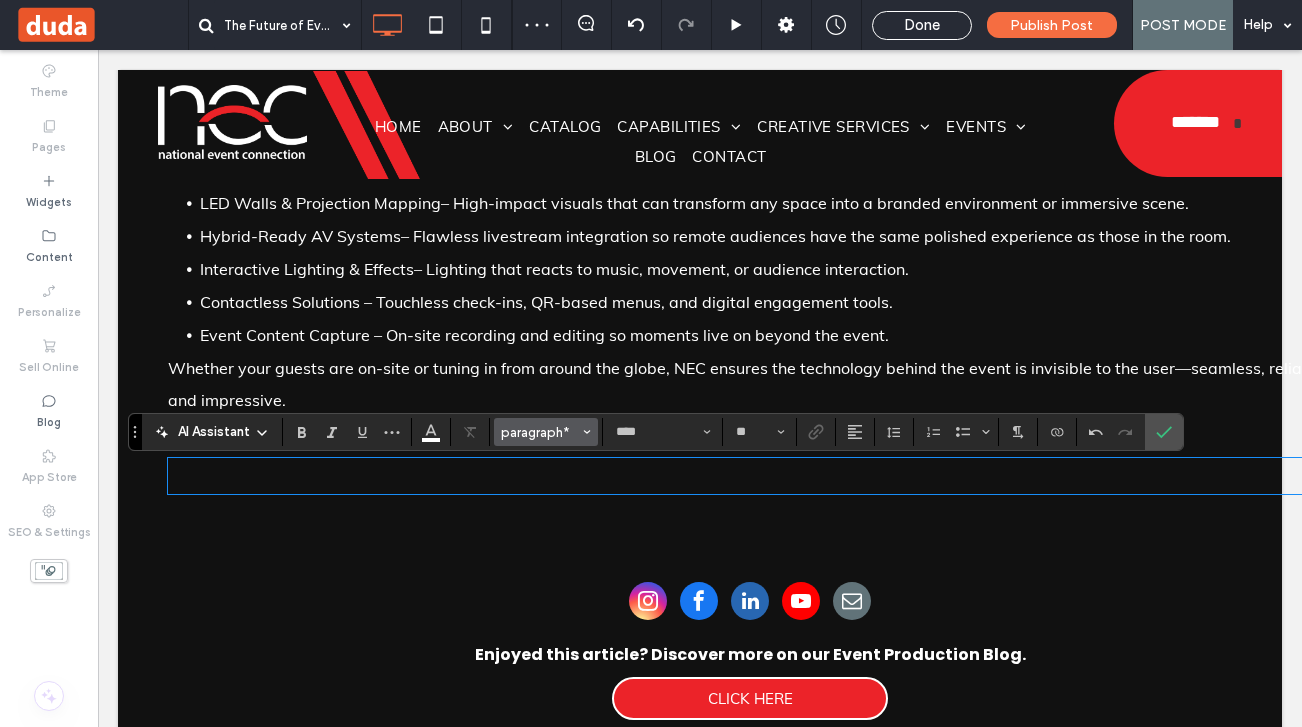 click on "paragraph*" at bounding box center (540, 432) 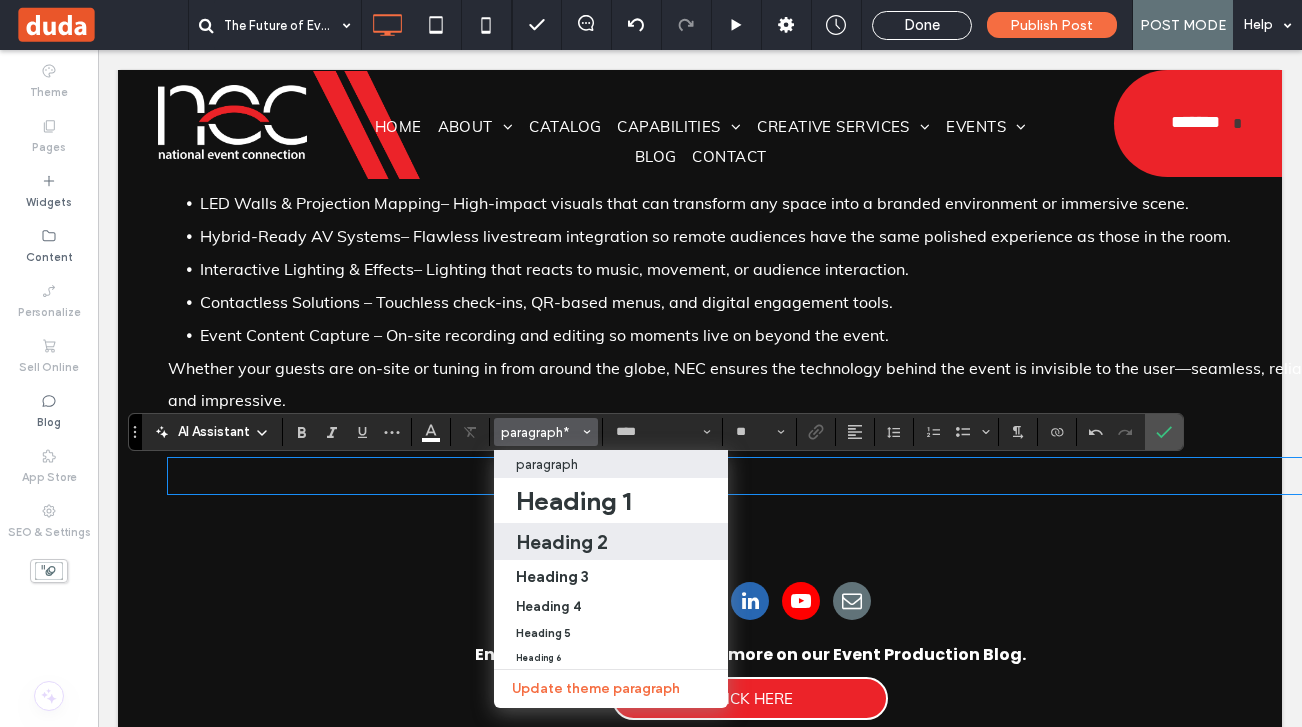drag, startPoint x: 581, startPoint y: 548, endPoint x: 483, endPoint y: 497, distance: 110.47624 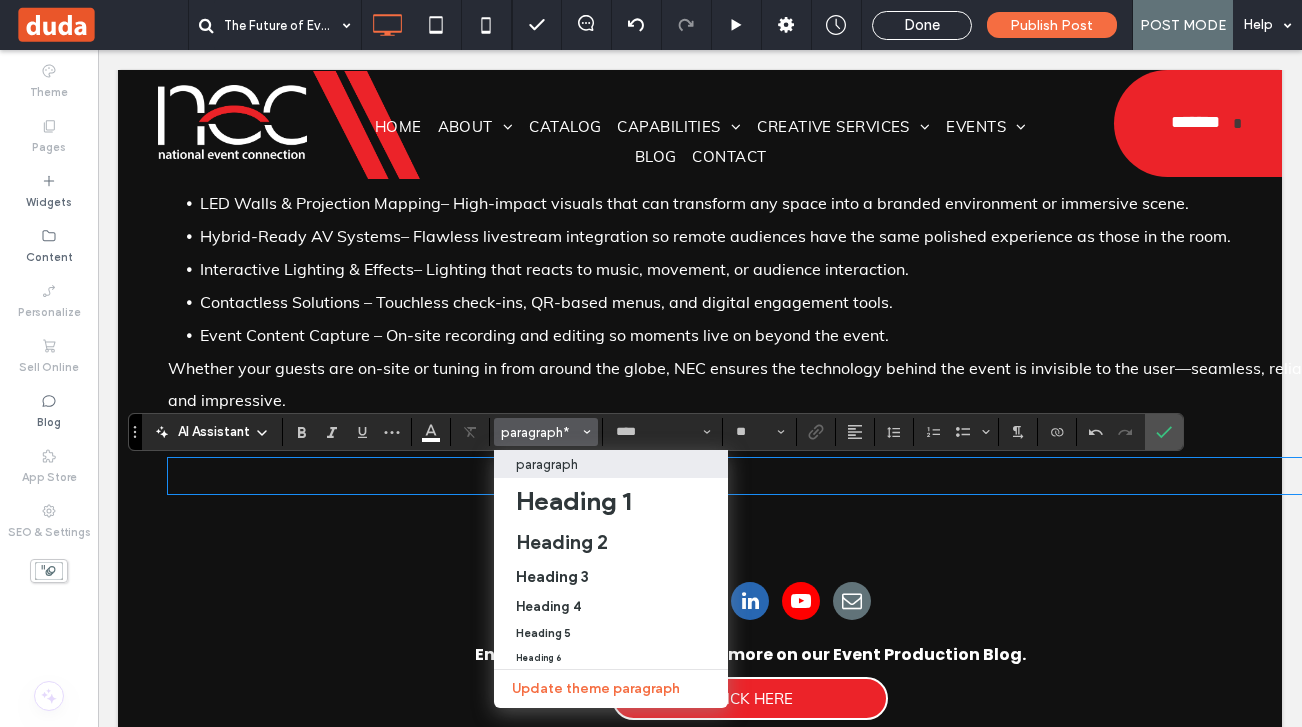 type on "*******" 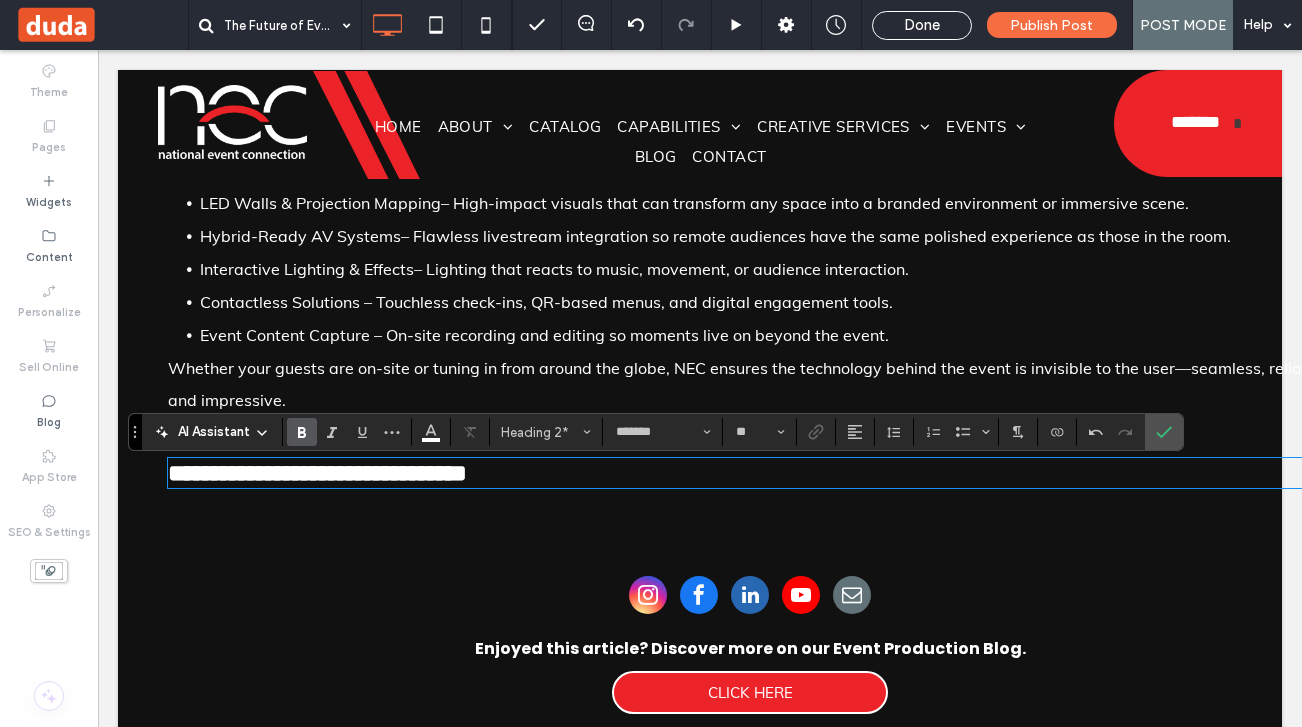 type on "****" 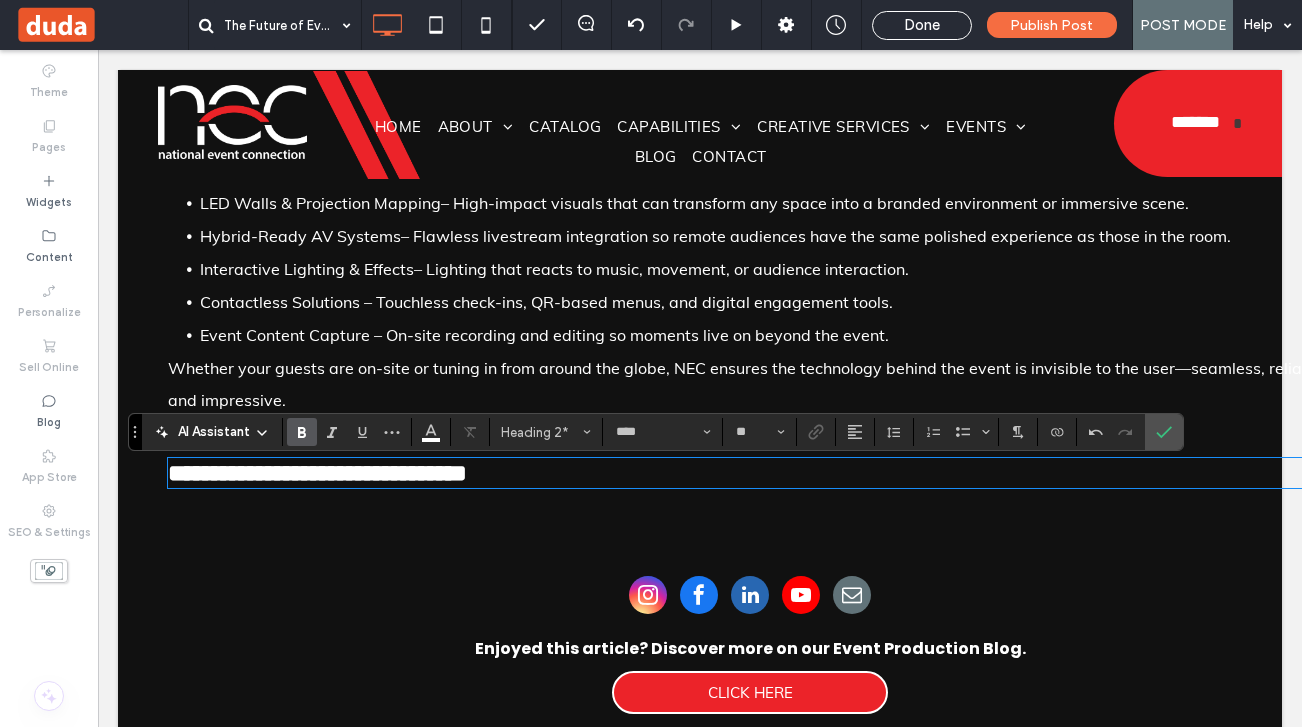 scroll, scrollTop: 0, scrollLeft: 0, axis: both 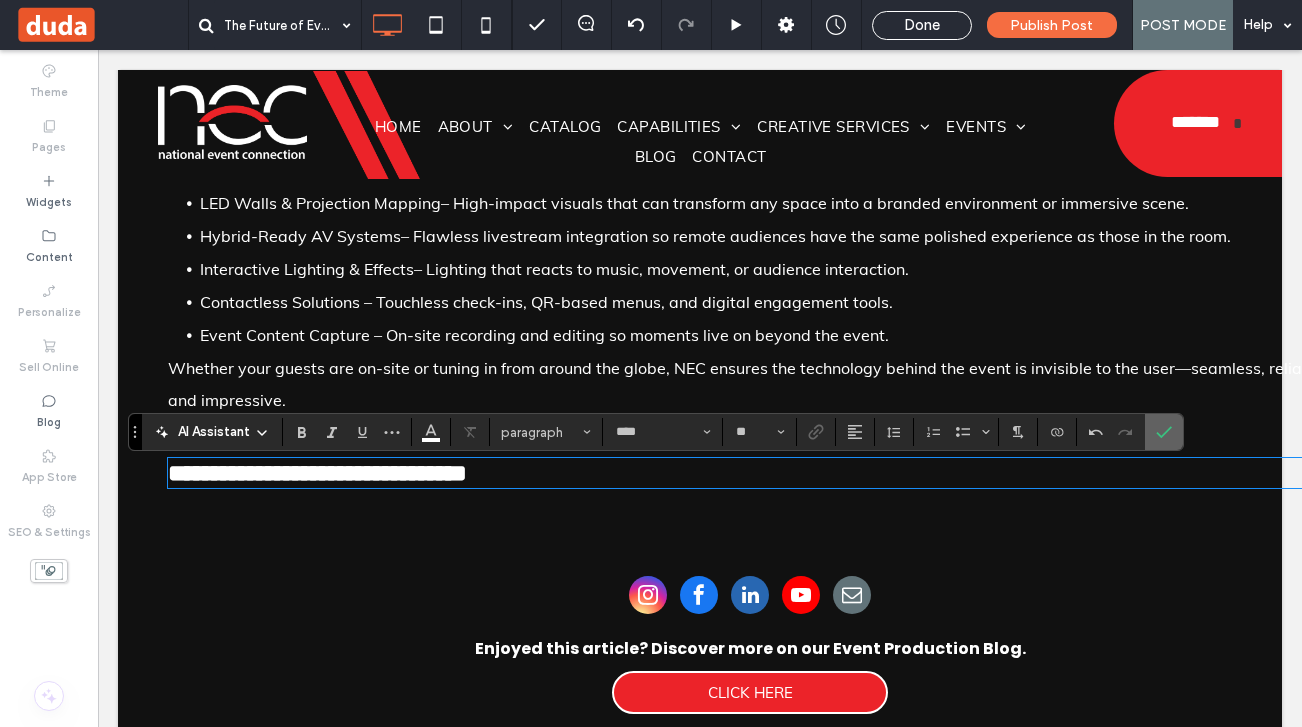 click 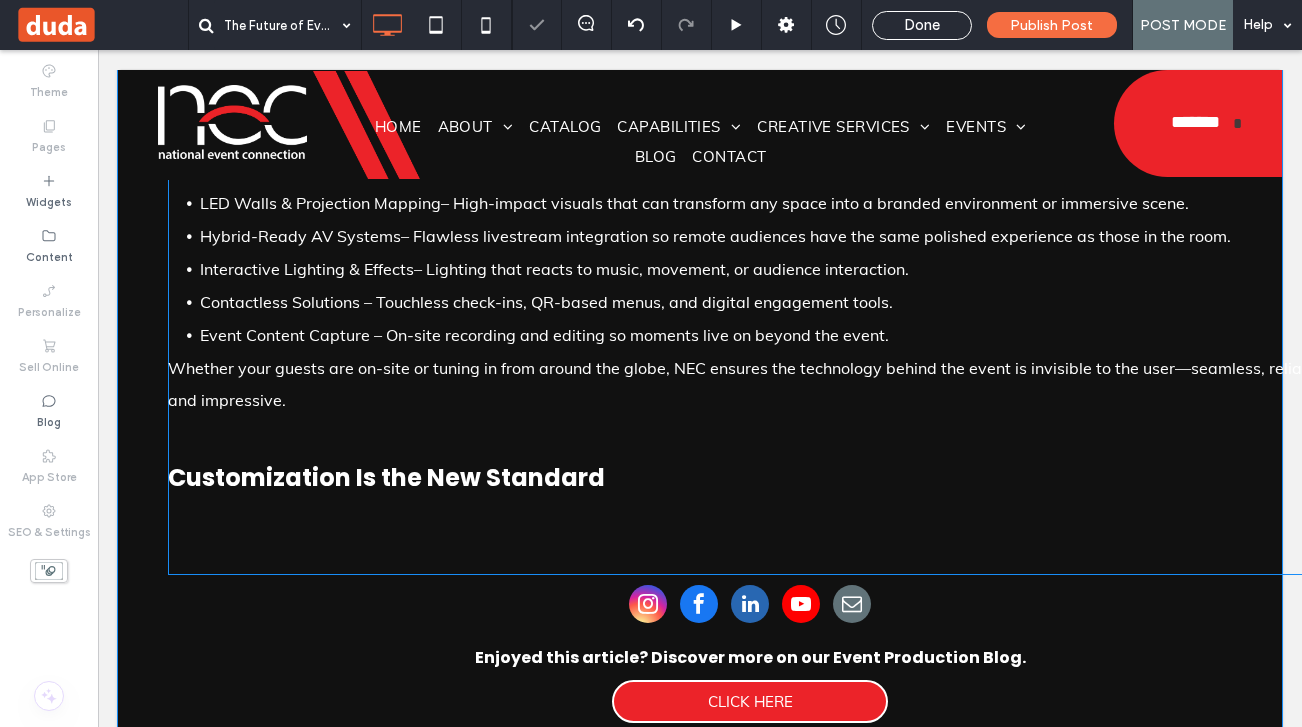 click on "**********" at bounding box center (750, 79) 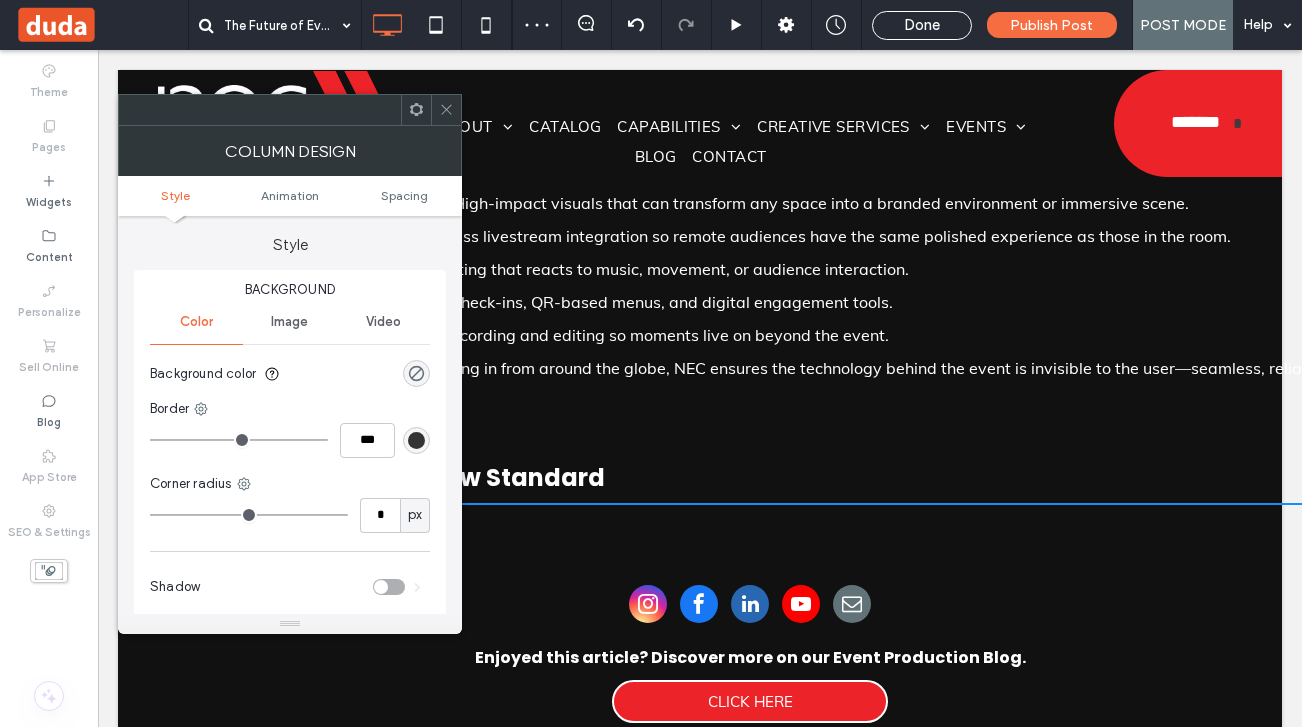 click on "Customization Is the New Standard" at bounding box center [750, 477] 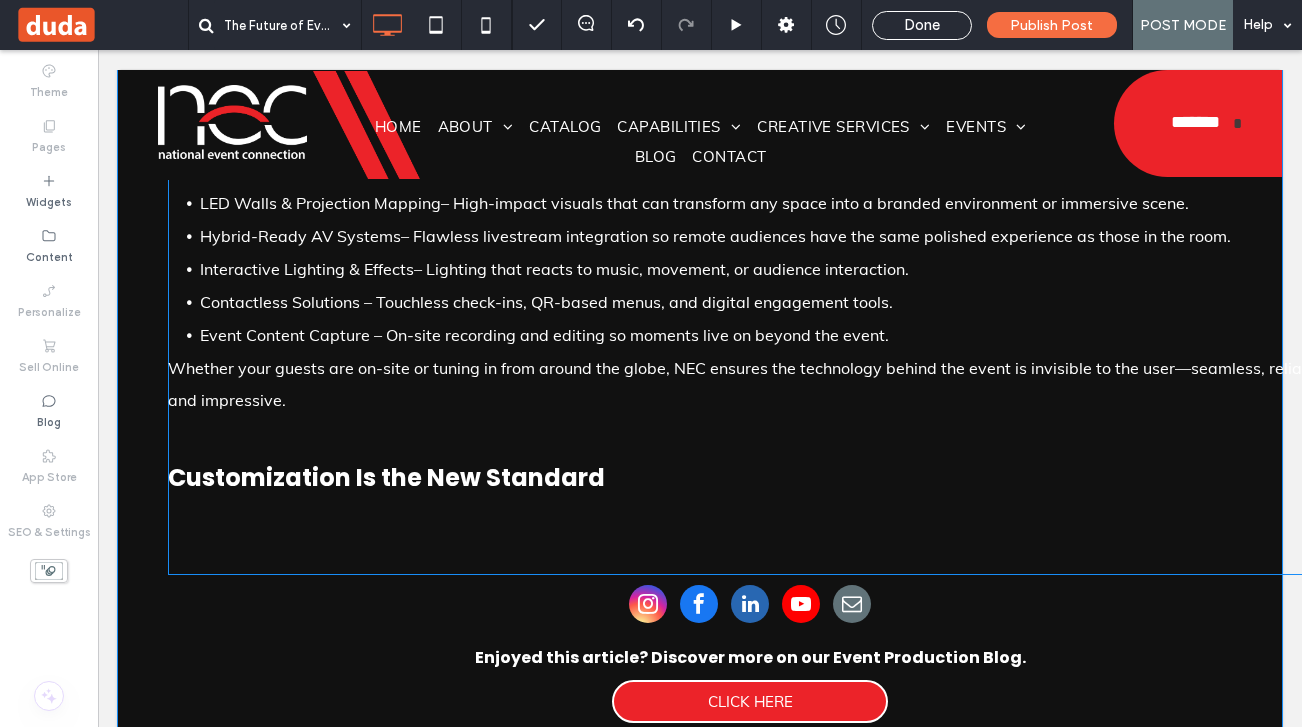 click on "**********" at bounding box center (750, 79) 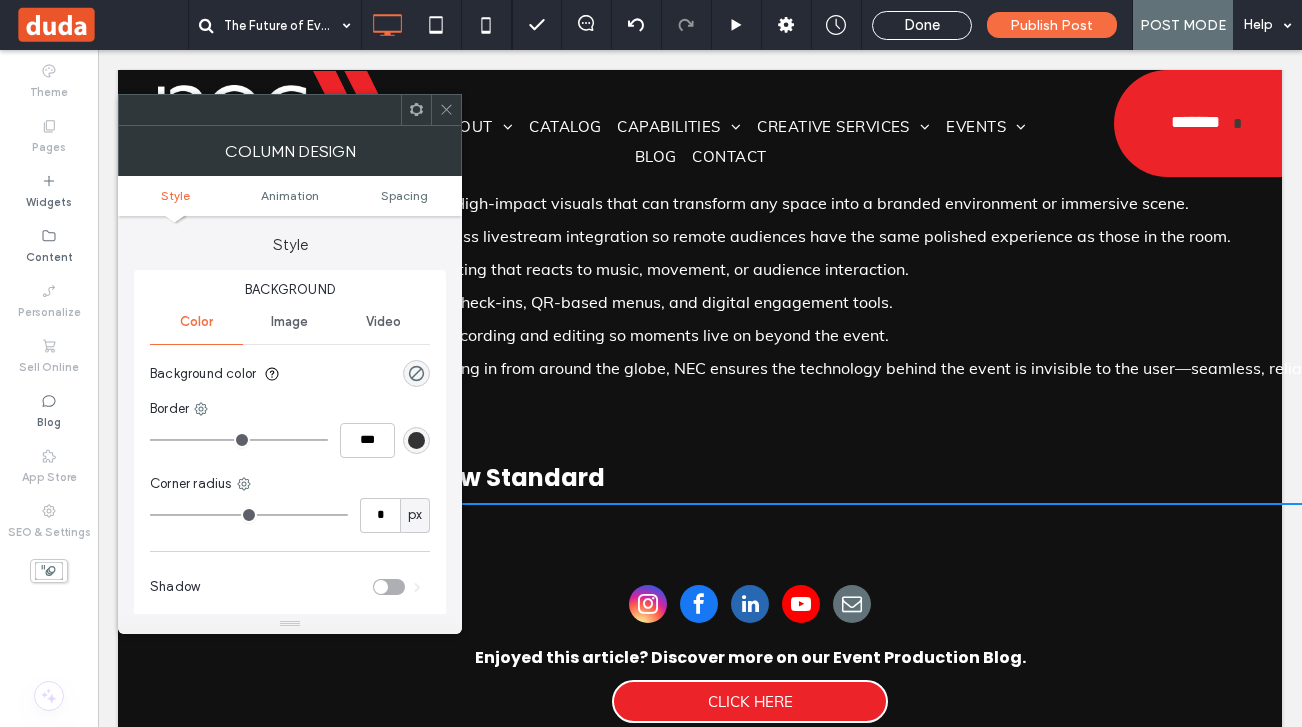 click 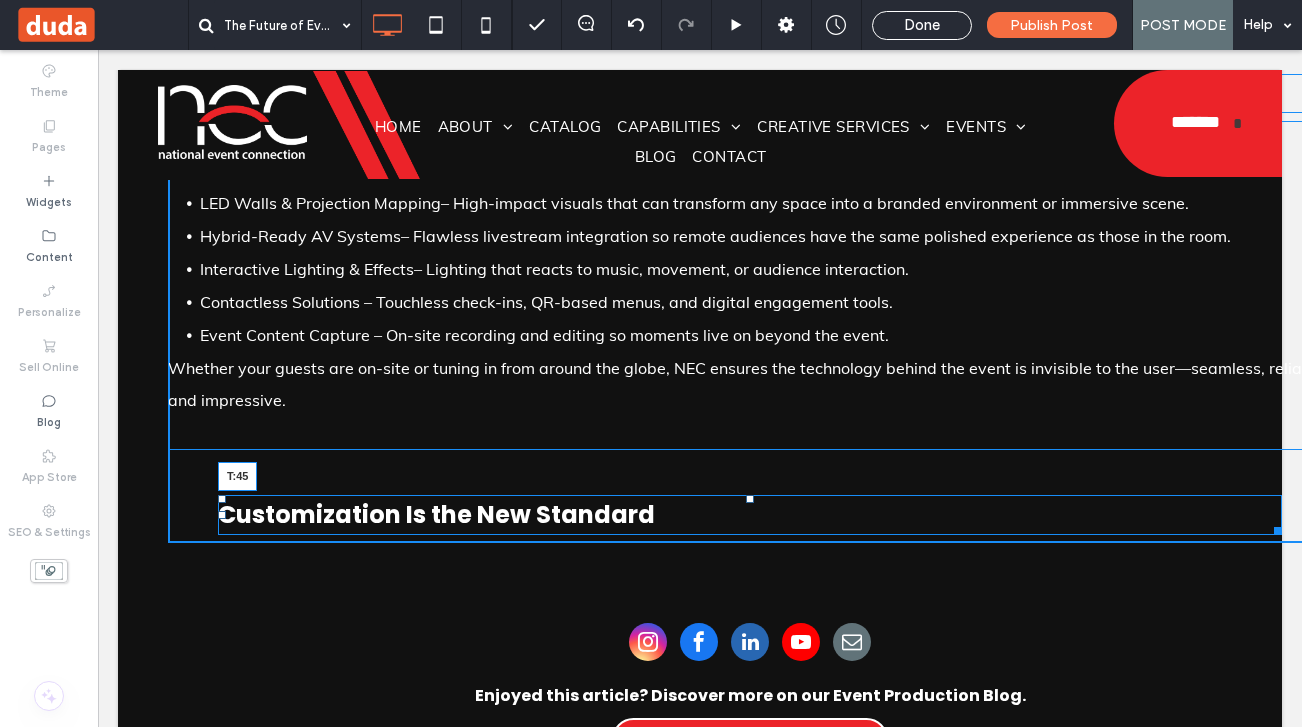 drag, startPoint x: 698, startPoint y: 467, endPoint x: 788, endPoint y: 553, distance: 124.48293 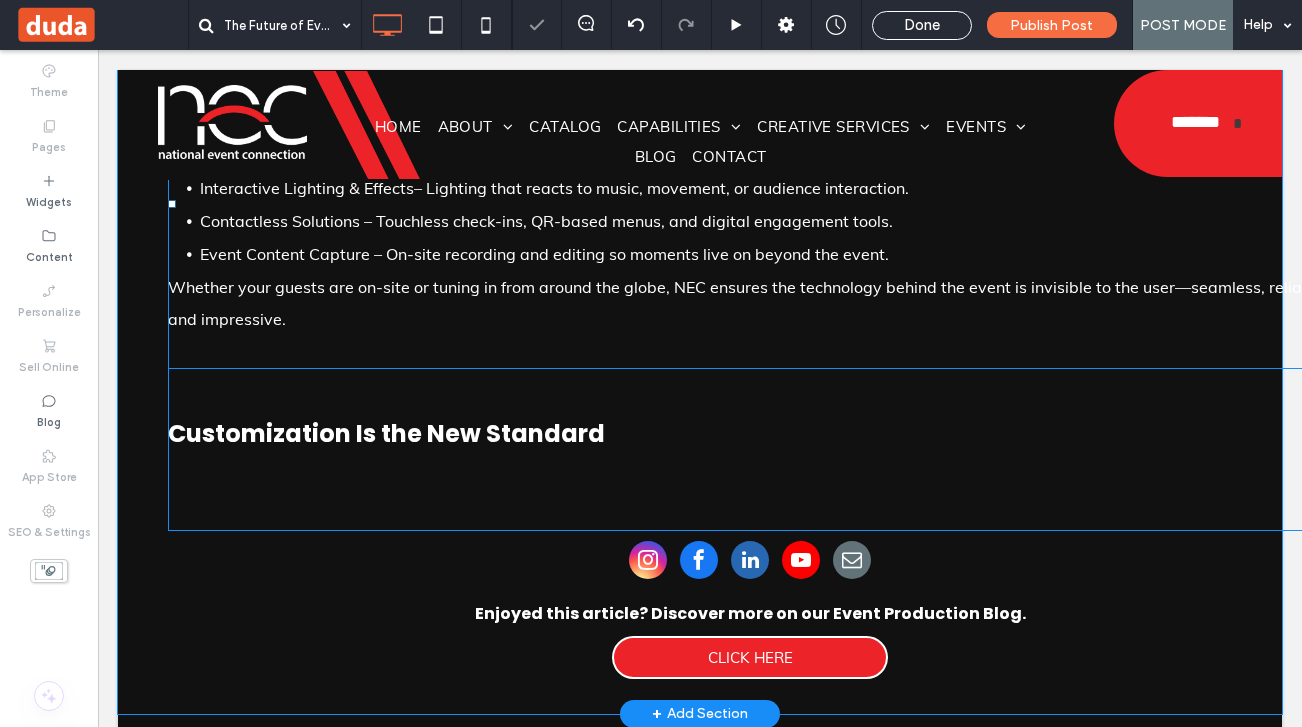 scroll, scrollTop: 1151, scrollLeft: 0, axis: vertical 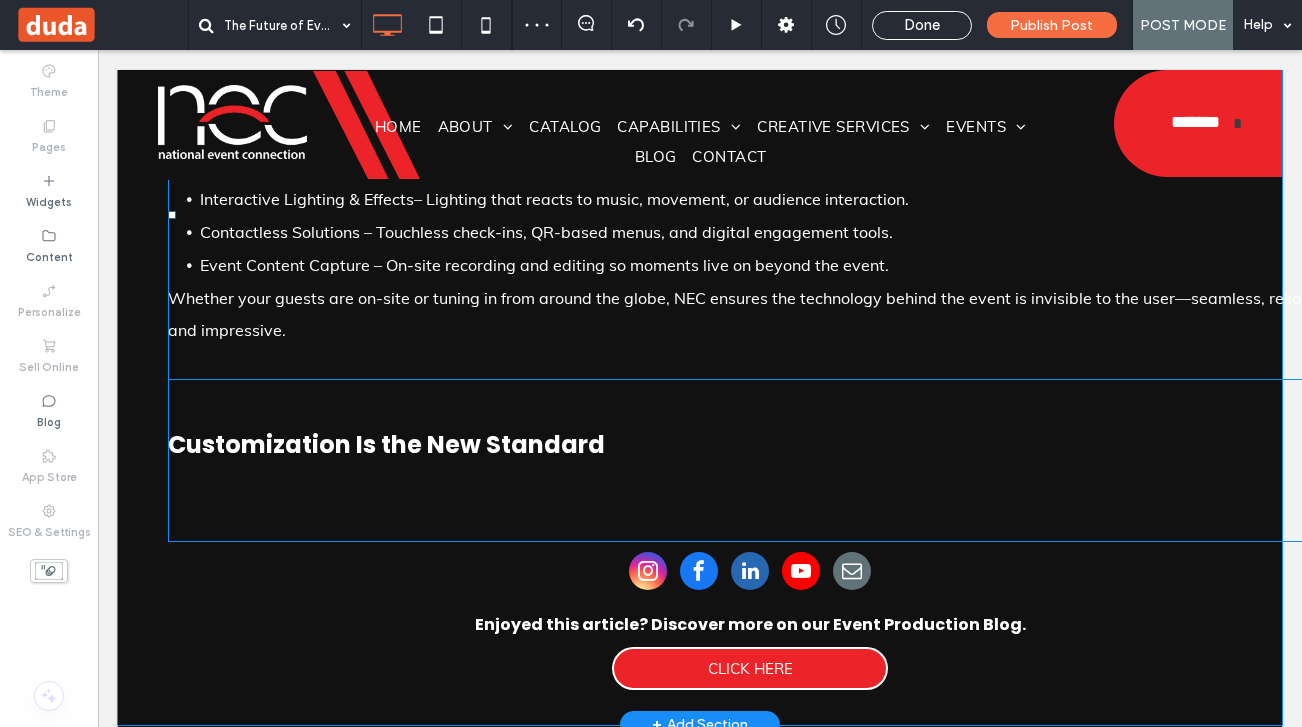 click at bounding box center (750, 362) 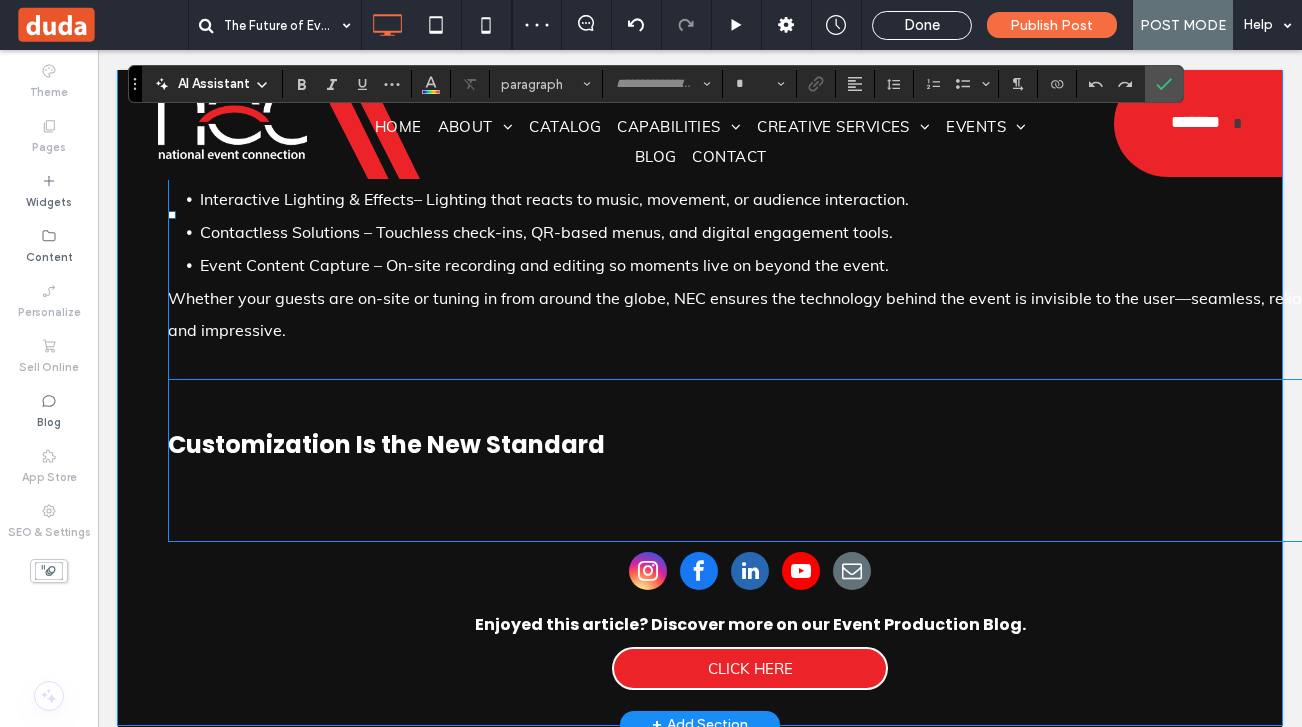 type on "****" 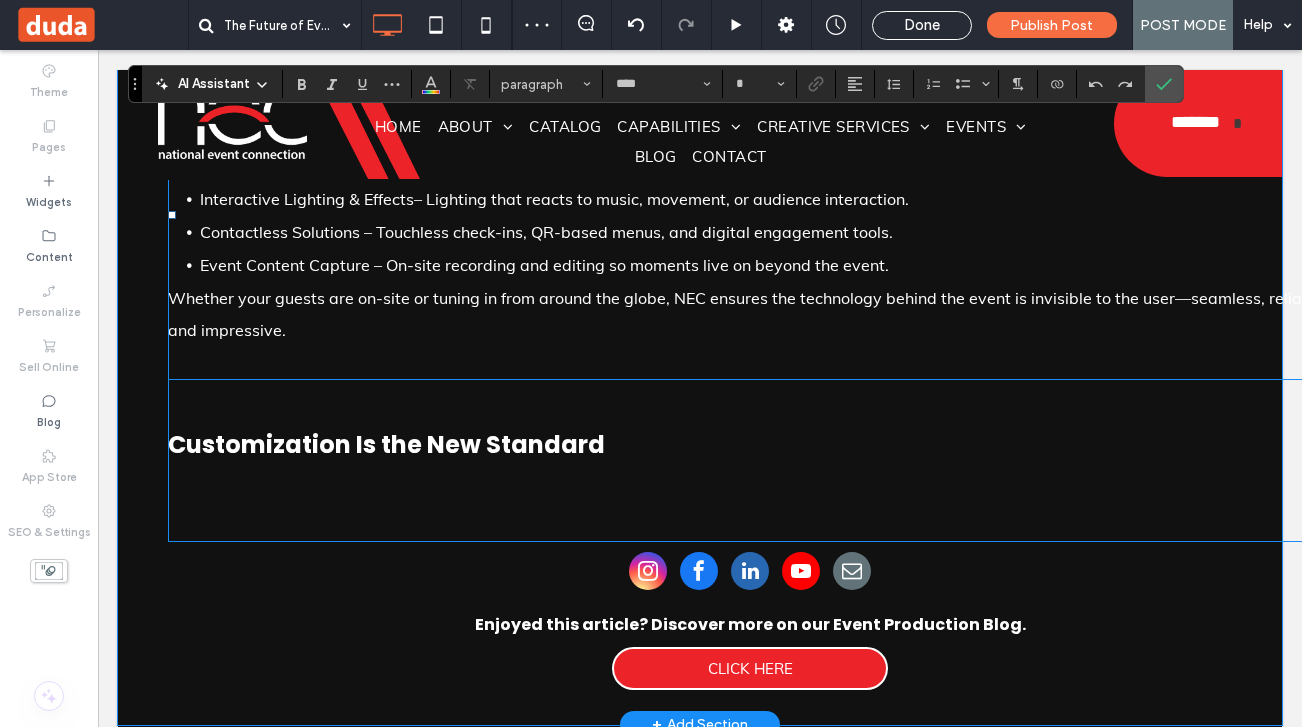 type on "**" 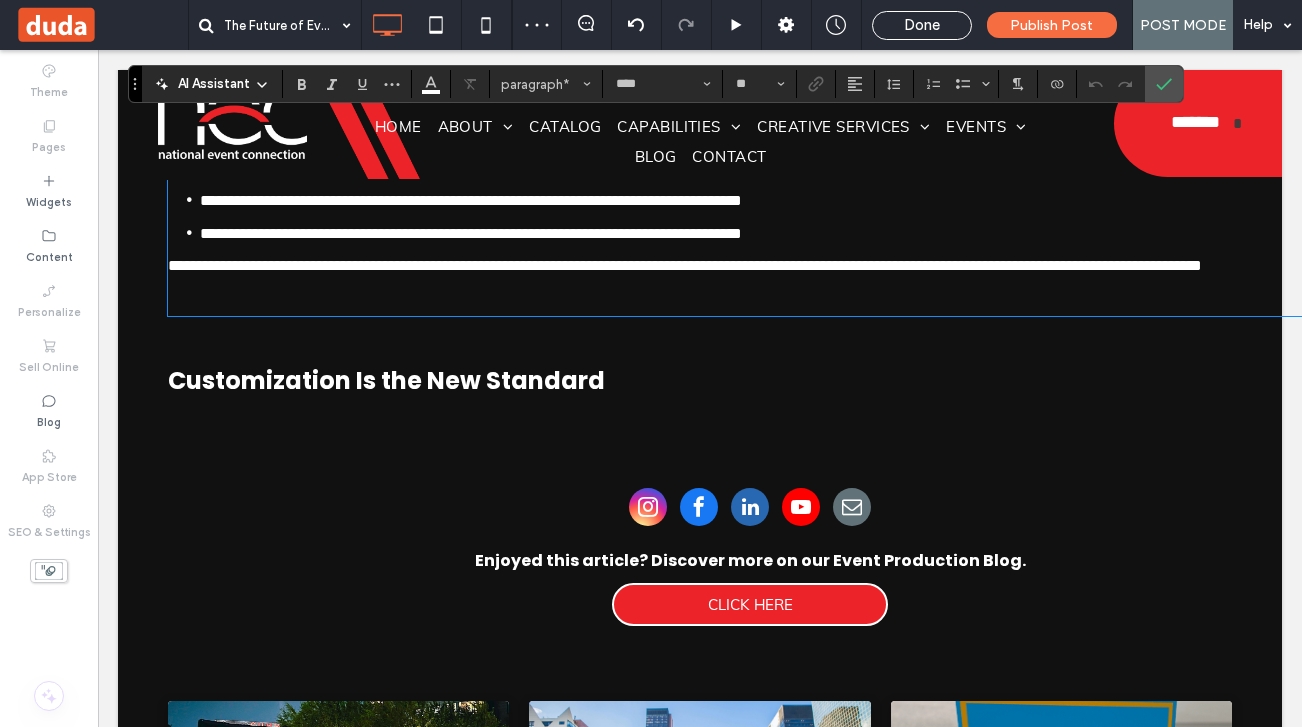 click at bounding box center [750, 298] 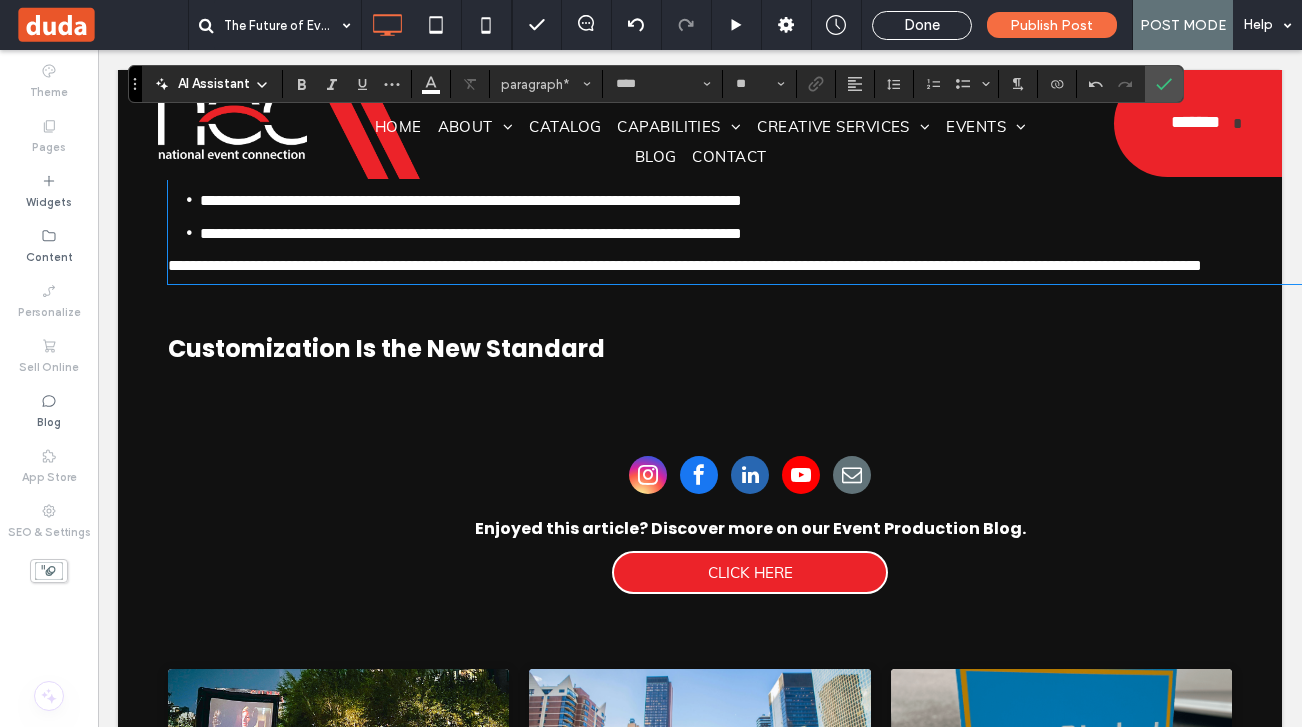 click on "**********" at bounding box center (750, 7) 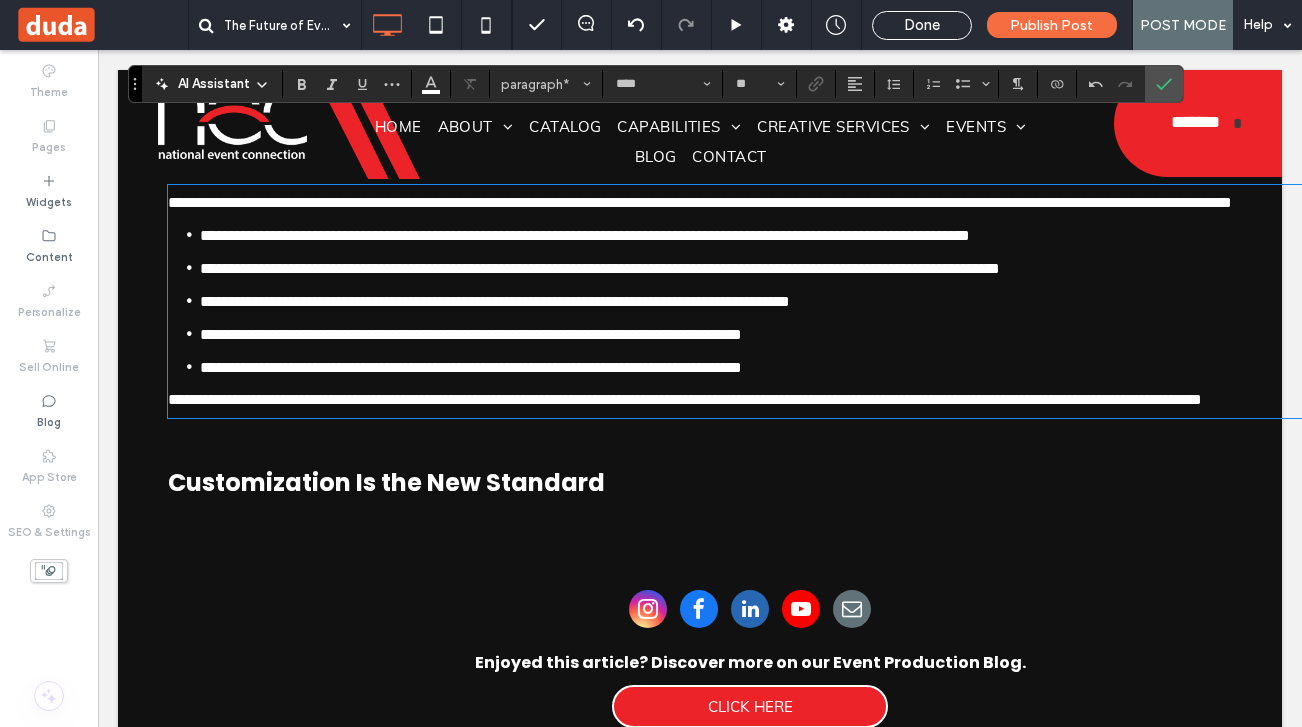 scroll, scrollTop: 977, scrollLeft: 0, axis: vertical 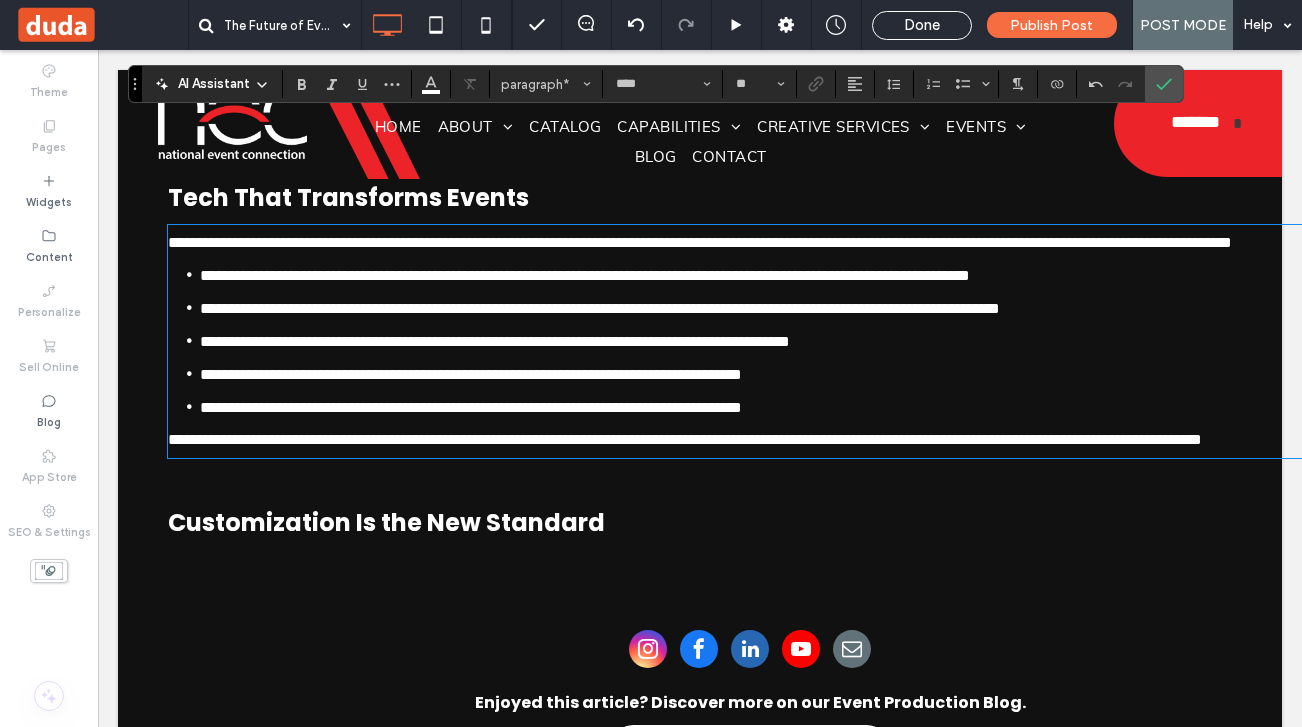 click on "Customization Is the New Standard" at bounding box center (750, 522) 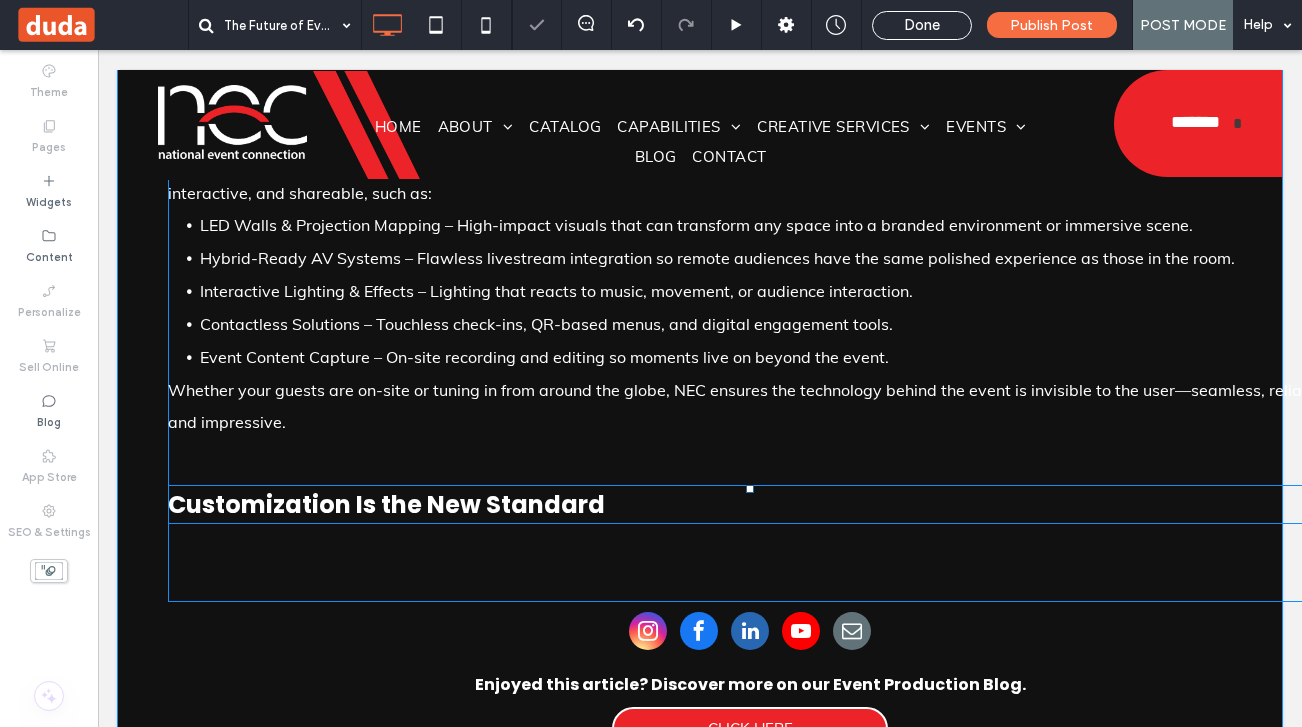 scroll, scrollTop: 1083, scrollLeft: 0, axis: vertical 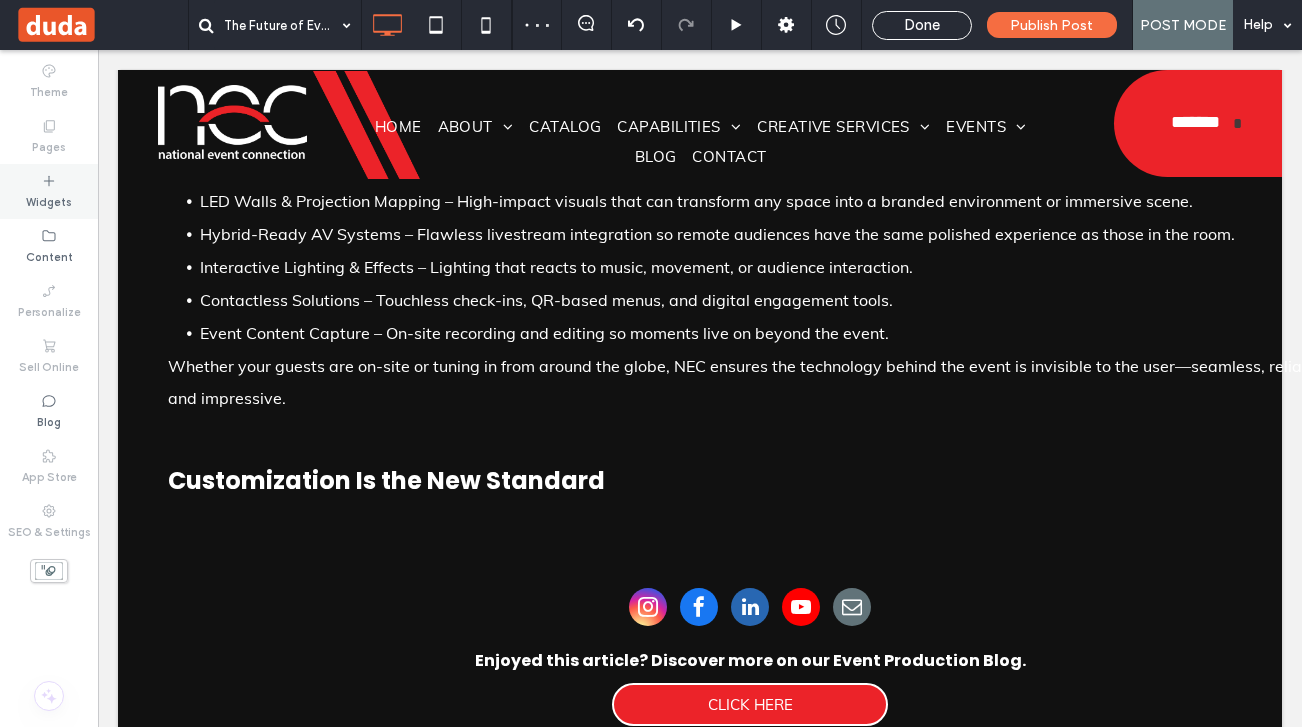 click on "Widgets" at bounding box center (49, 191) 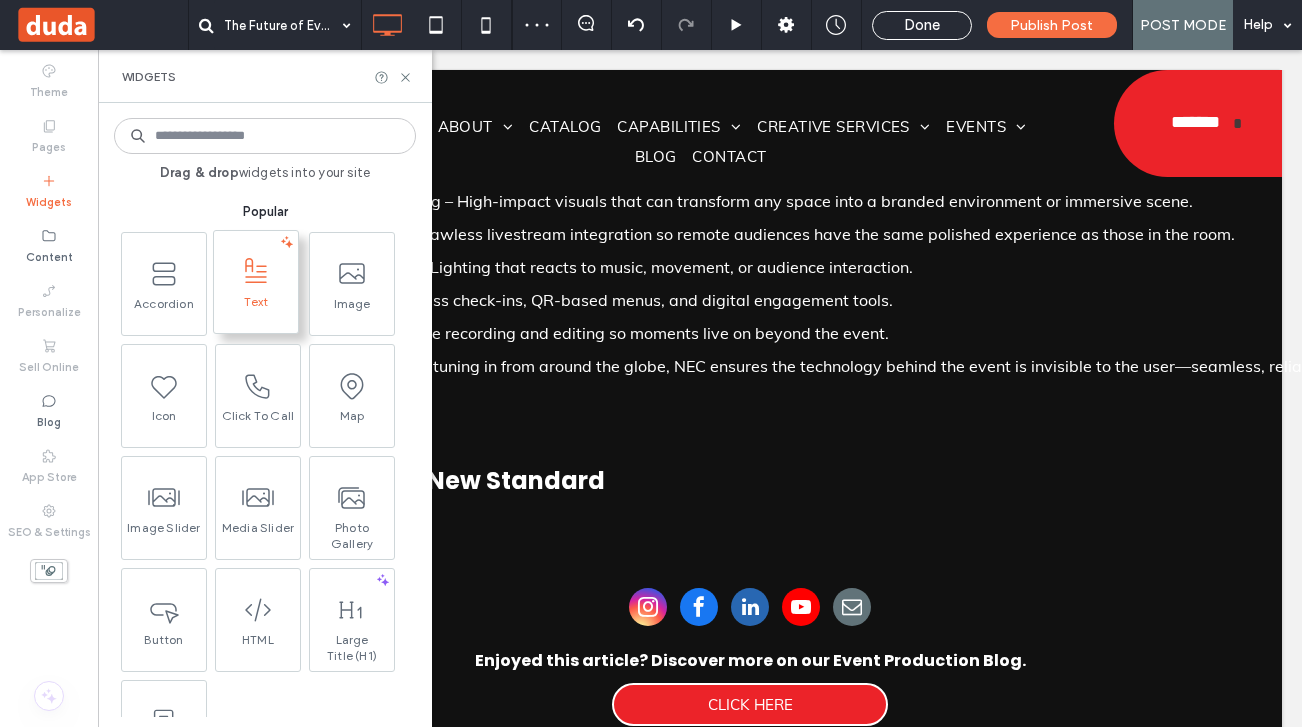 click on "Text" at bounding box center [256, 308] 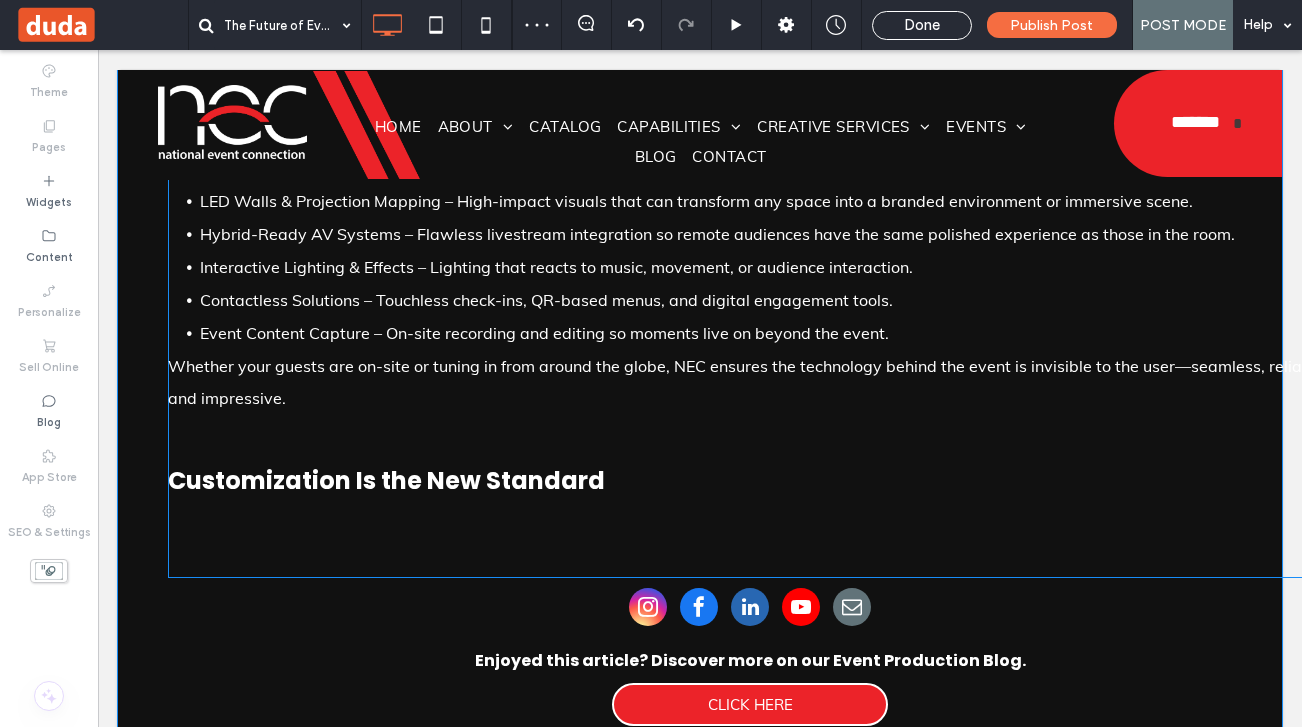 type on "****" 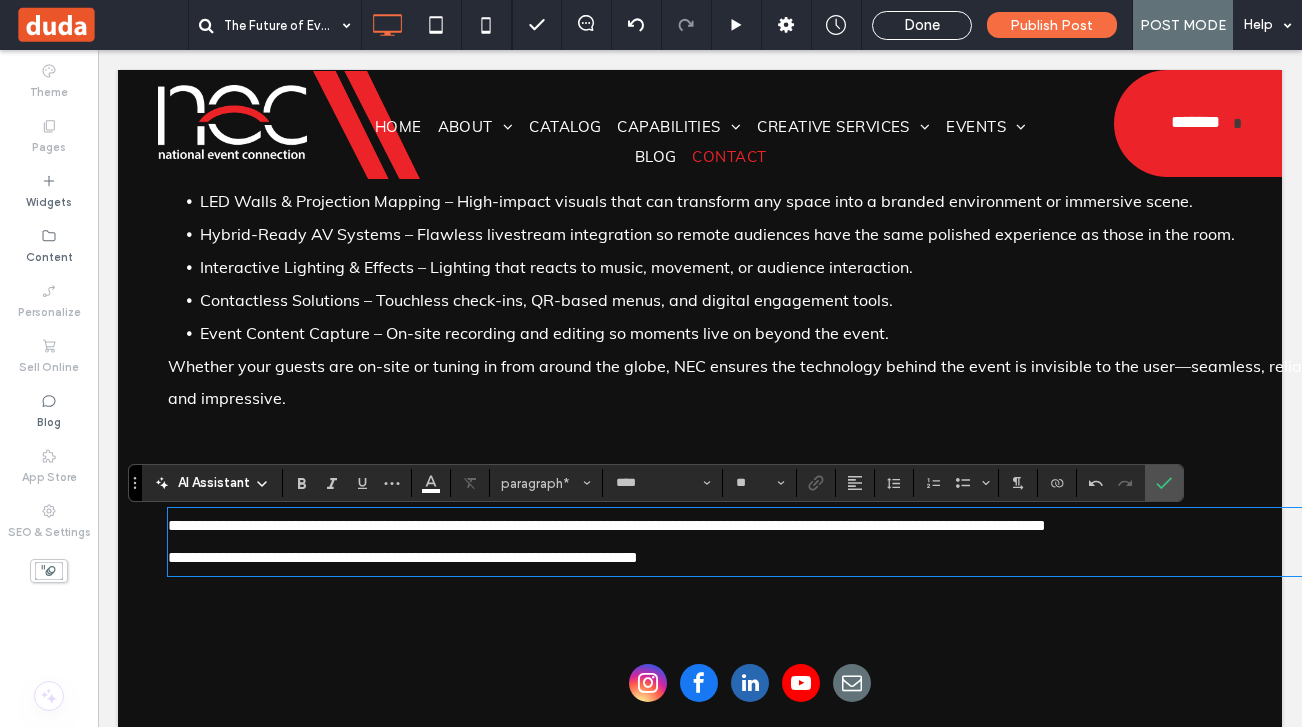 scroll, scrollTop: 0, scrollLeft: 0, axis: both 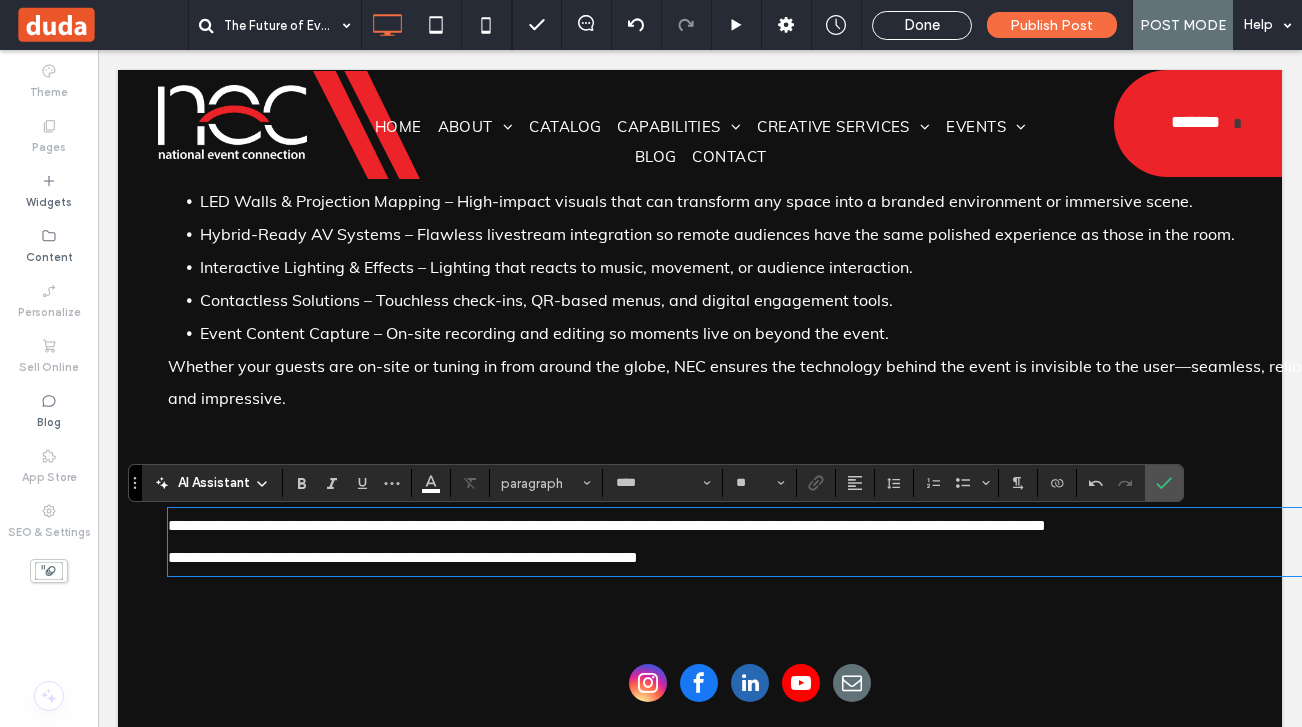 click on "**********" at bounding box center [750, 526] 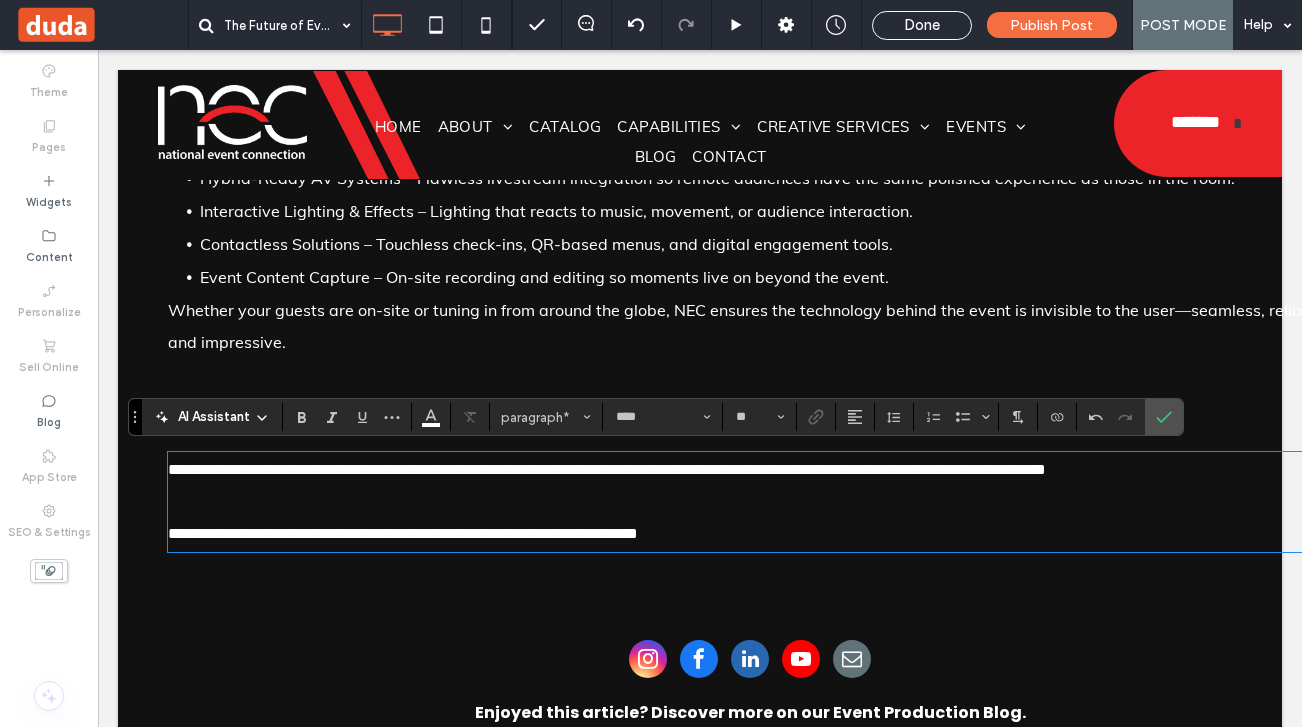 scroll, scrollTop: 1173, scrollLeft: 0, axis: vertical 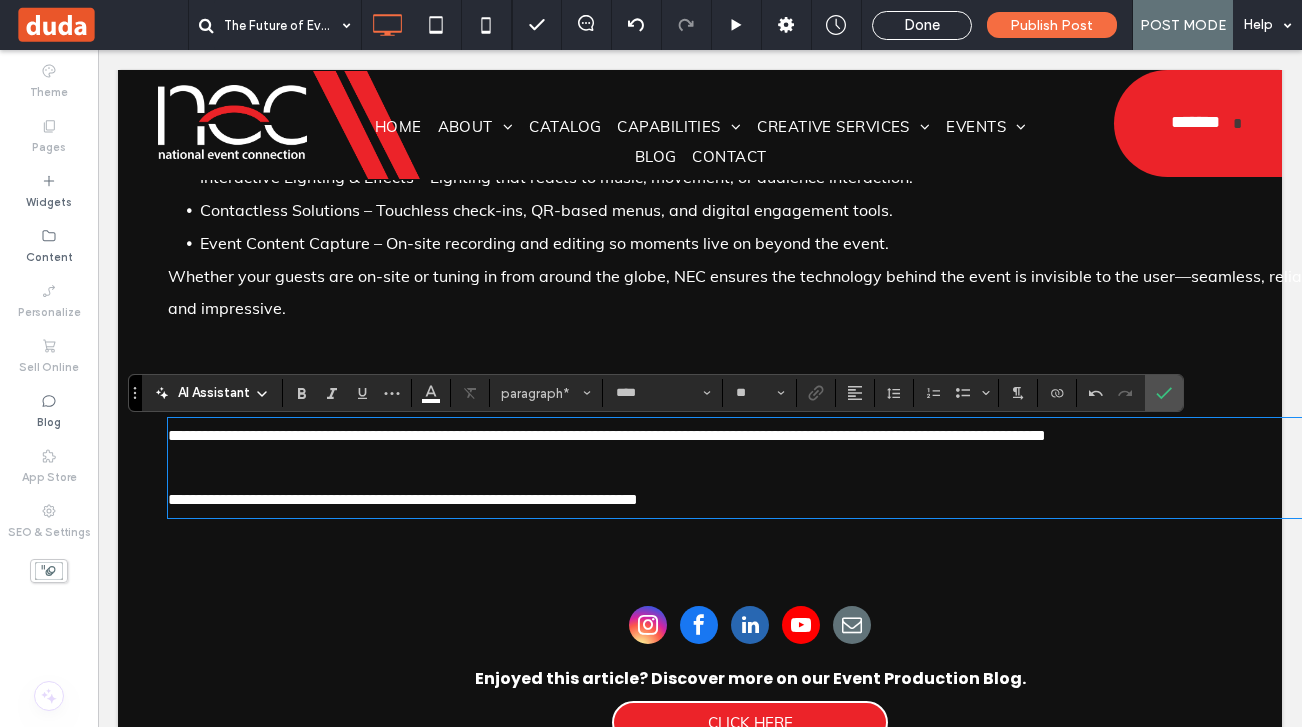 click on "**********" at bounding box center (750, 500) 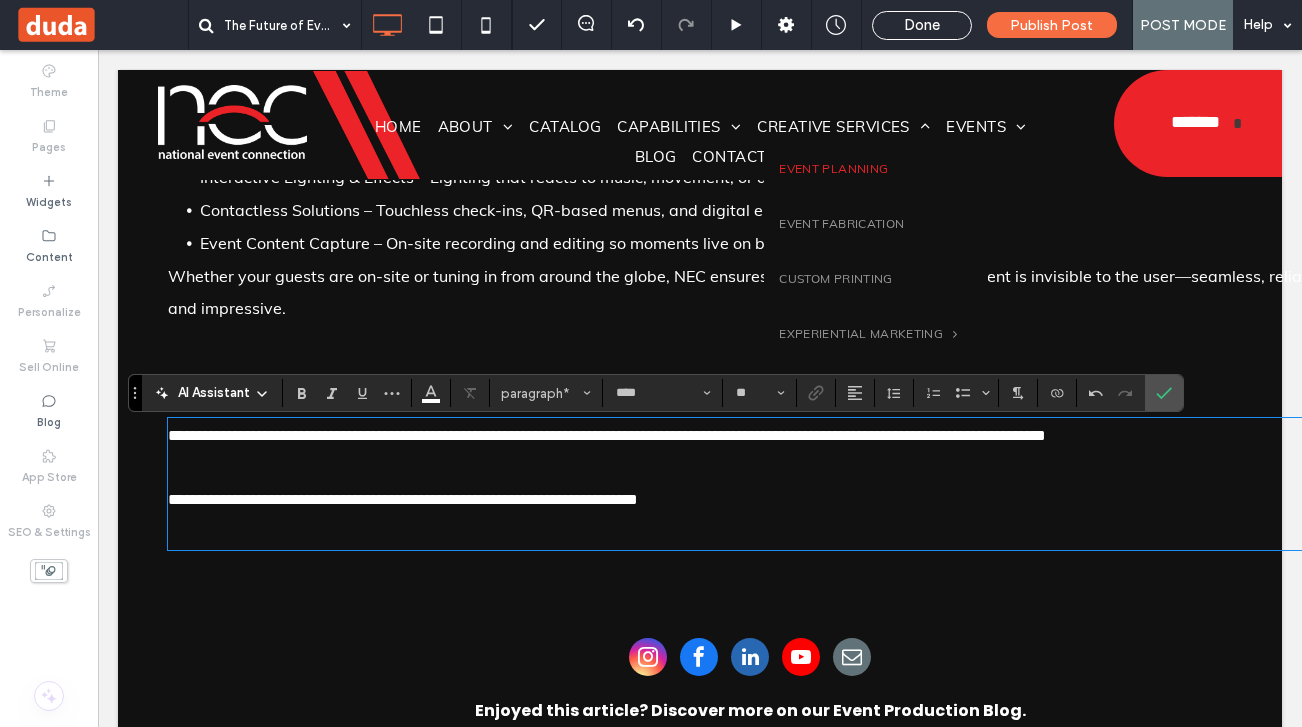 scroll, scrollTop: 0, scrollLeft: 0, axis: both 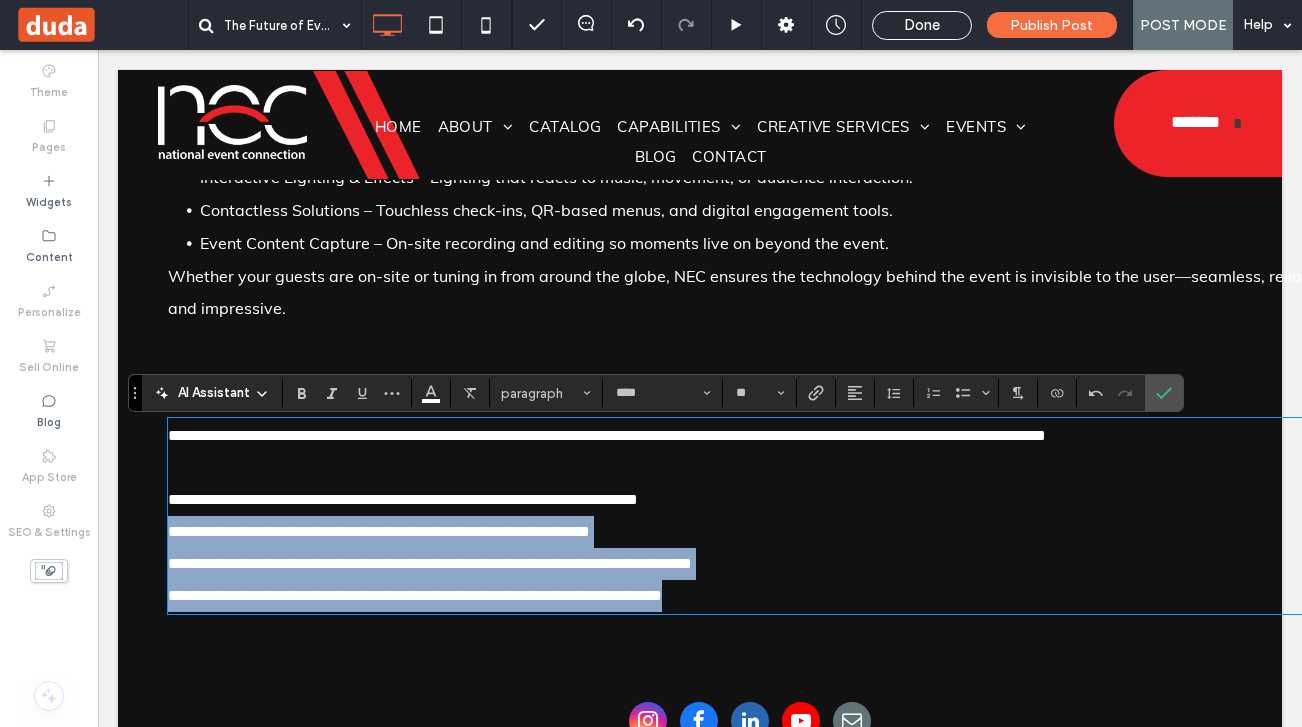 drag, startPoint x: 173, startPoint y: 566, endPoint x: 850, endPoint y: 635, distance: 680.50714 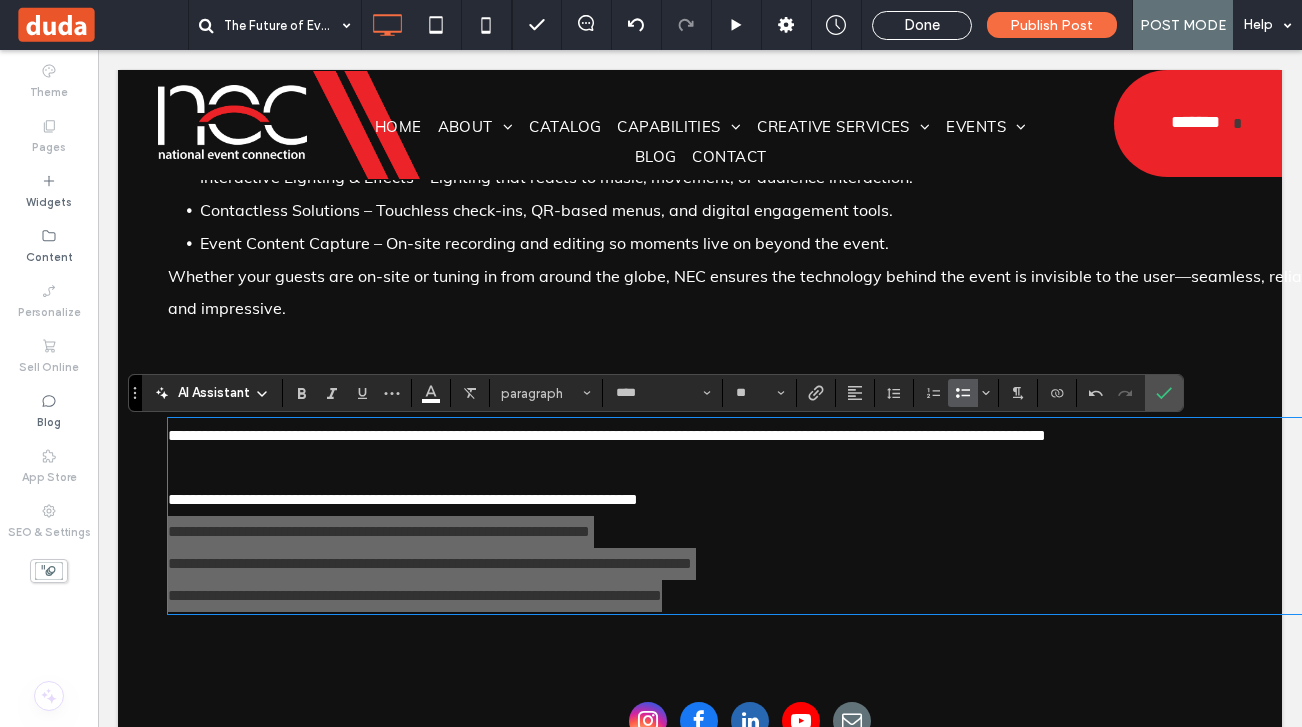 click 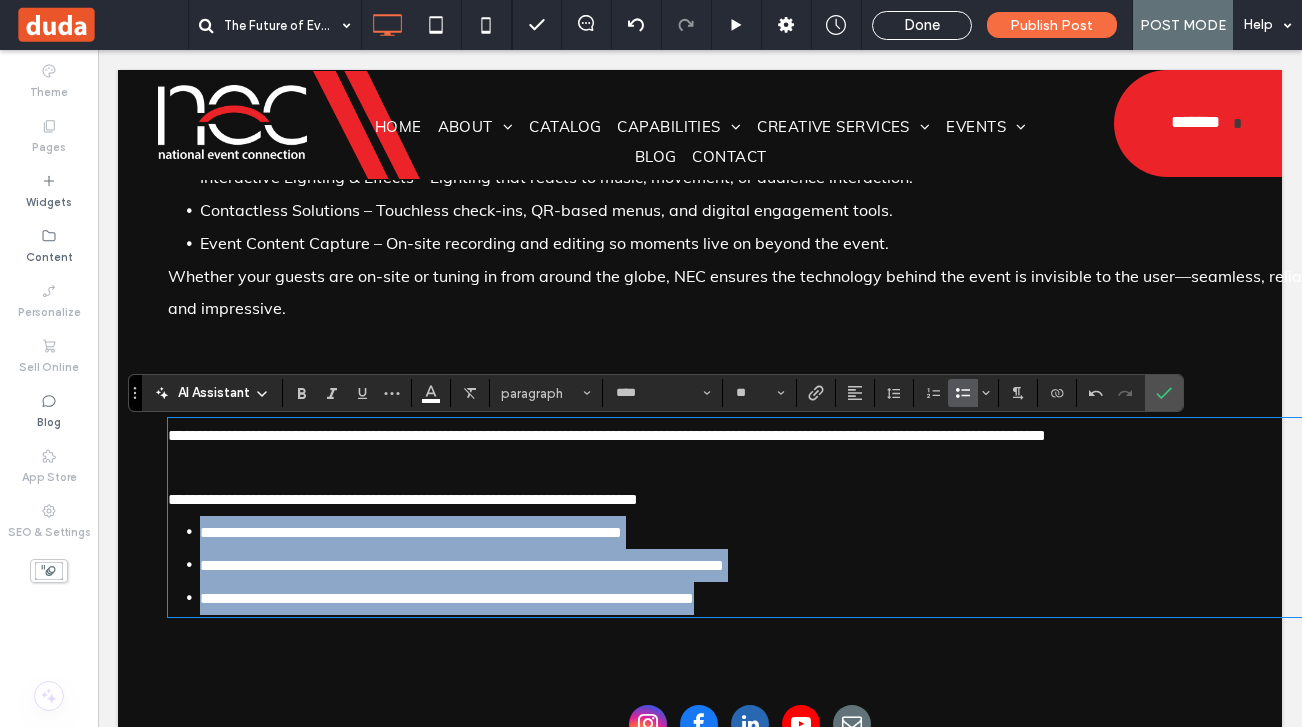 click on "**********" at bounding box center [411, 532] 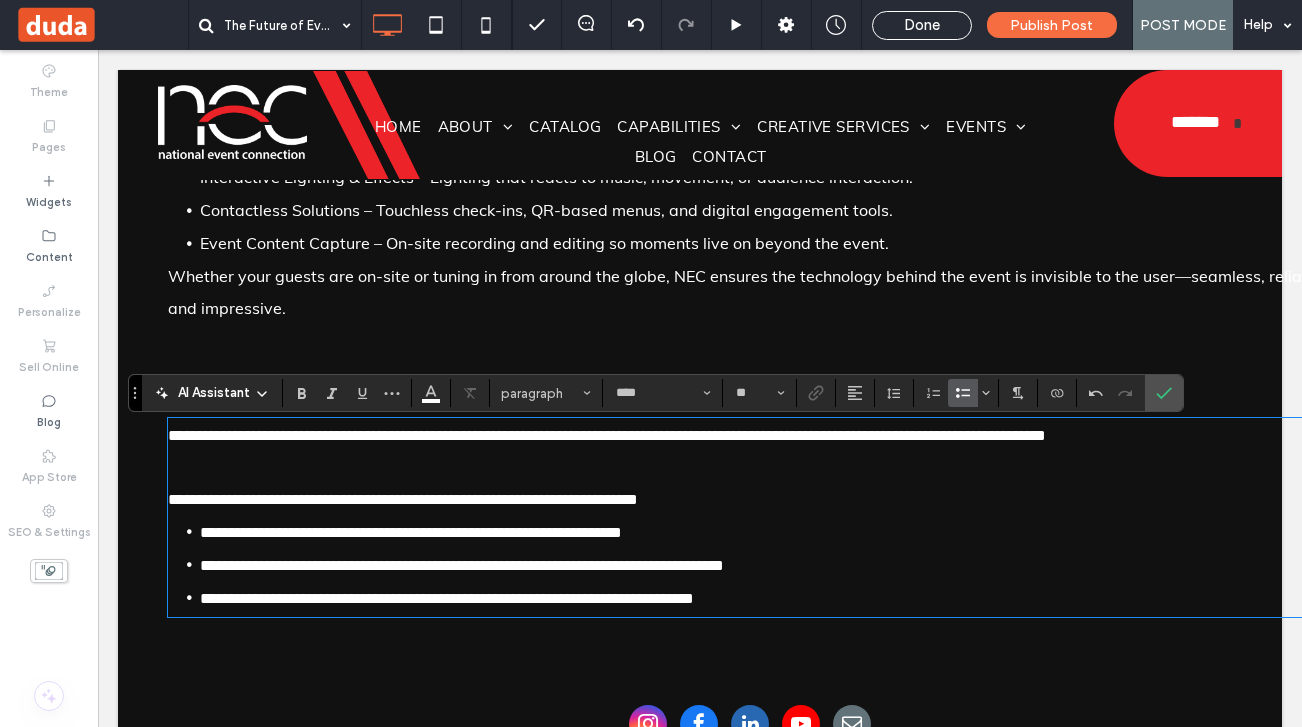 scroll, scrollTop: 1258, scrollLeft: 0, axis: vertical 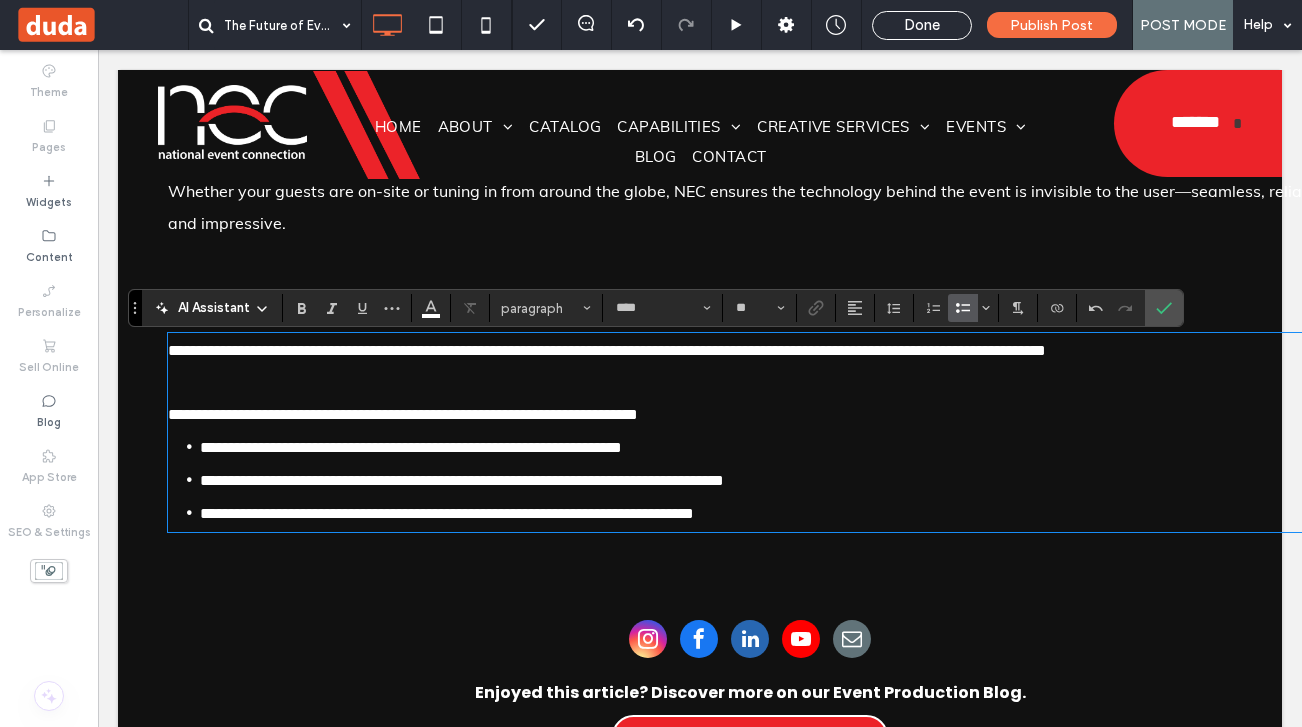 click on "**********" at bounding box center [766, 513] 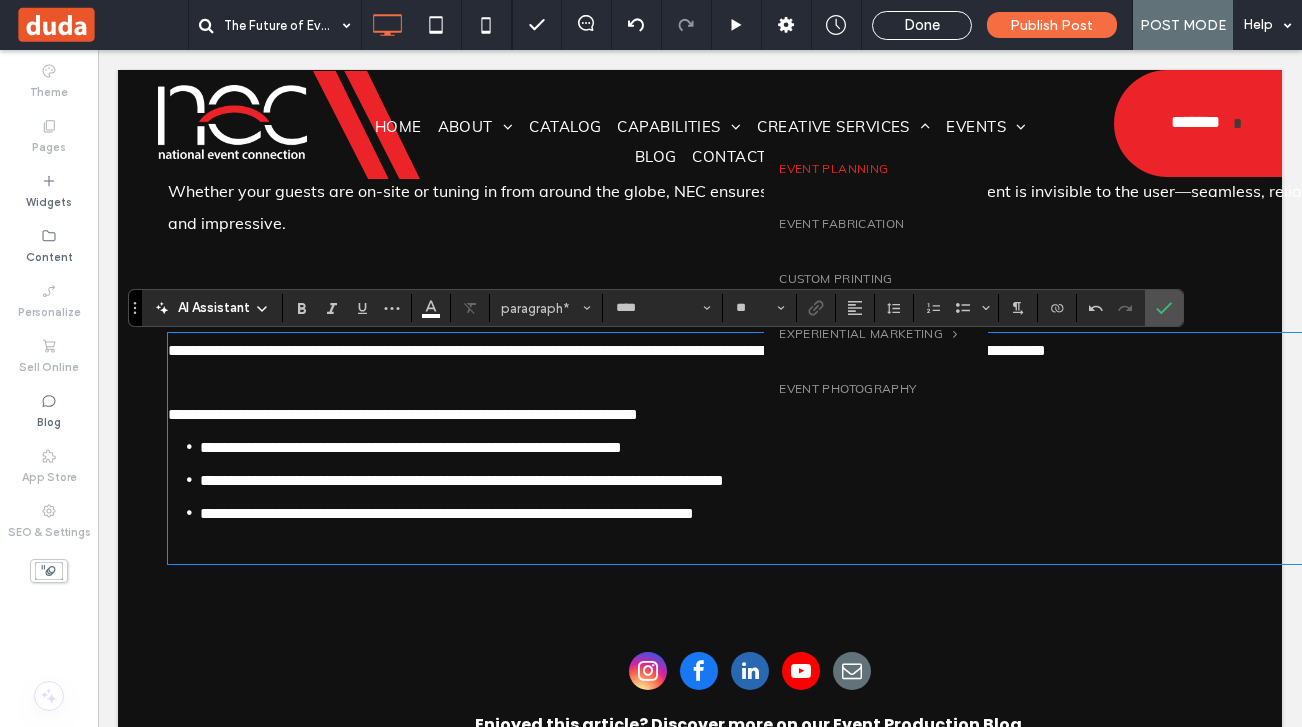 scroll, scrollTop: 0, scrollLeft: 0, axis: both 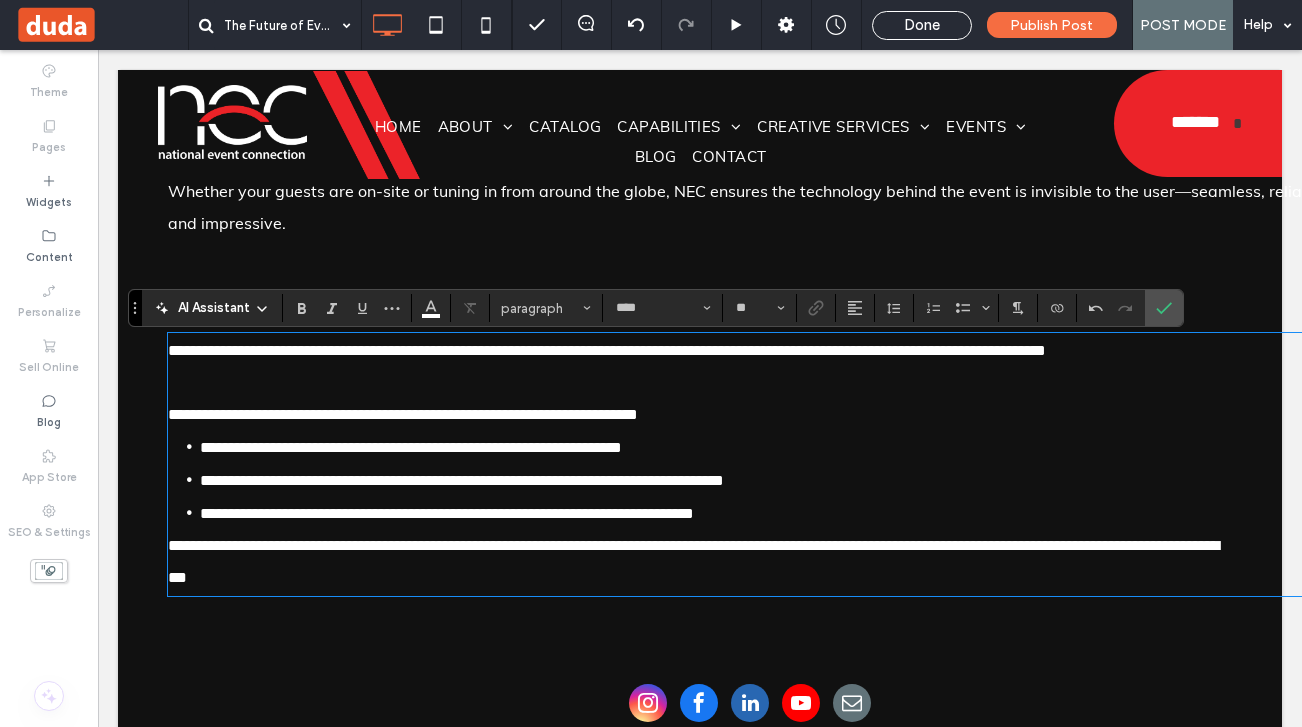click on "**********" at bounding box center [766, 513] 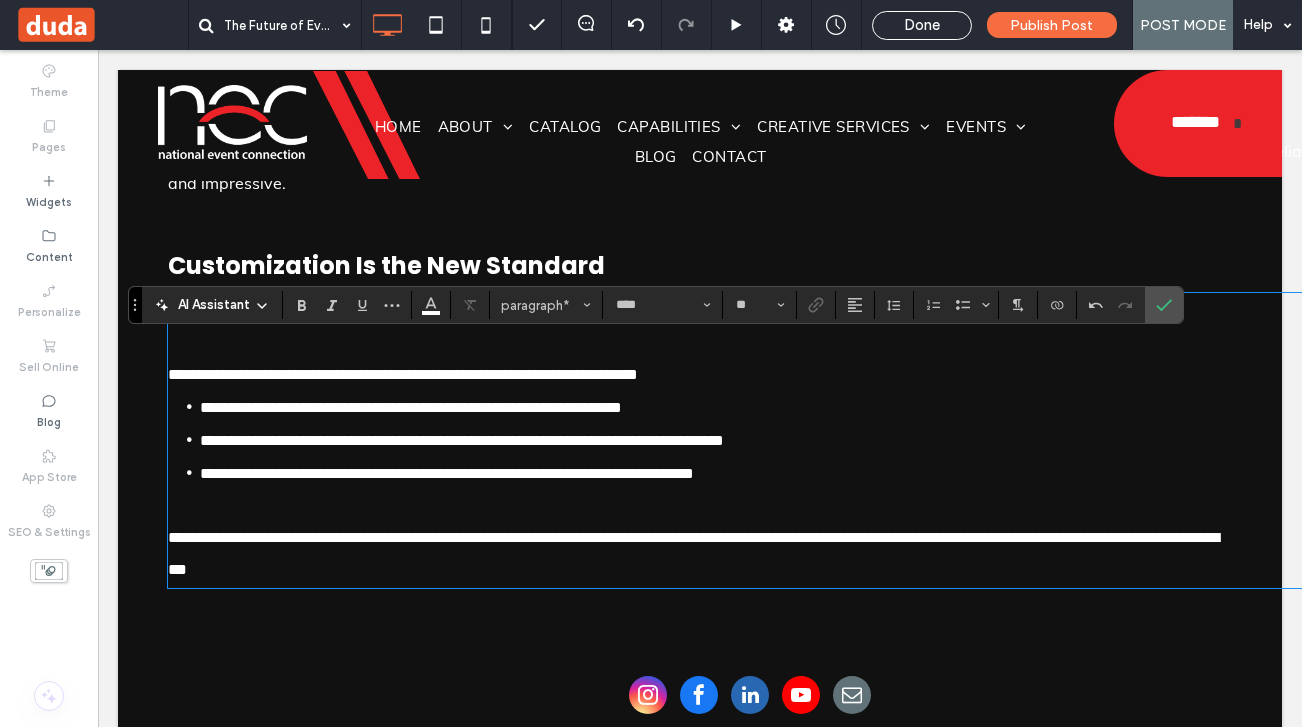 scroll, scrollTop: 1303, scrollLeft: 0, axis: vertical 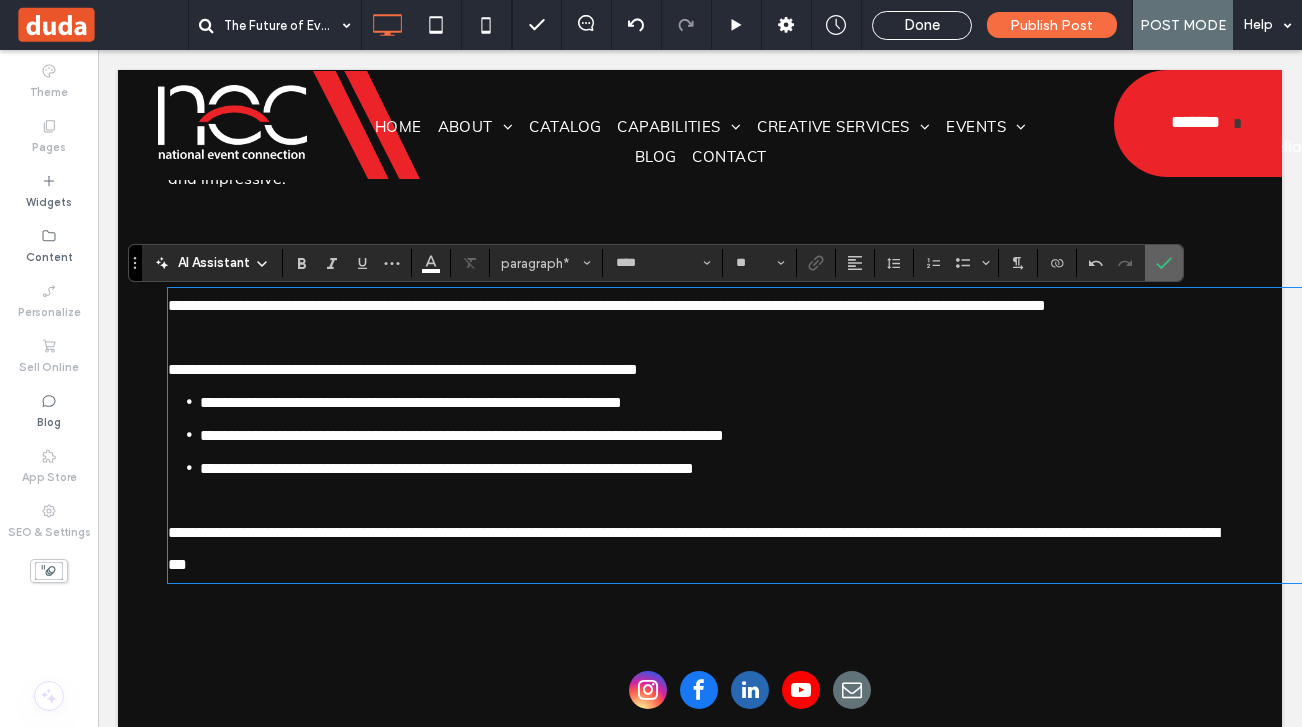 click at bounding box center (1164, 263) 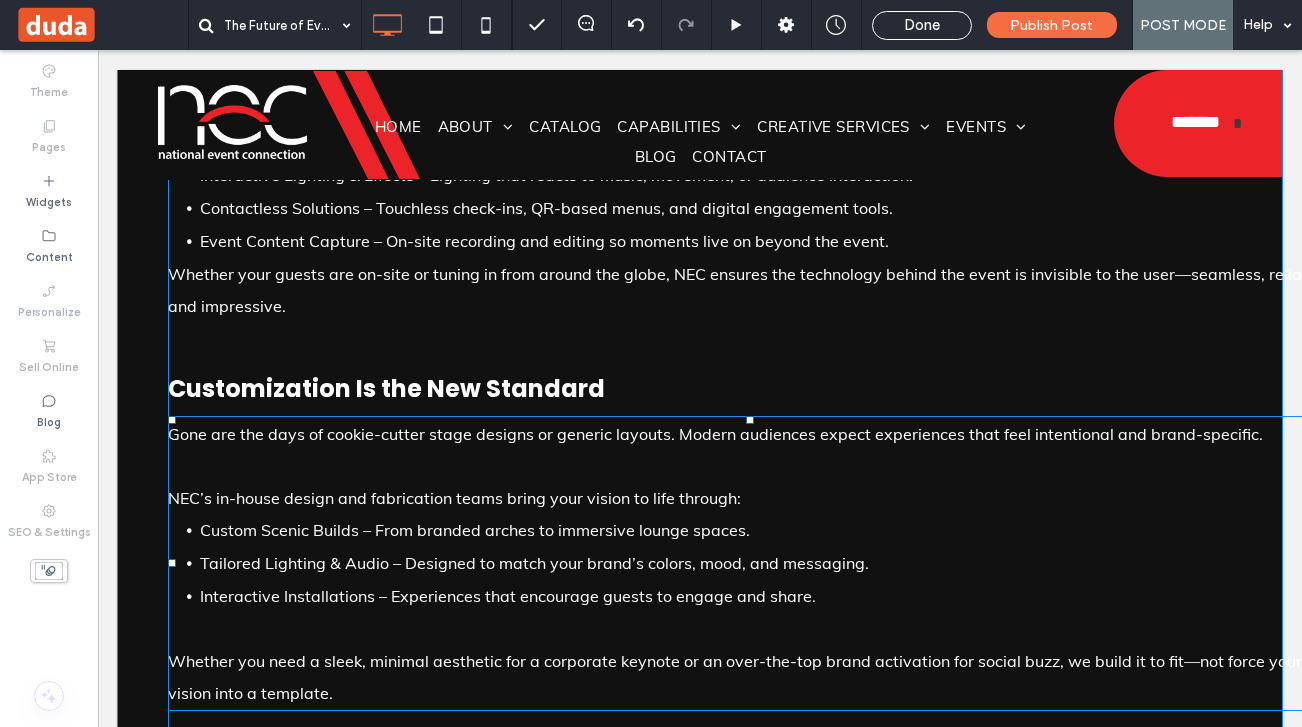 scroll, scrollTop: 1173, scrollLeft: 0, axis: vertical 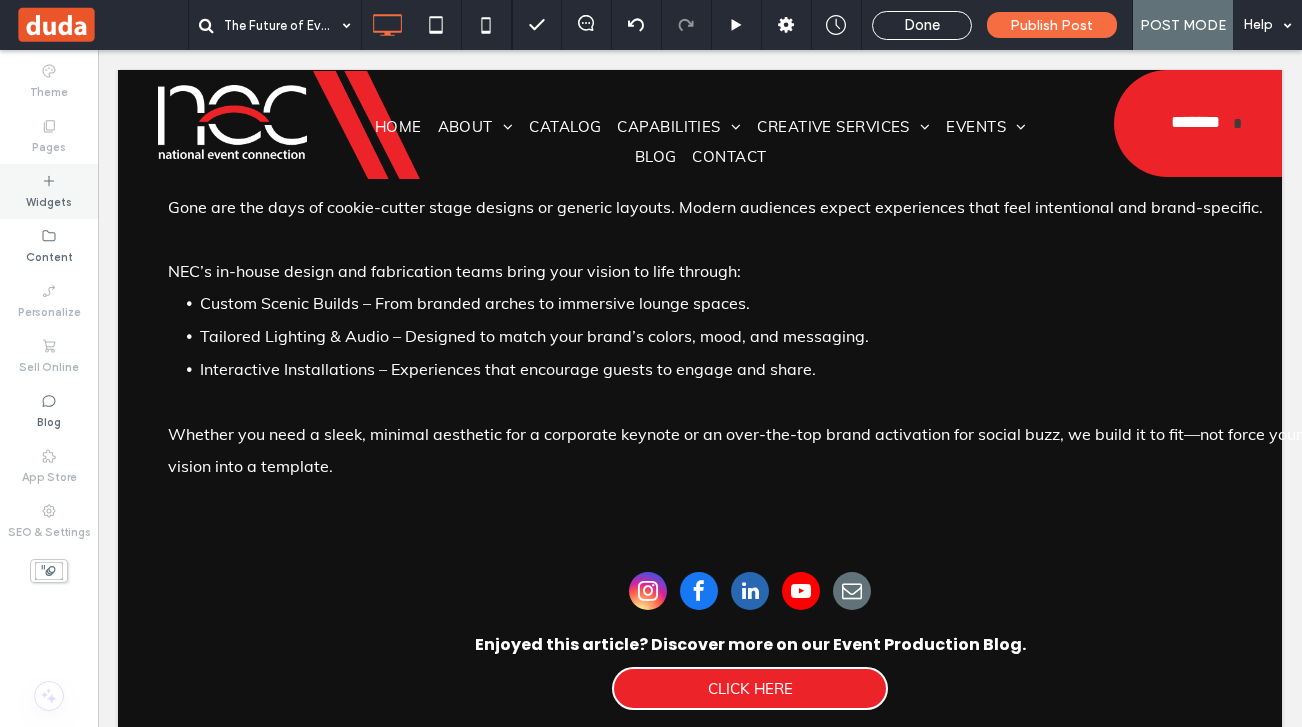 click on "Widgets" at bounding box center (49, 200) 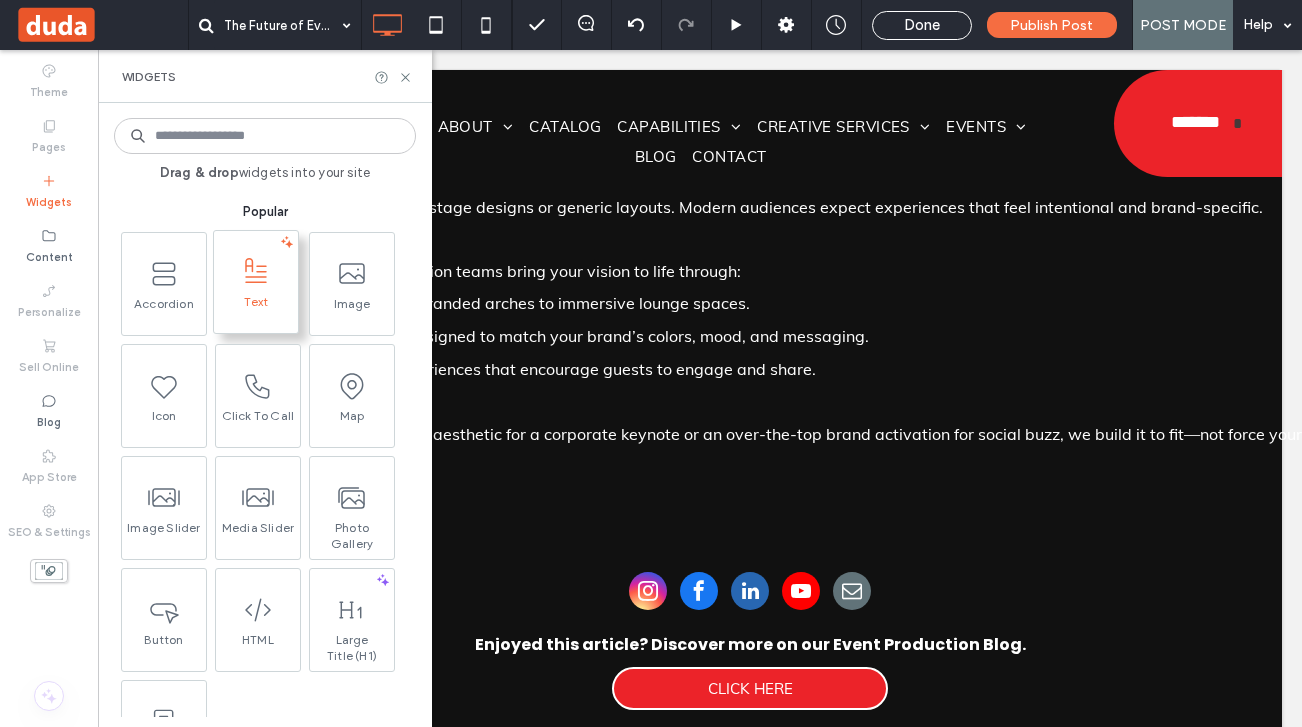 click at bounding box center (256, 271) 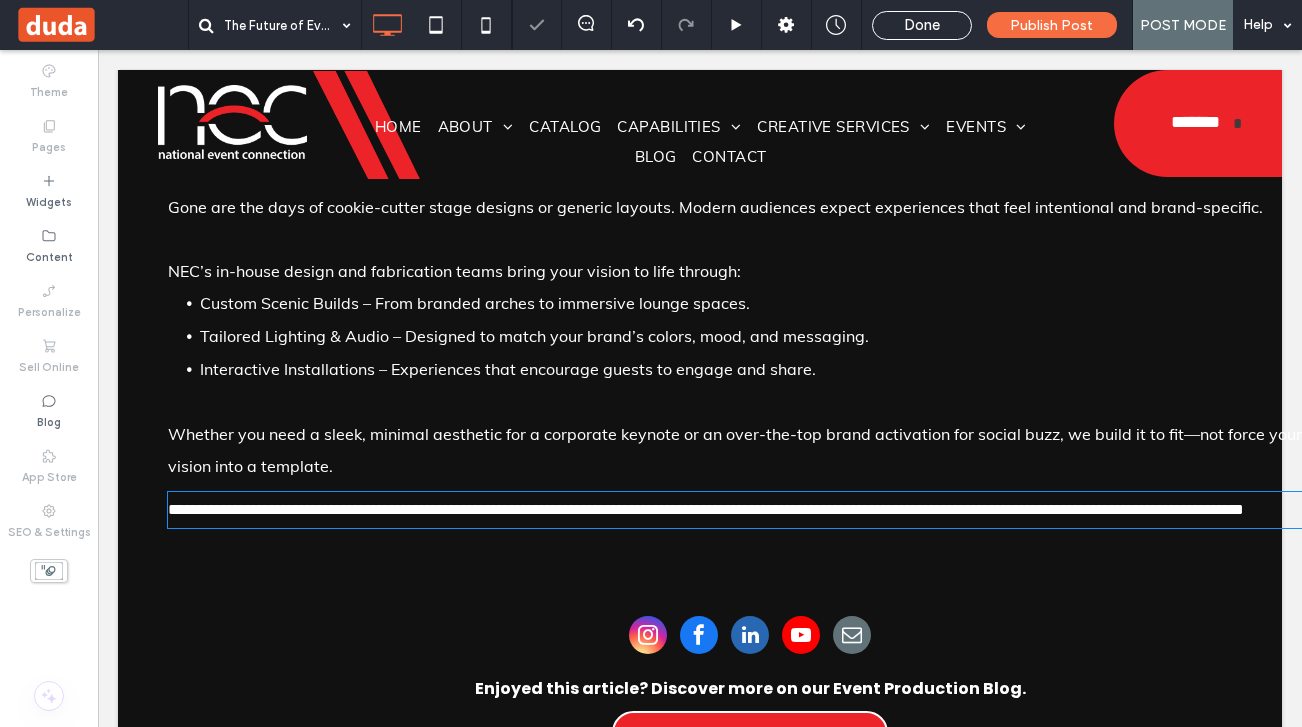 type on "****" 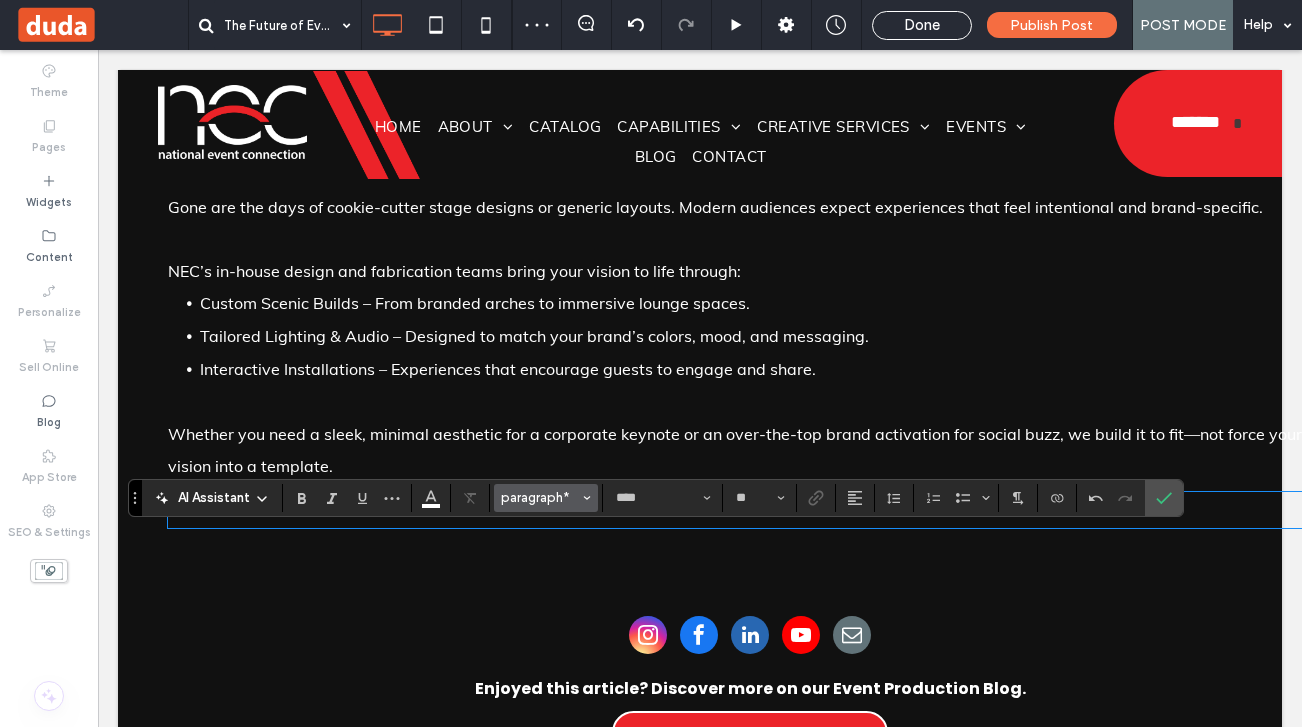 click on "paragraph*" at bounding box center [540, 497] 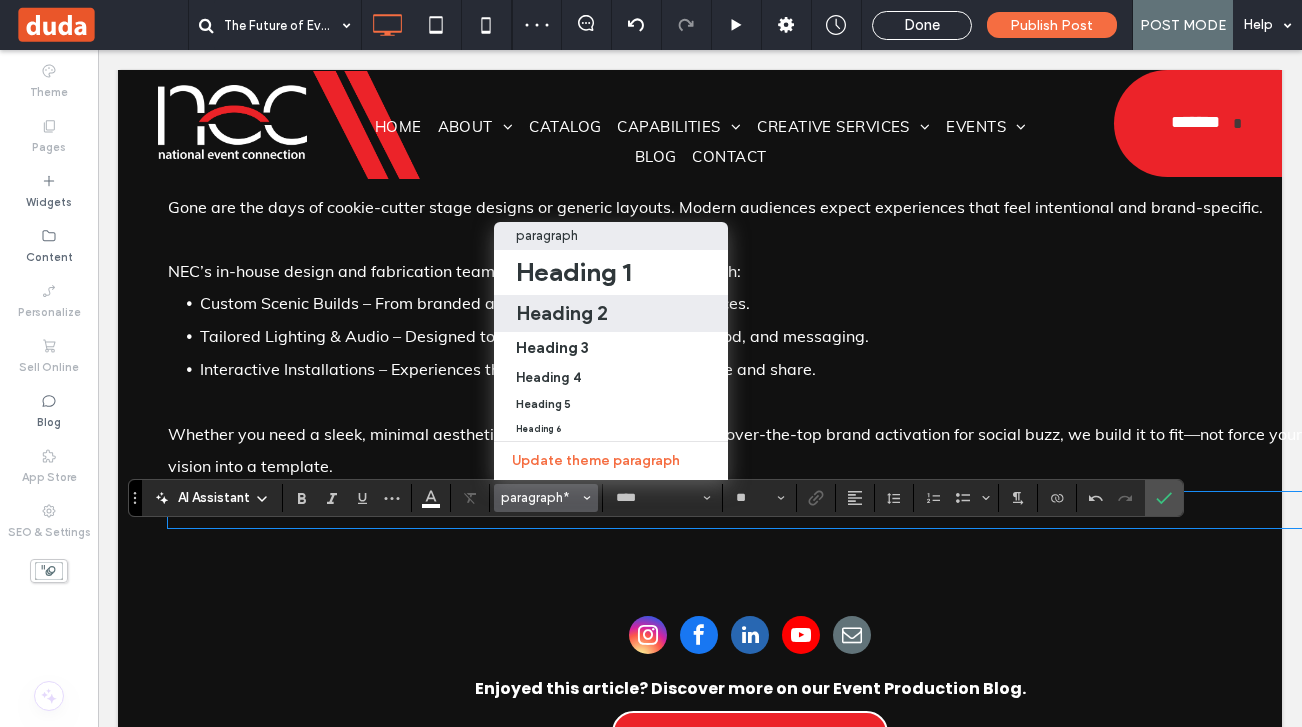 click on "Heading 2" at bounding box center (562, 313) 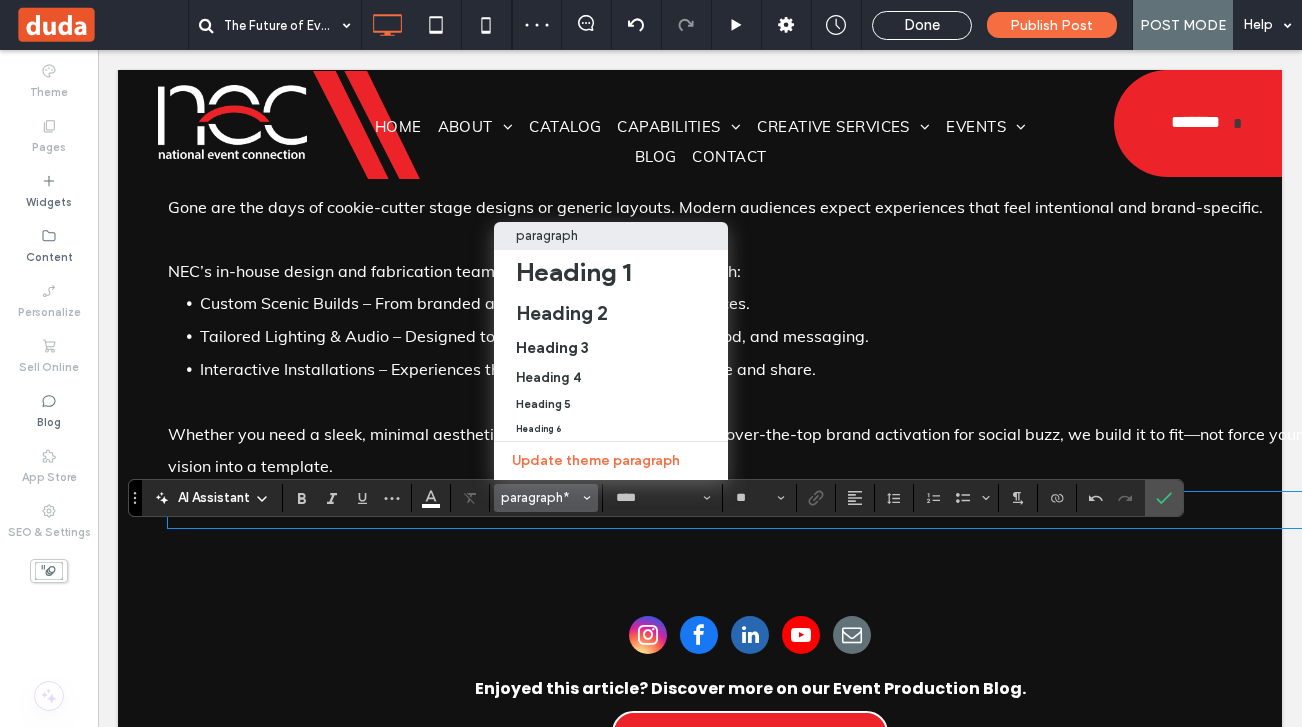 type on "*******" 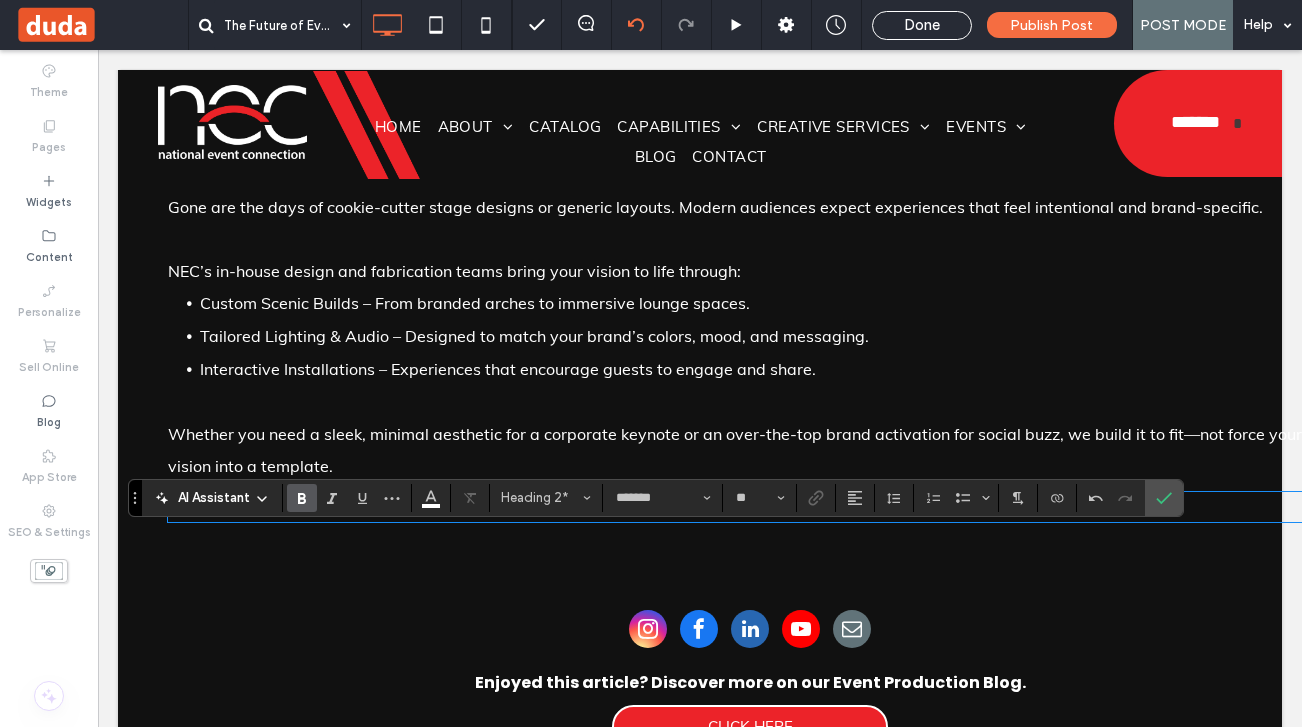 type on "****" 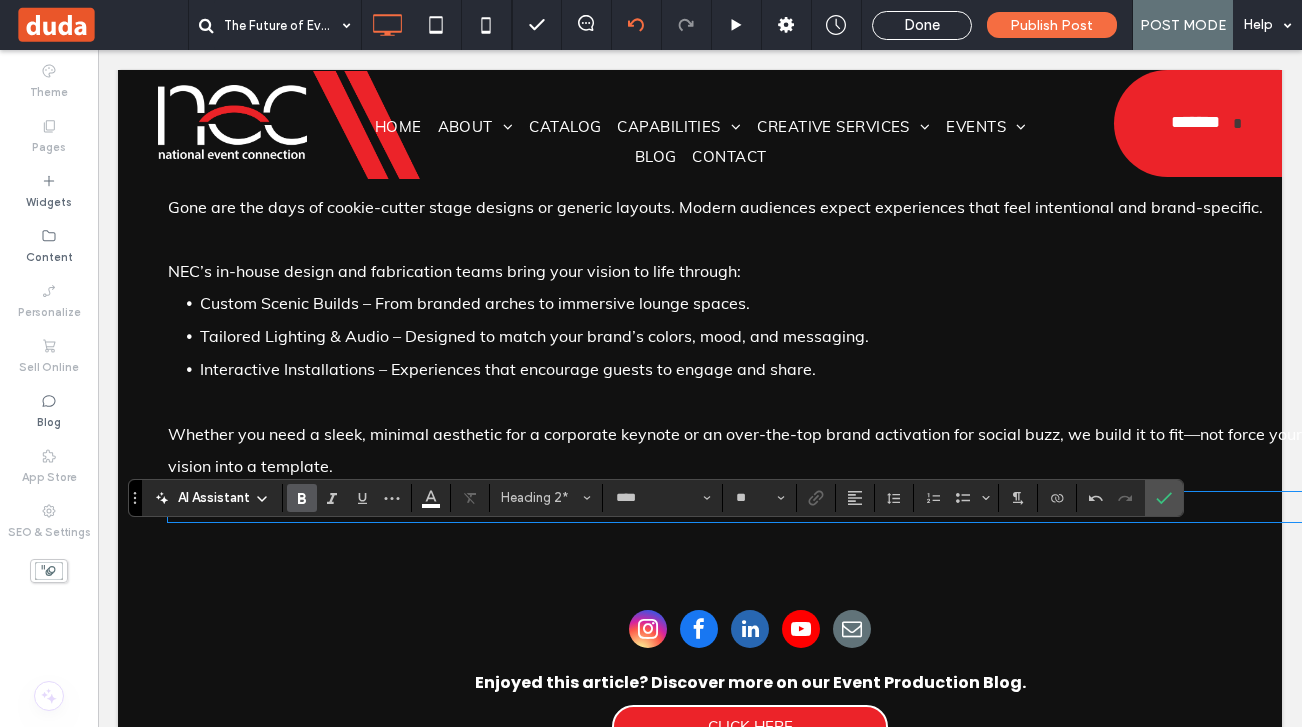 scroll, scrollTop: 0, scrollLeft: 0, axis: both 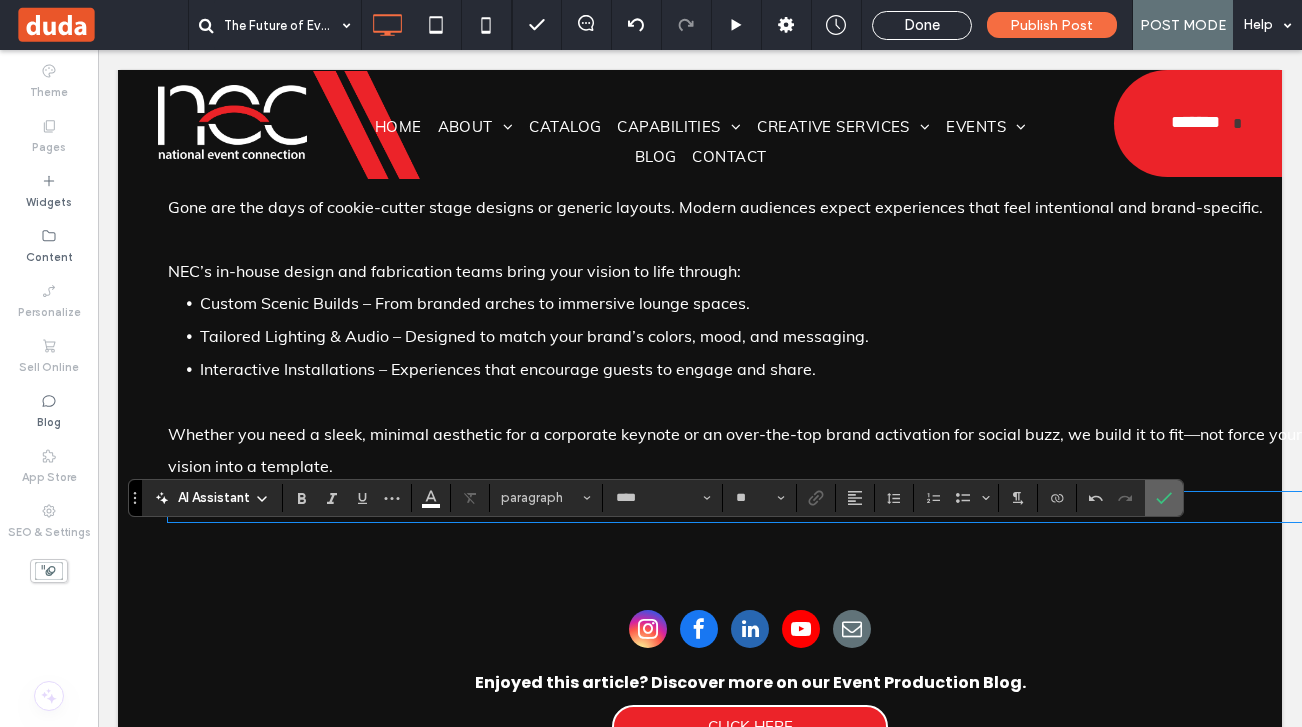 drag, startPoint x: 1167, startPoint y: 504, endPoint x: 1069, endPoint y: 453, distance: 110.47624 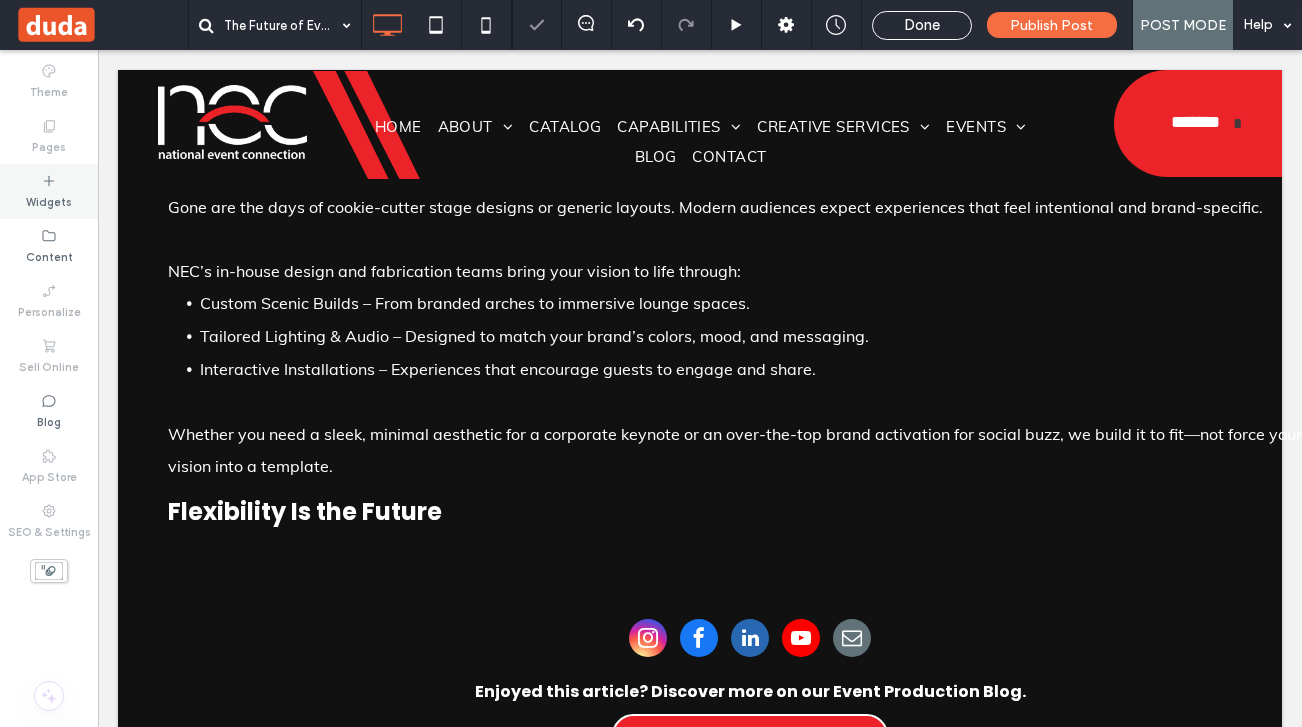 click 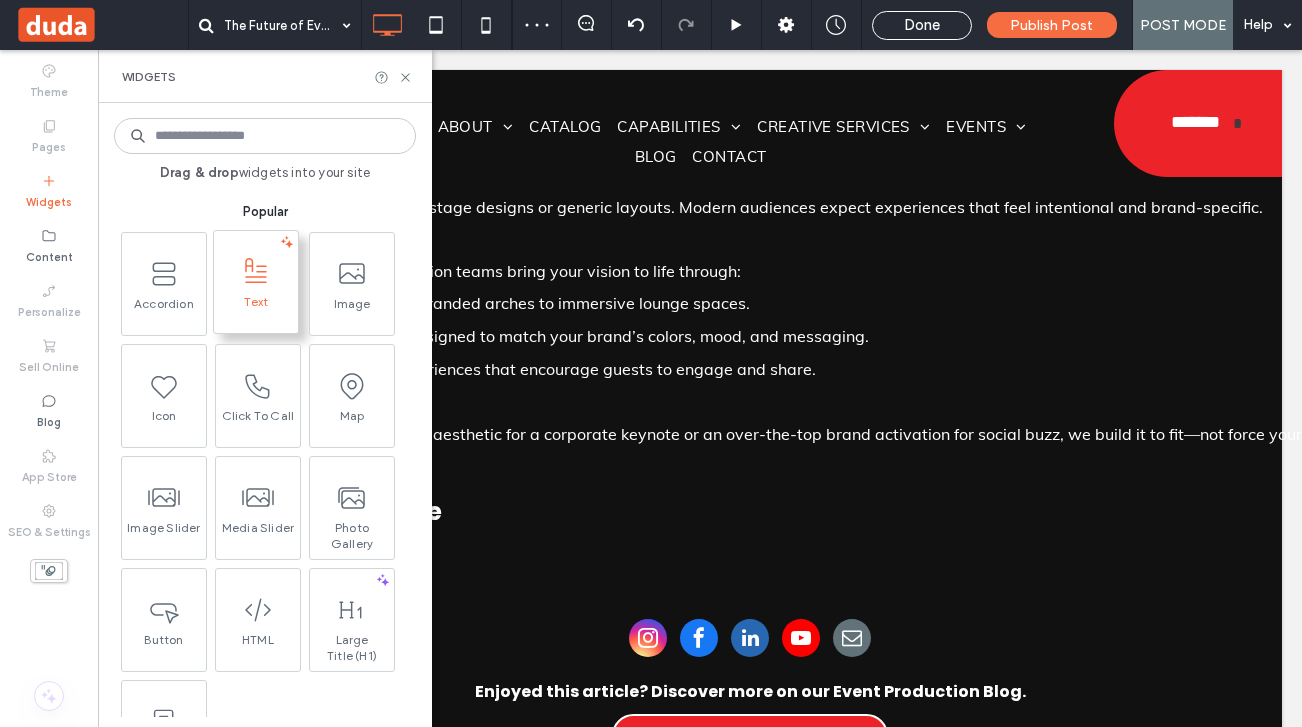 click on "Text" at bounding box center (256, 308) 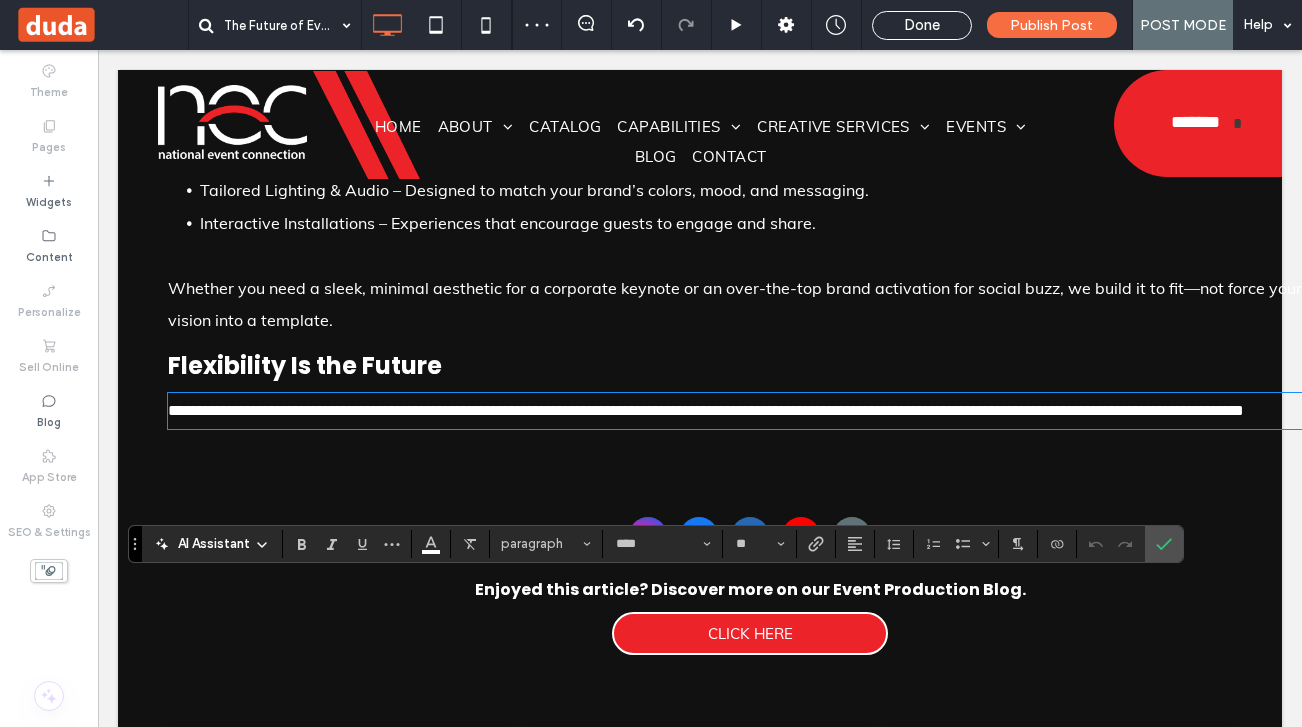 scroll, scrollTop: 1585, scrollLeft: 0, axis: vertical 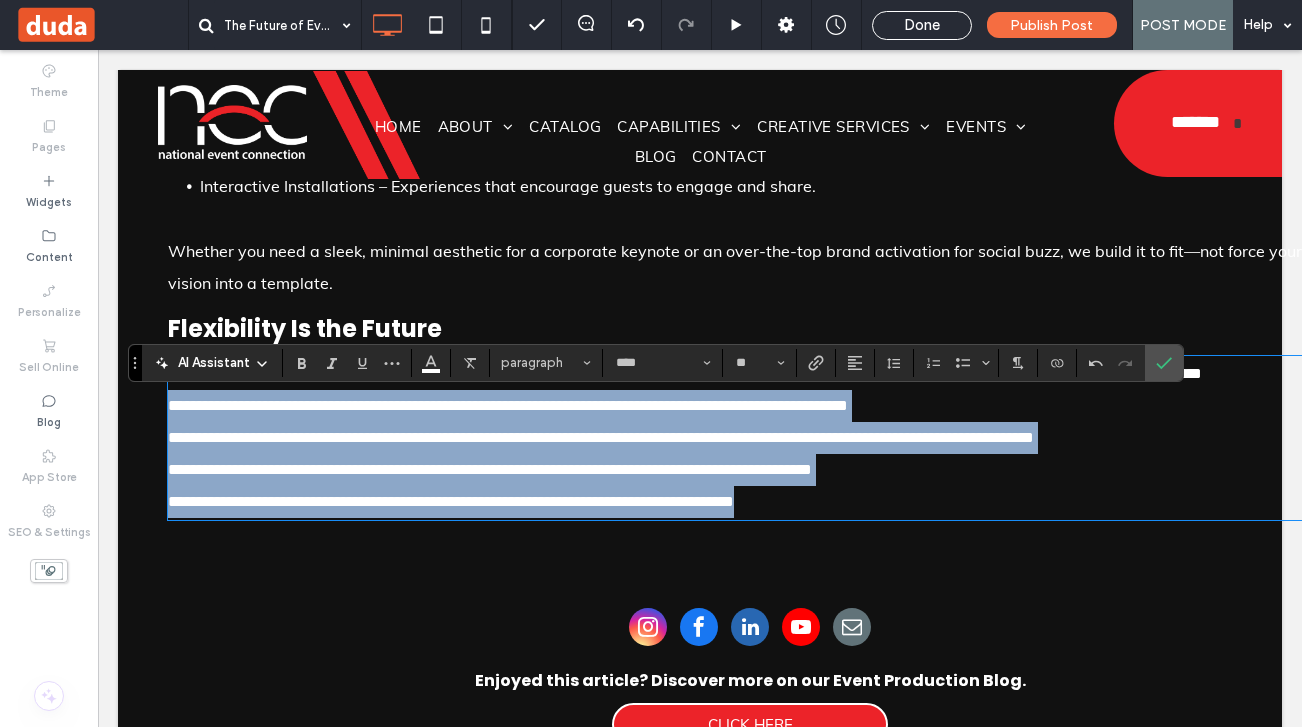 drag, startPoint x: 172, startPoint y: 478, endPoint x: 955, endPoint y: 622, distance: 796.1313 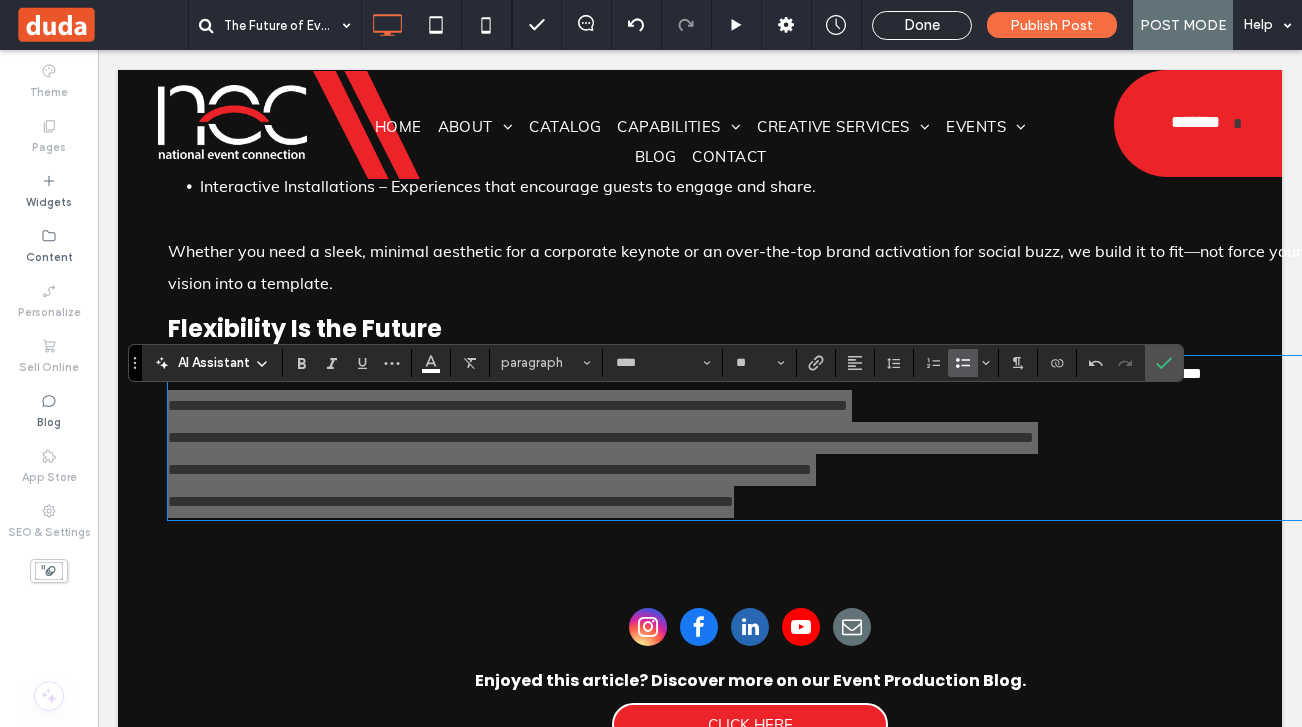 click 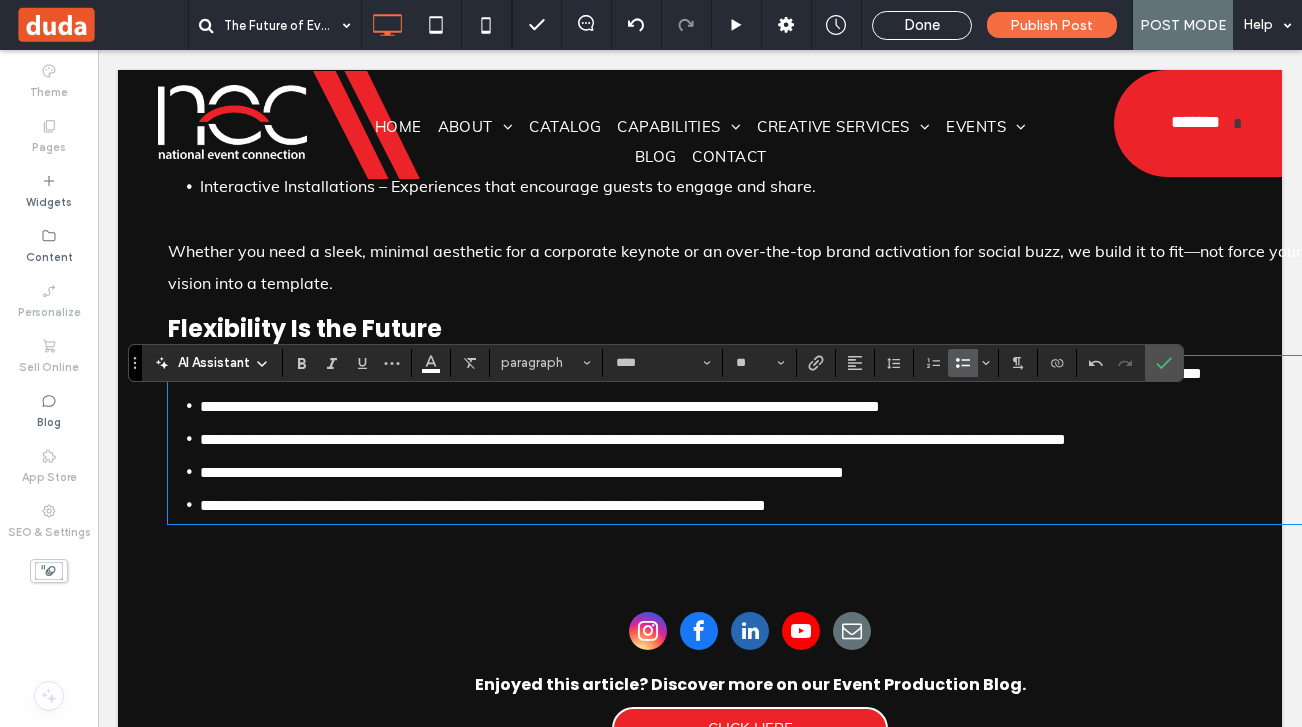 scroll, scrollTop: 1665, scrollLeft: 0, axis: vertical 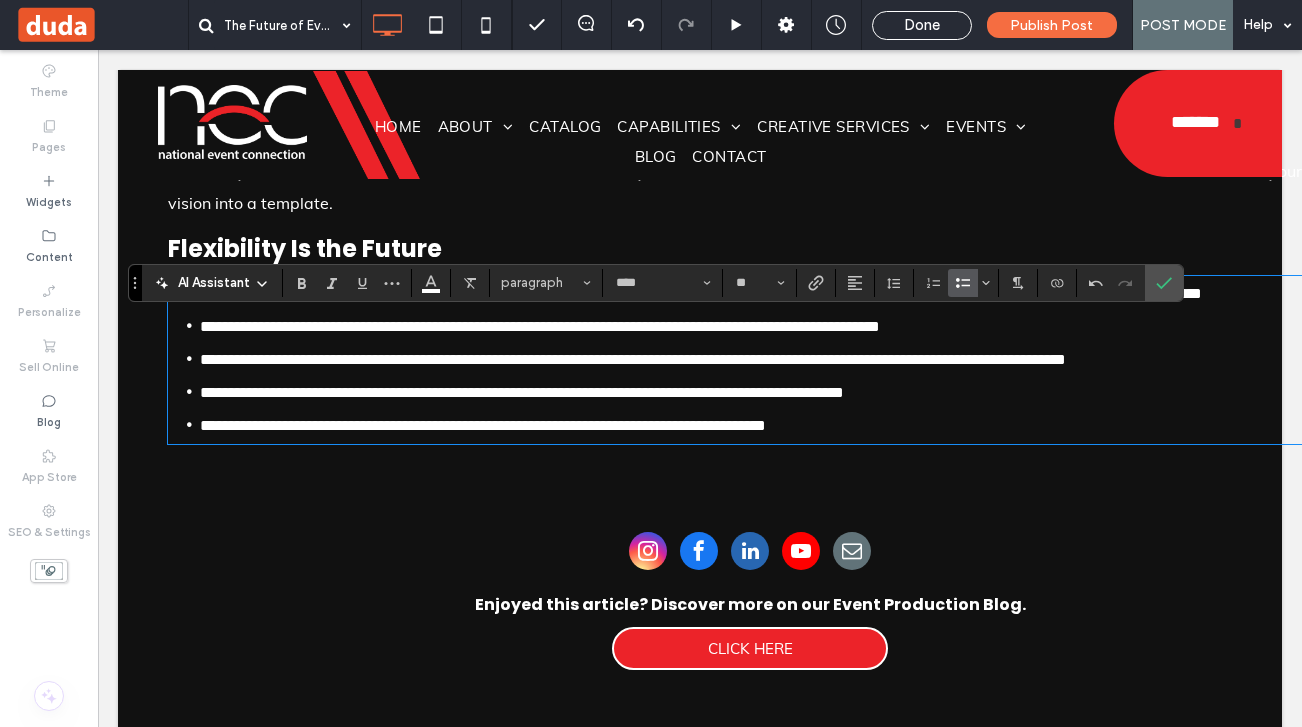 click on "**********" at bounding box center (766, 392) 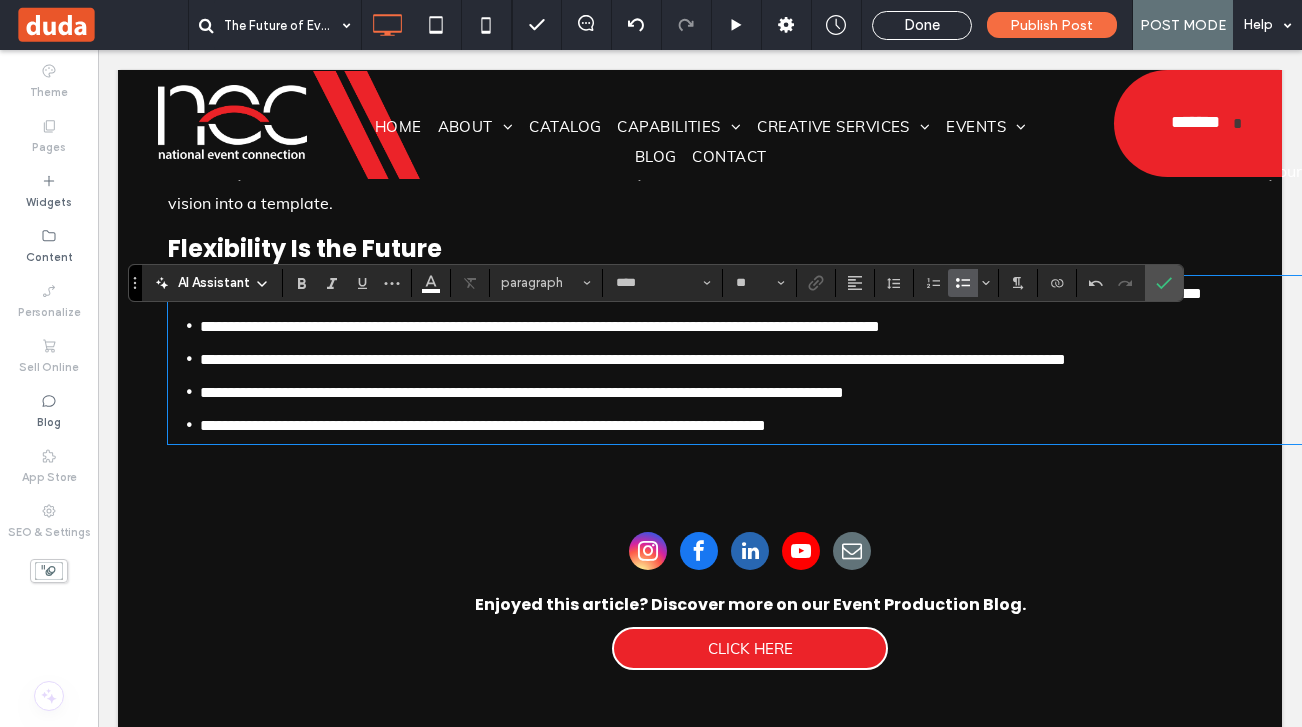 click on "**********" at bounding box center (766, 425) 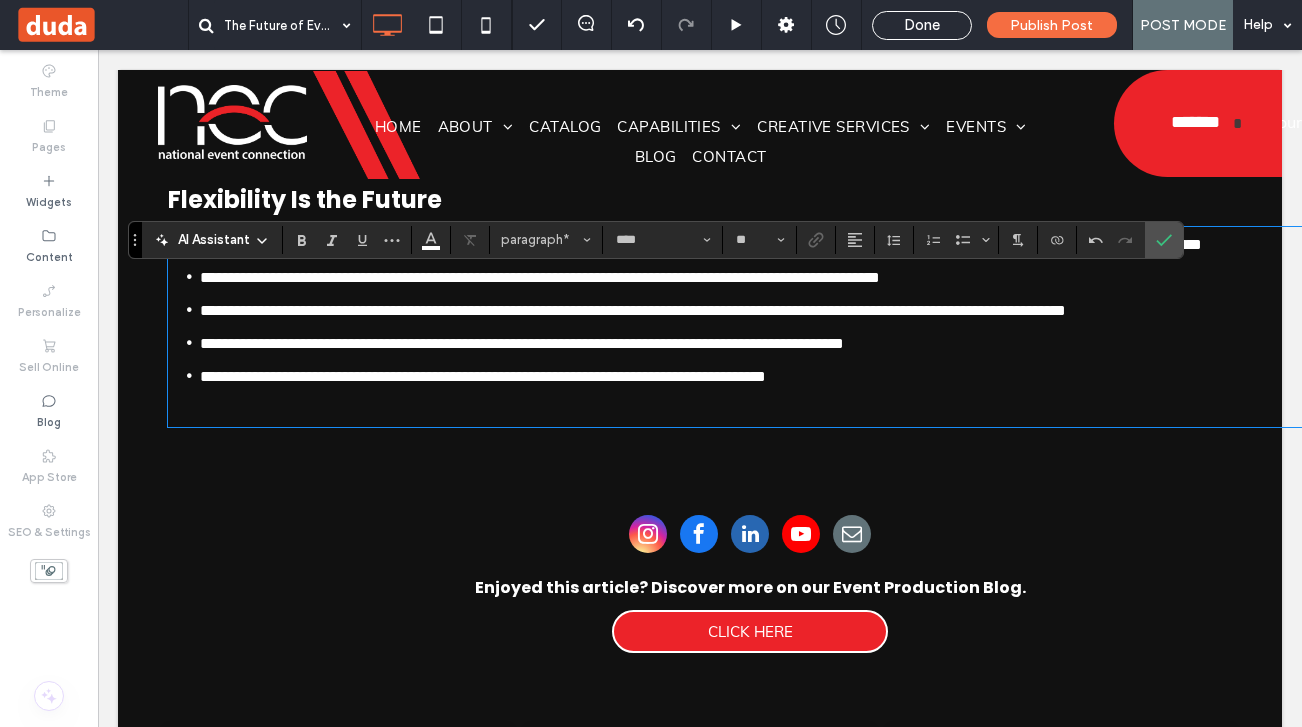 scroll, scrollTop: 1721, scrollLeft: 0, axis: vertical 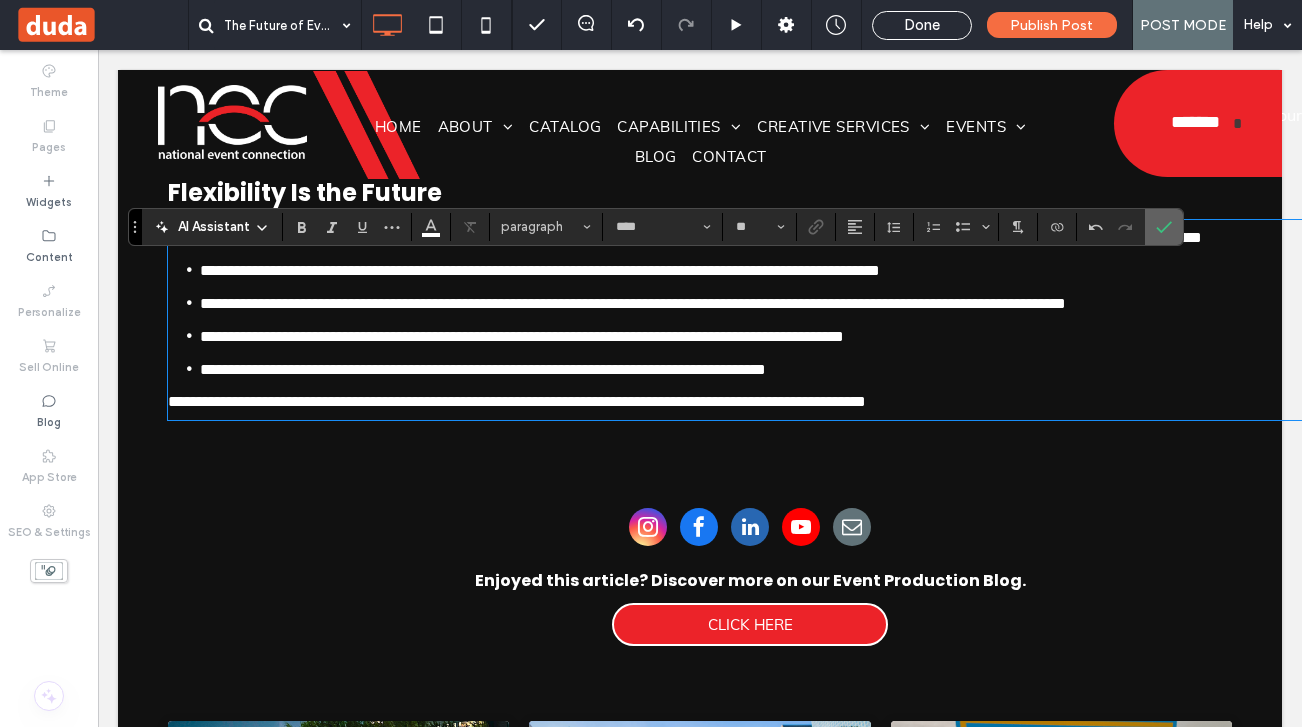 click 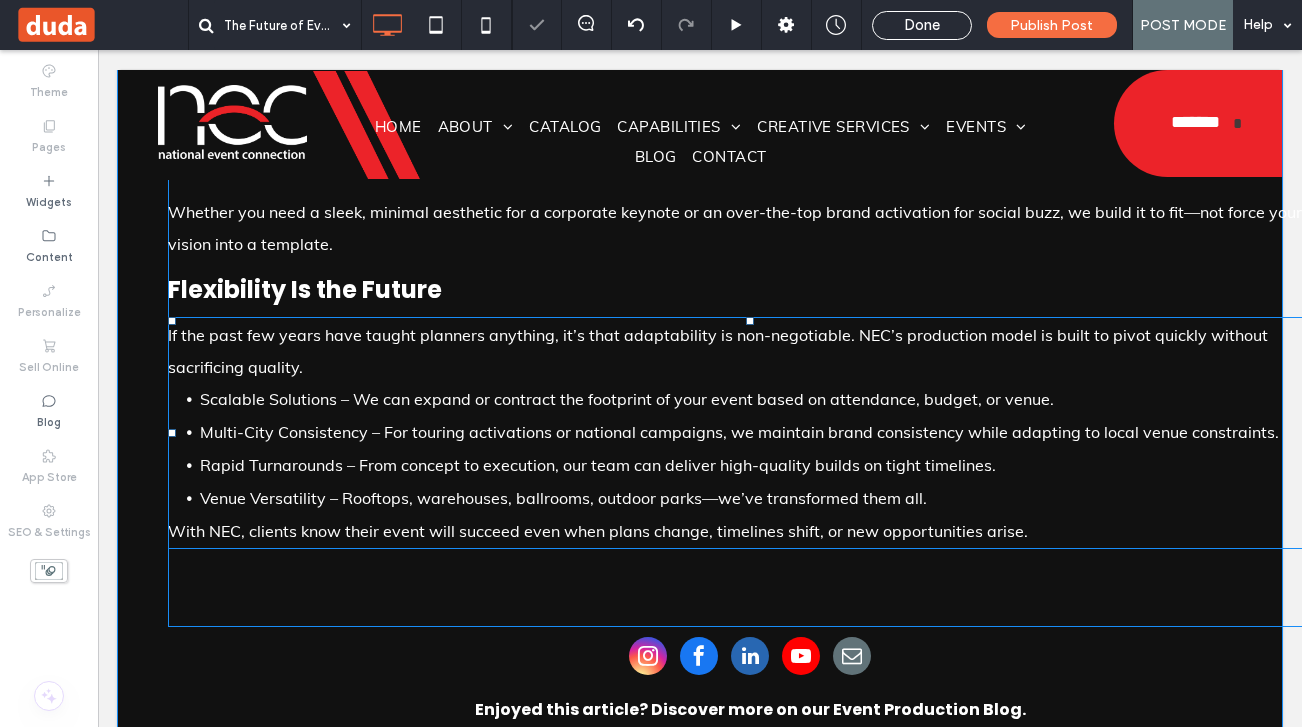 scroll, scrollTop: 1584, scrollLeft: 0, axis: vertical 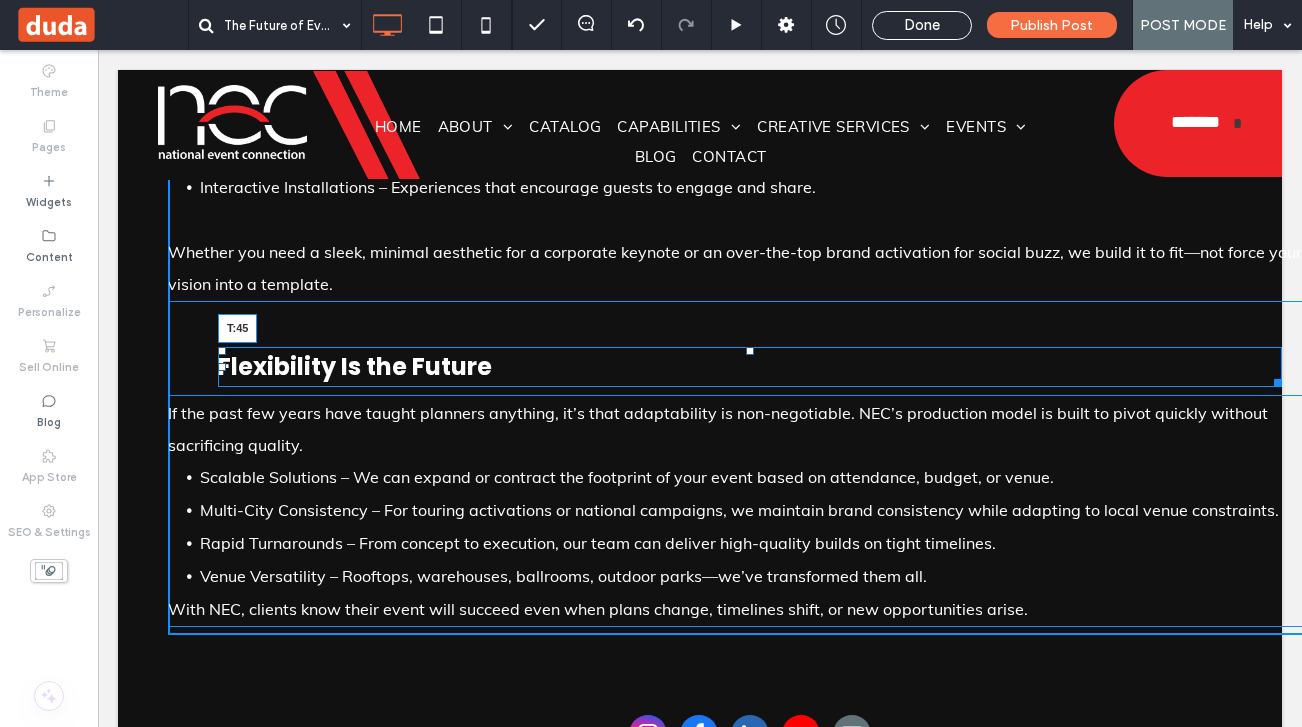 drag, startPoint x: 699, startPoint y: 352, endPoint x: 697, endPoint y: 389, distance: 37.054016 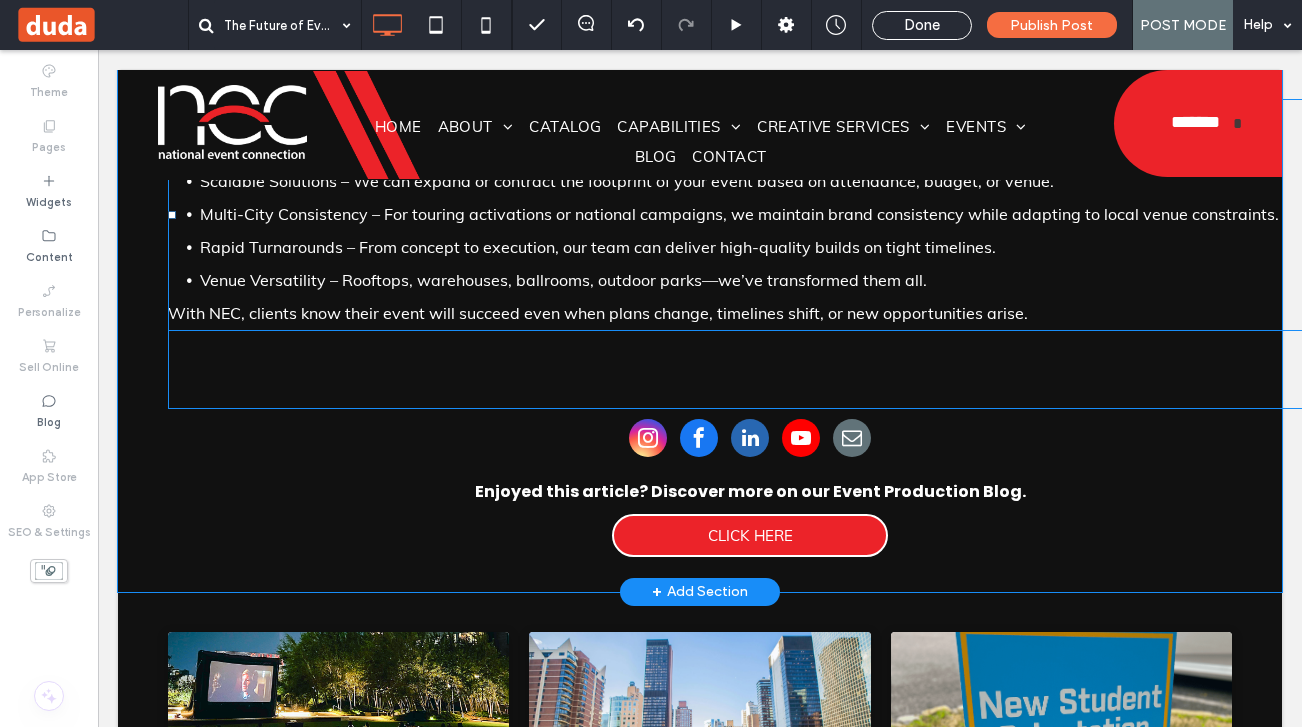 scroll, scrollTop: 1872, scrollLeft: 0, axis: vertical 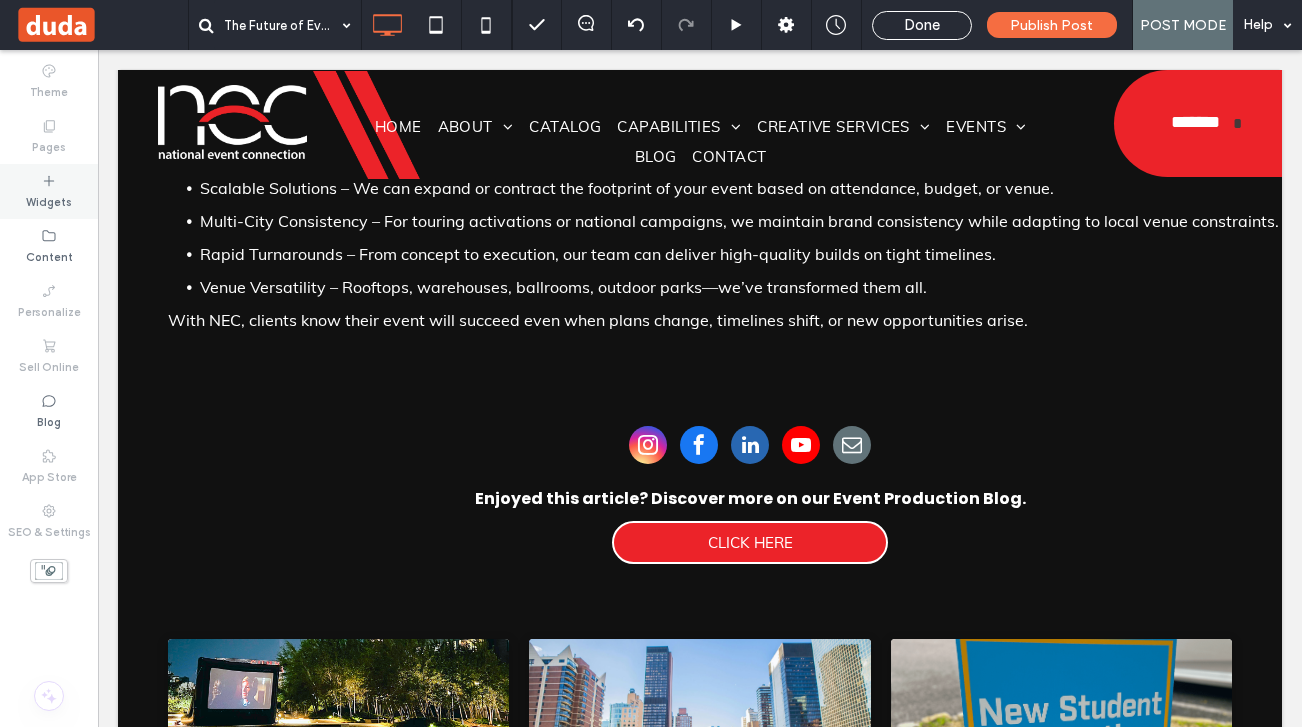 click on "Widgets" at bounding box center (49, 200) 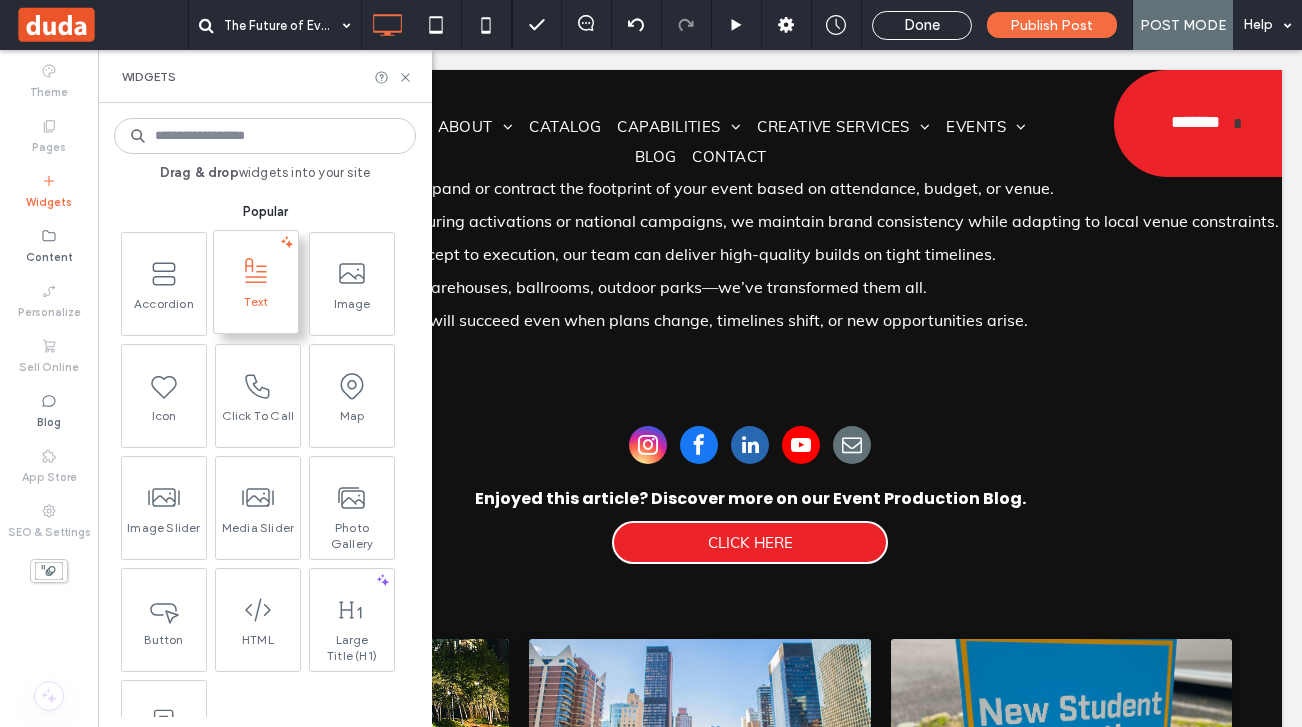 click on "Text" at bounding box center (256, 308) 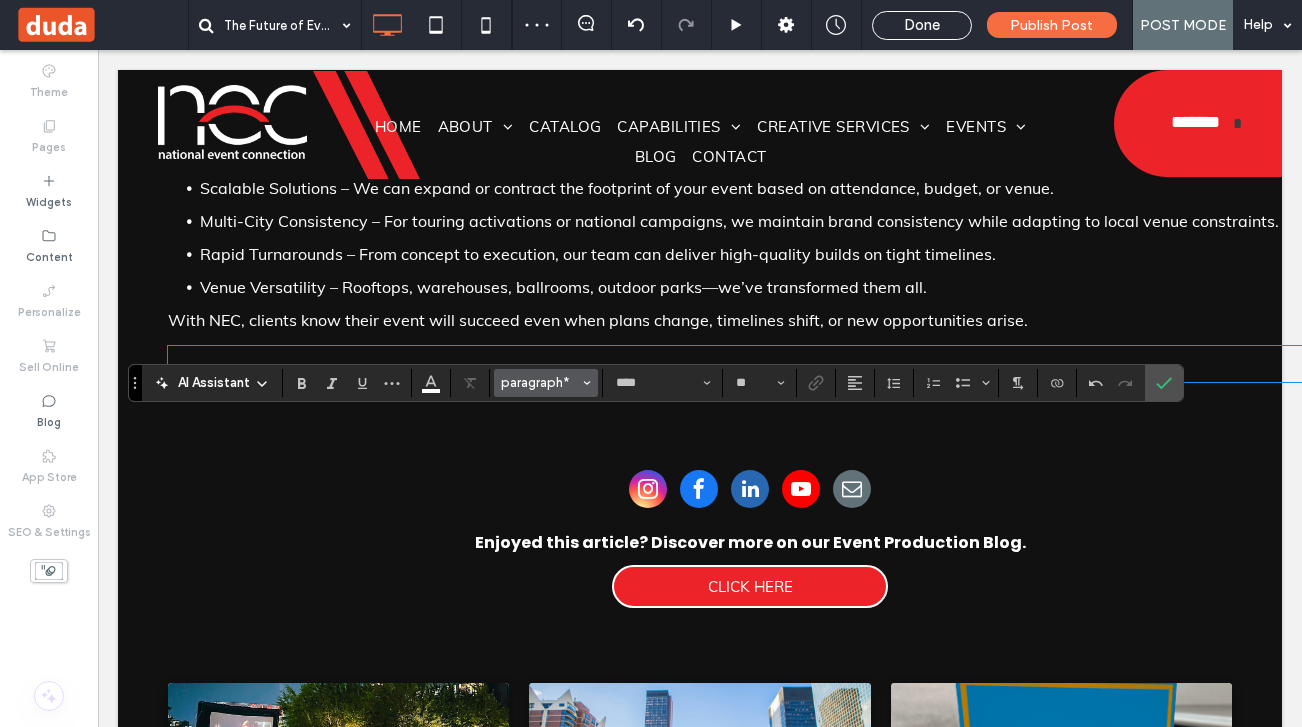 click on "paragraph*" at bounding box center [546, 383] 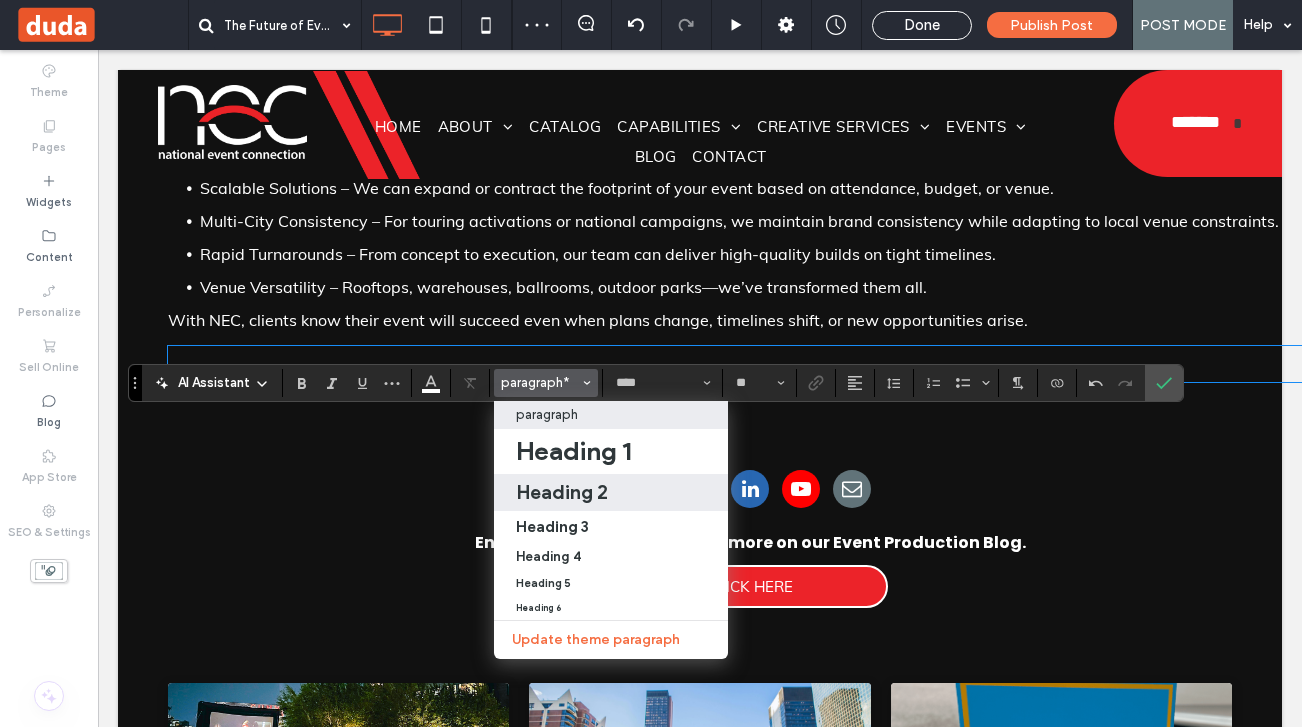 click on "Heading 2" at bounding box center (562, 492) 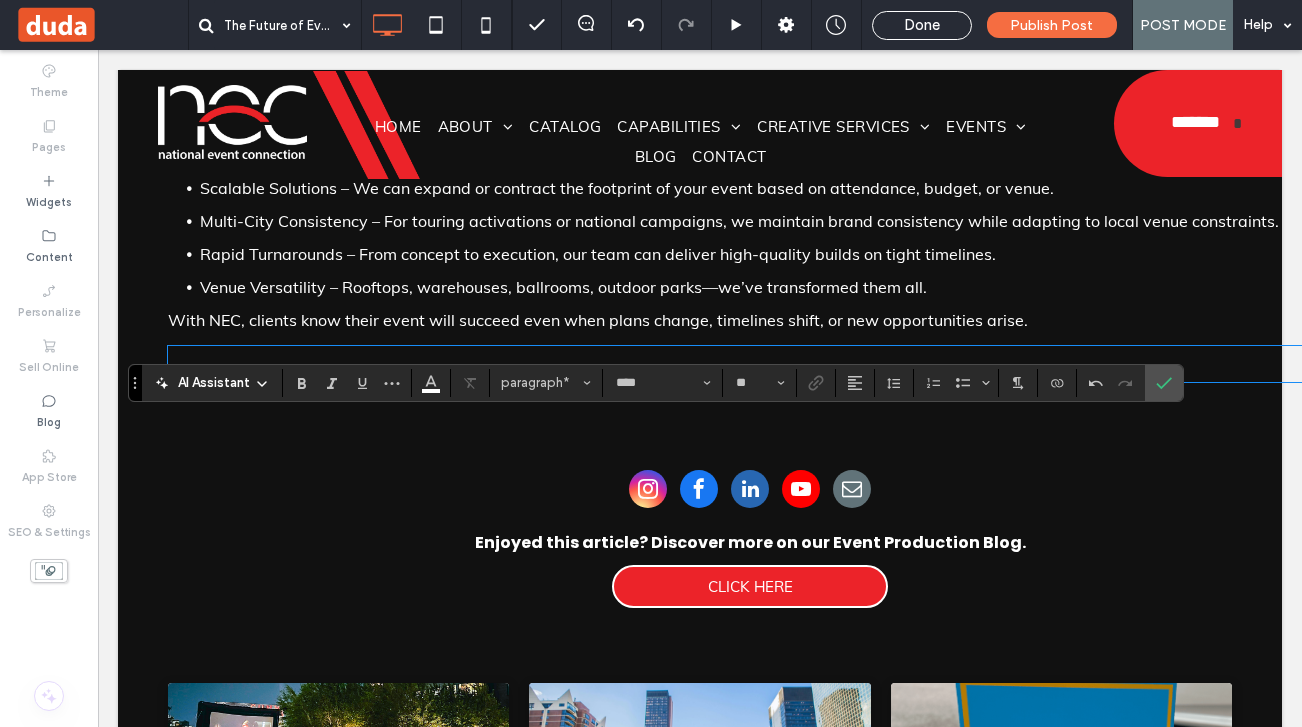 type on "*******" 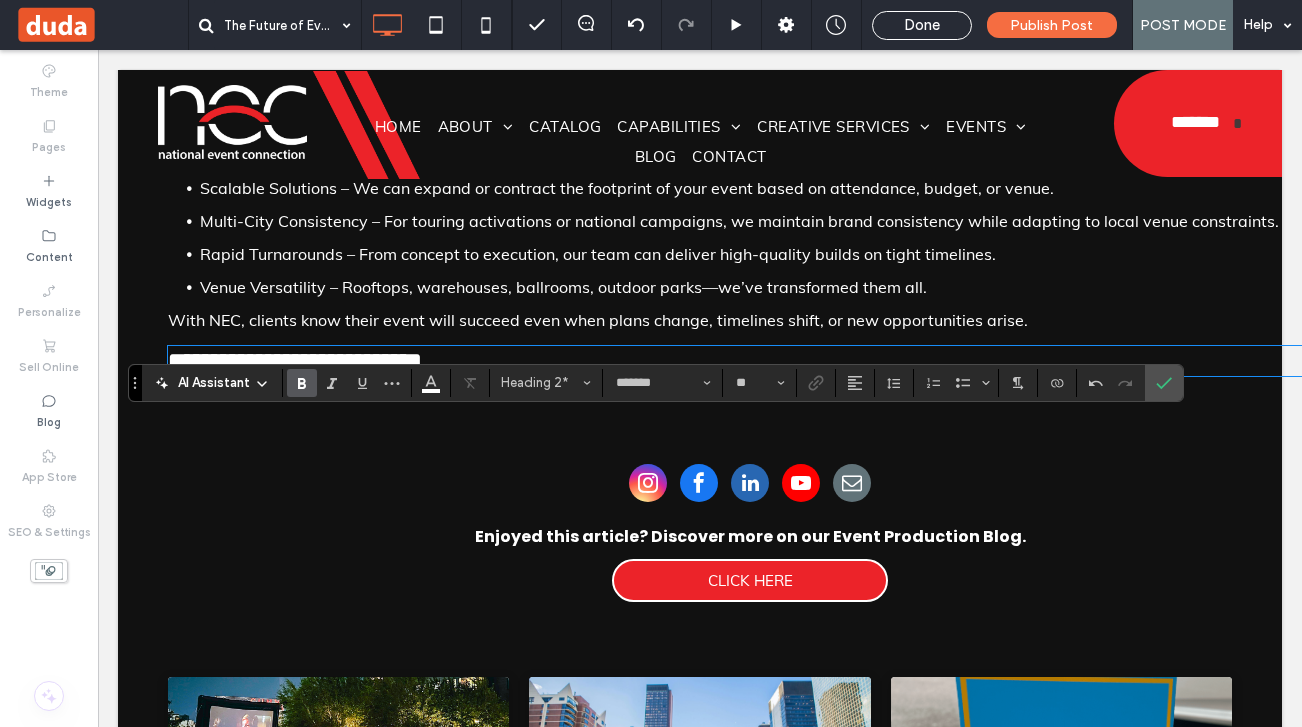 type on "****" 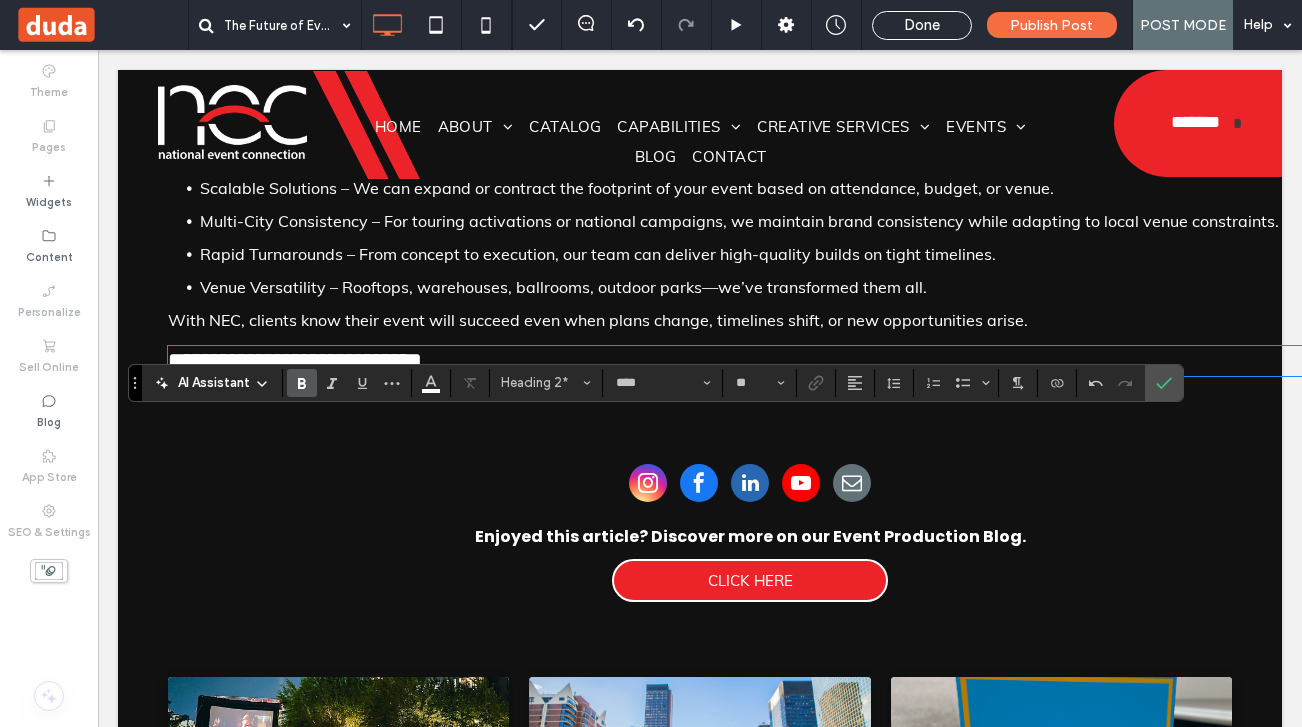 scroll, scrollTop: 0, scrollLeft: 0, axis: both 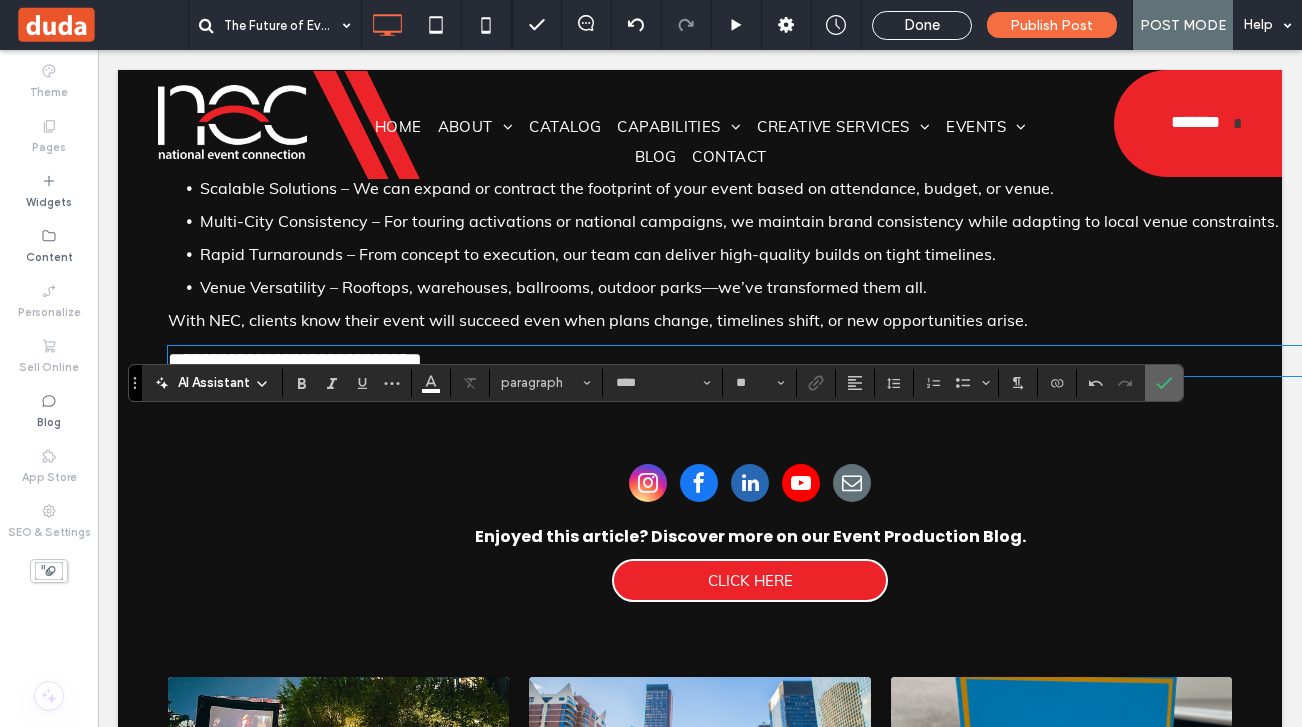 click at bounding box center [1164, 383] 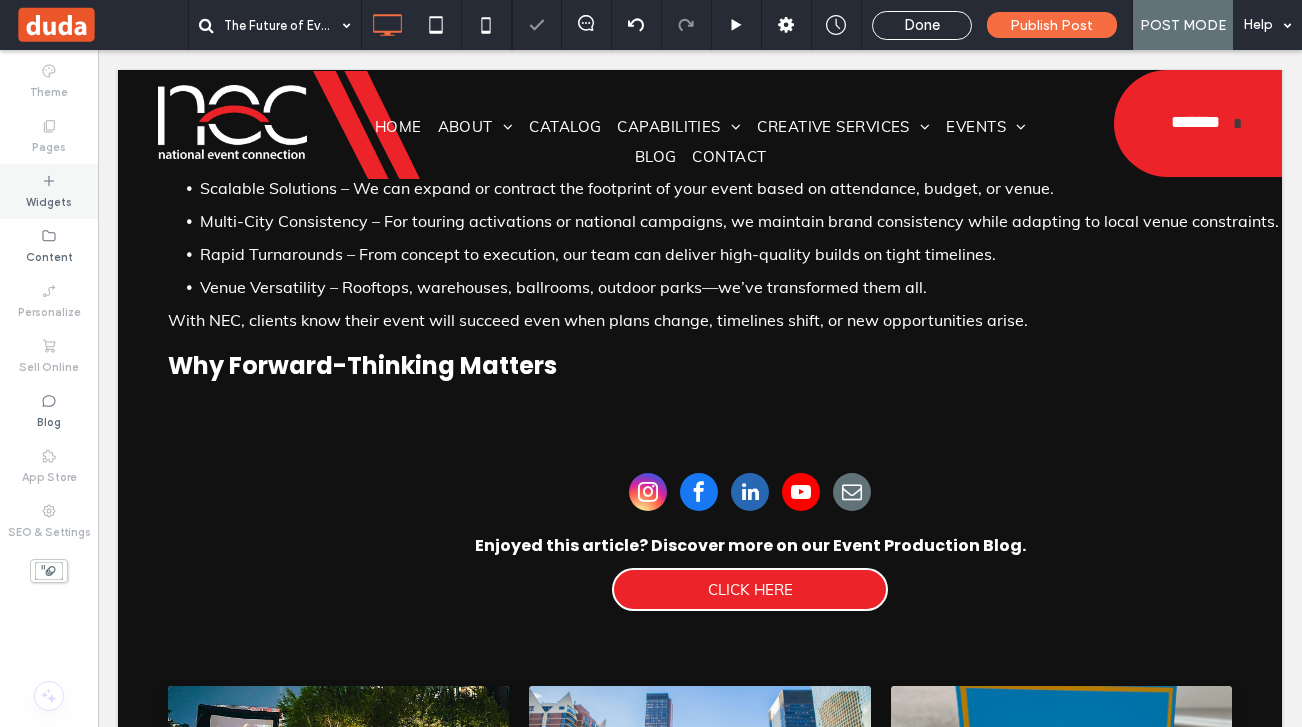 click on "Widgets" at bounding box center (49, 191) 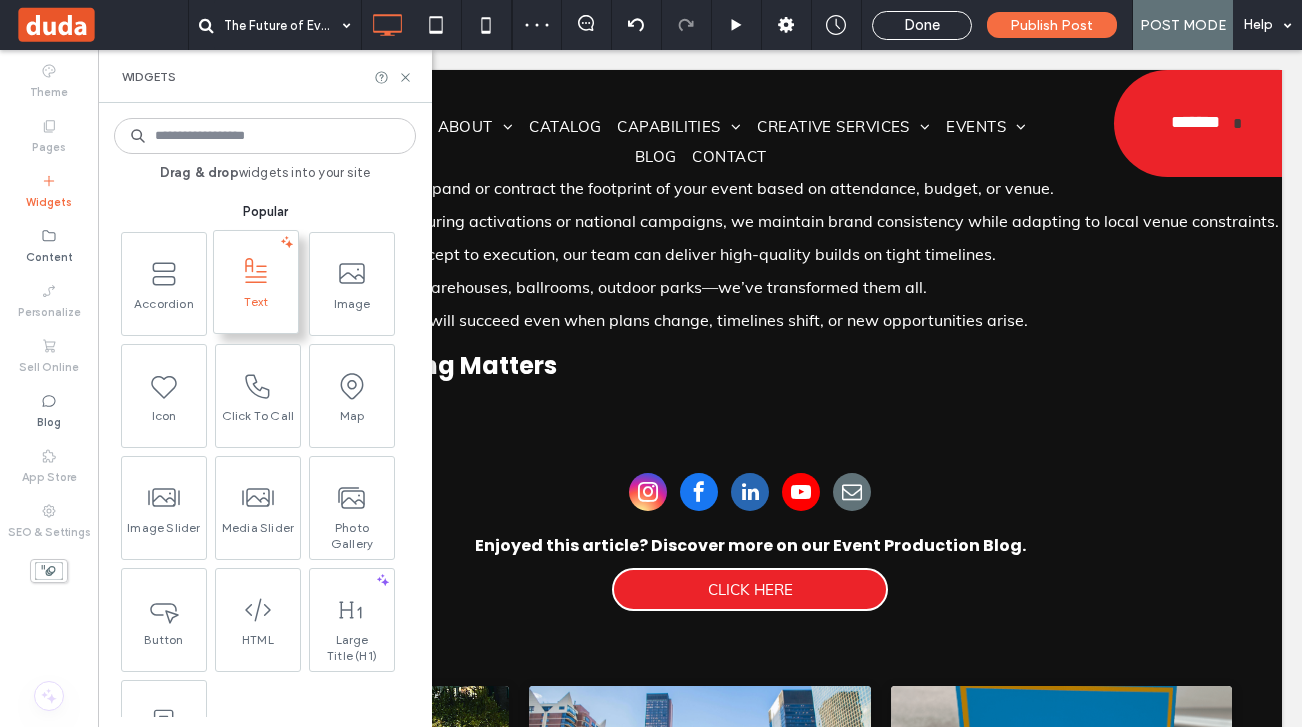 click on "Text" at bounding box center (256, 308) 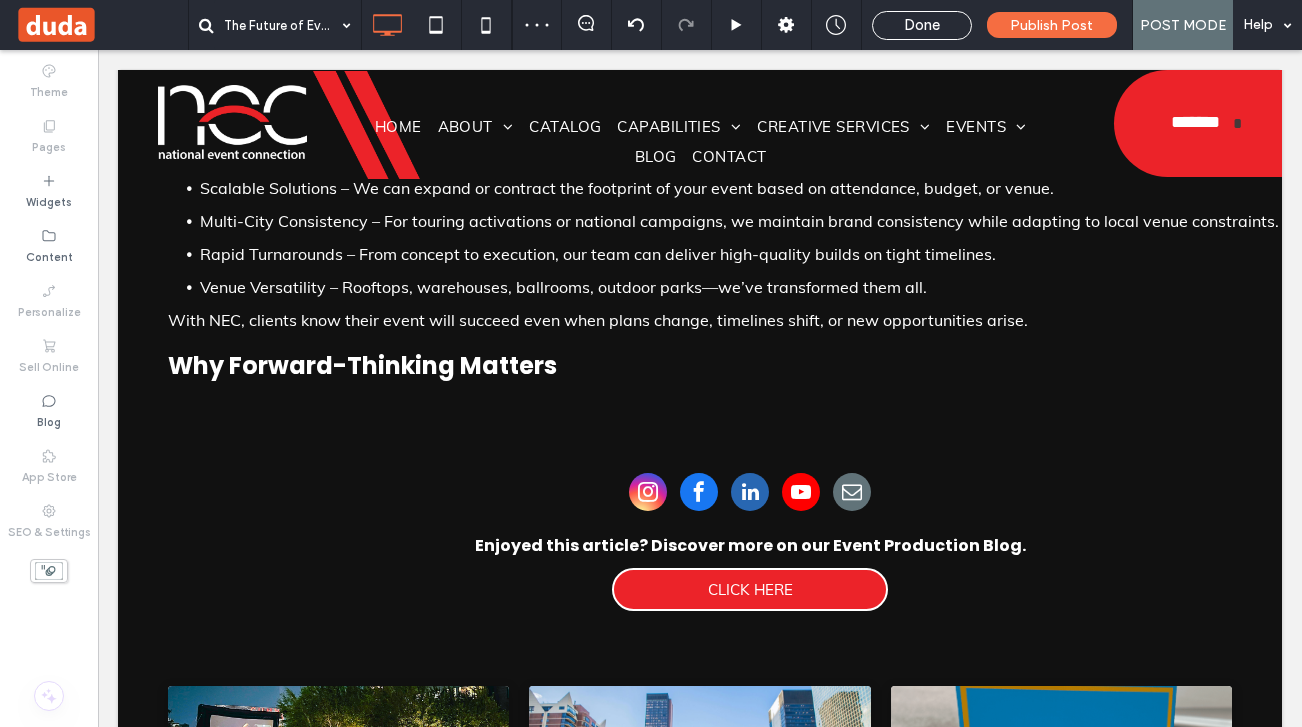 type on "****" 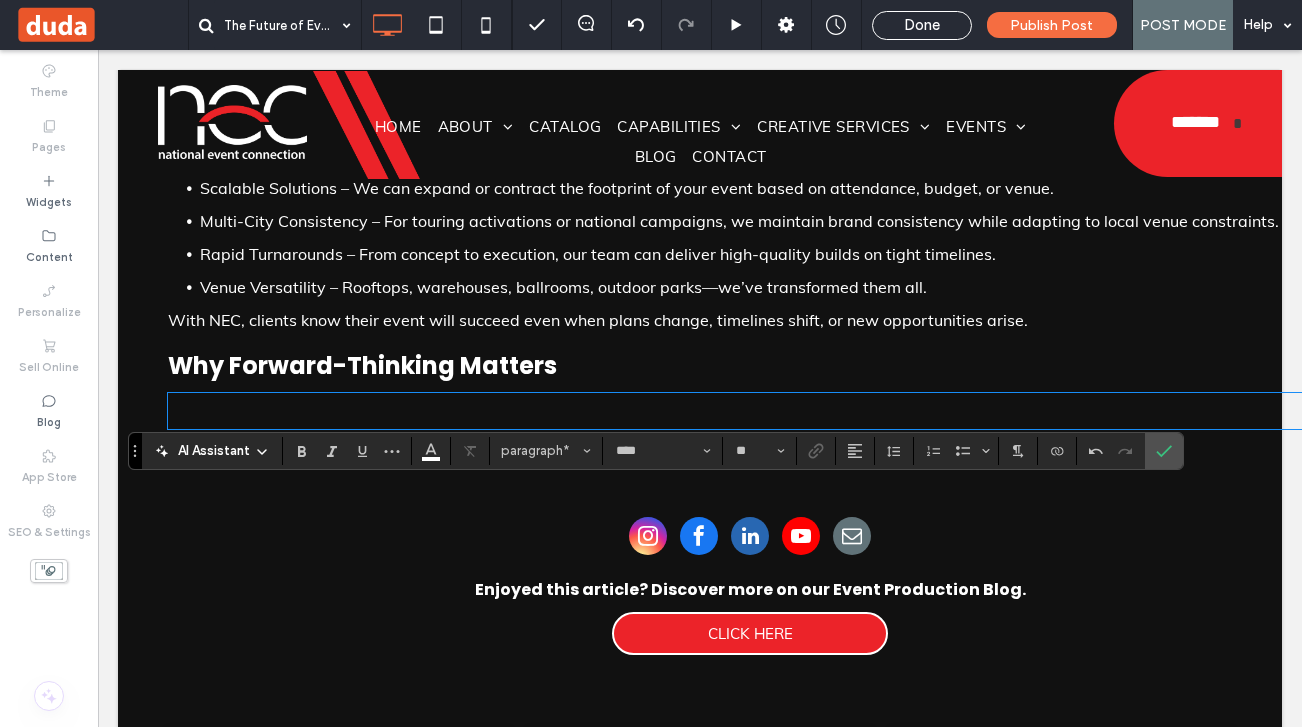 scroll, scrollTop: 1944, scrollLeft: 0, axis: vertical 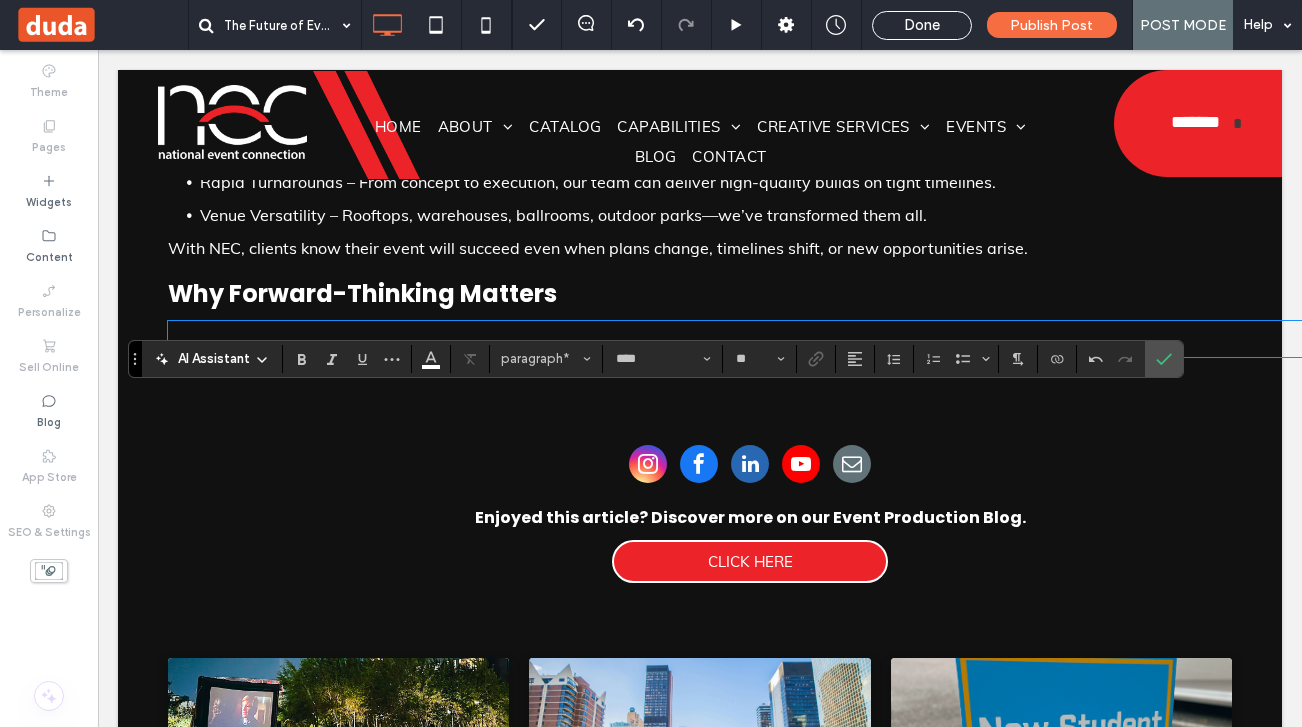 paste 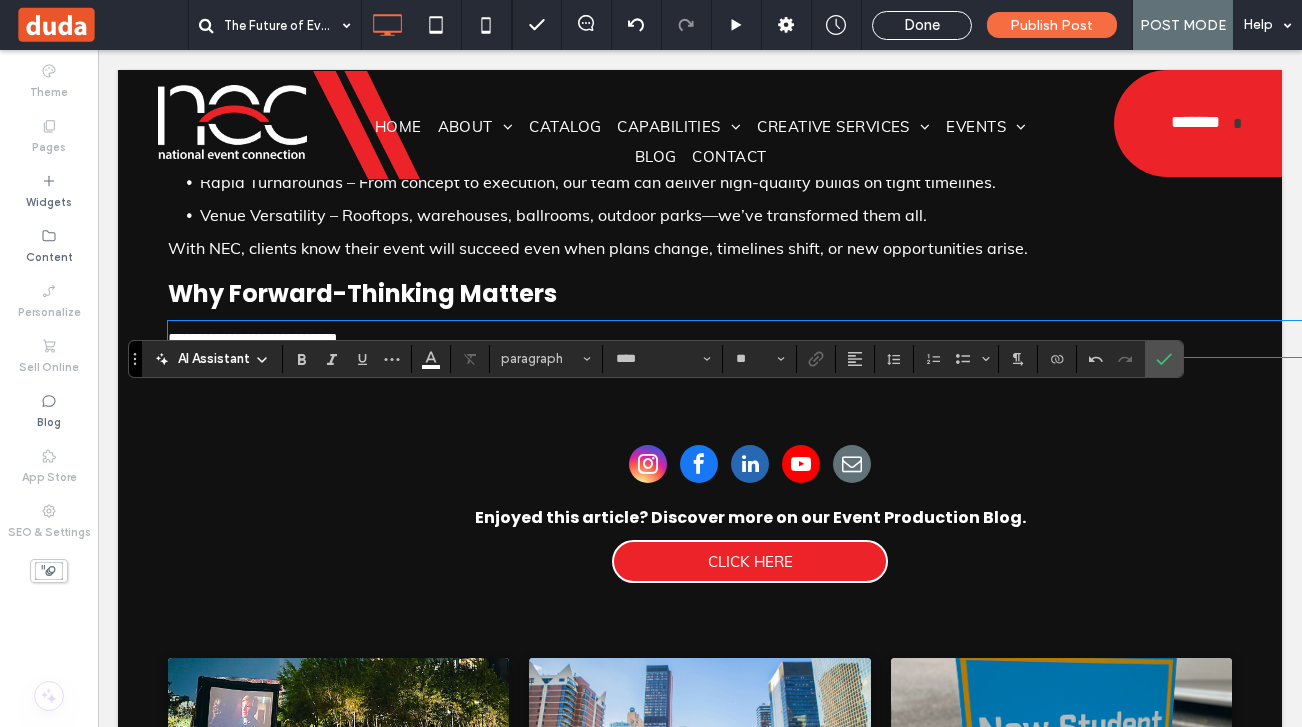 click on "**********" at bounding box center (750, 339) 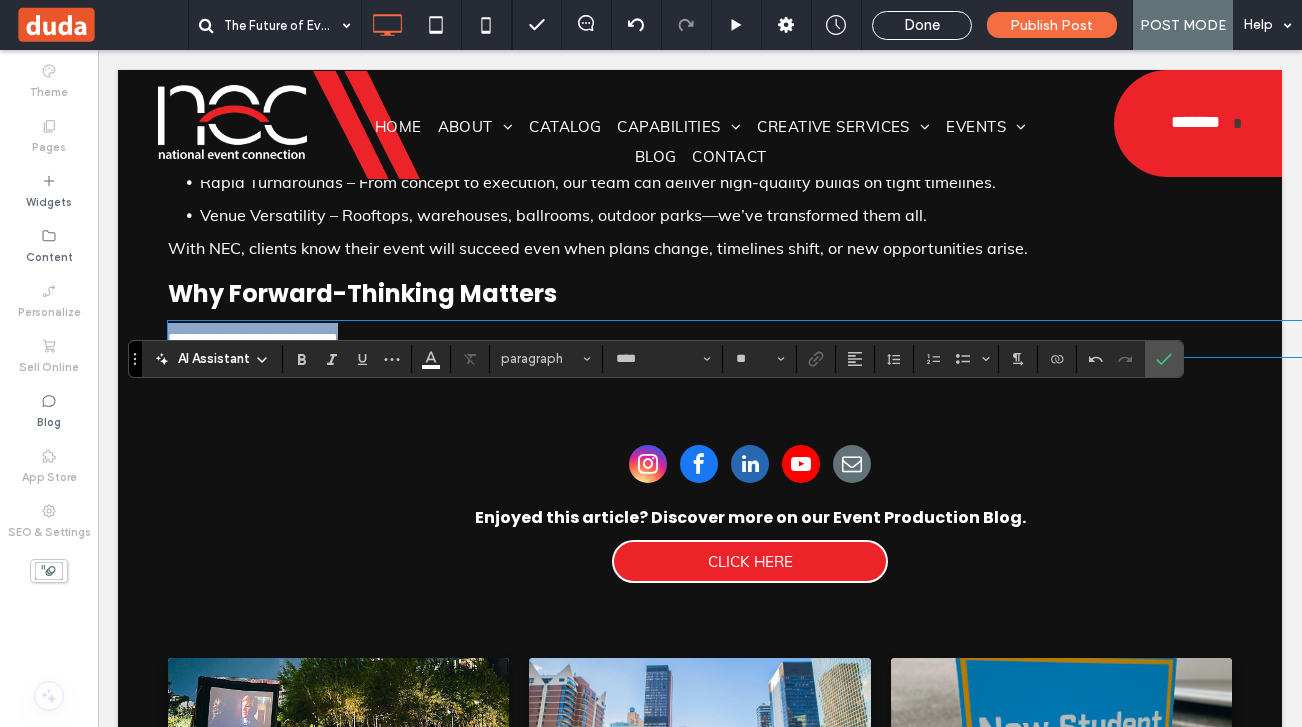 click on "**********" at bounding box center [750, 339] 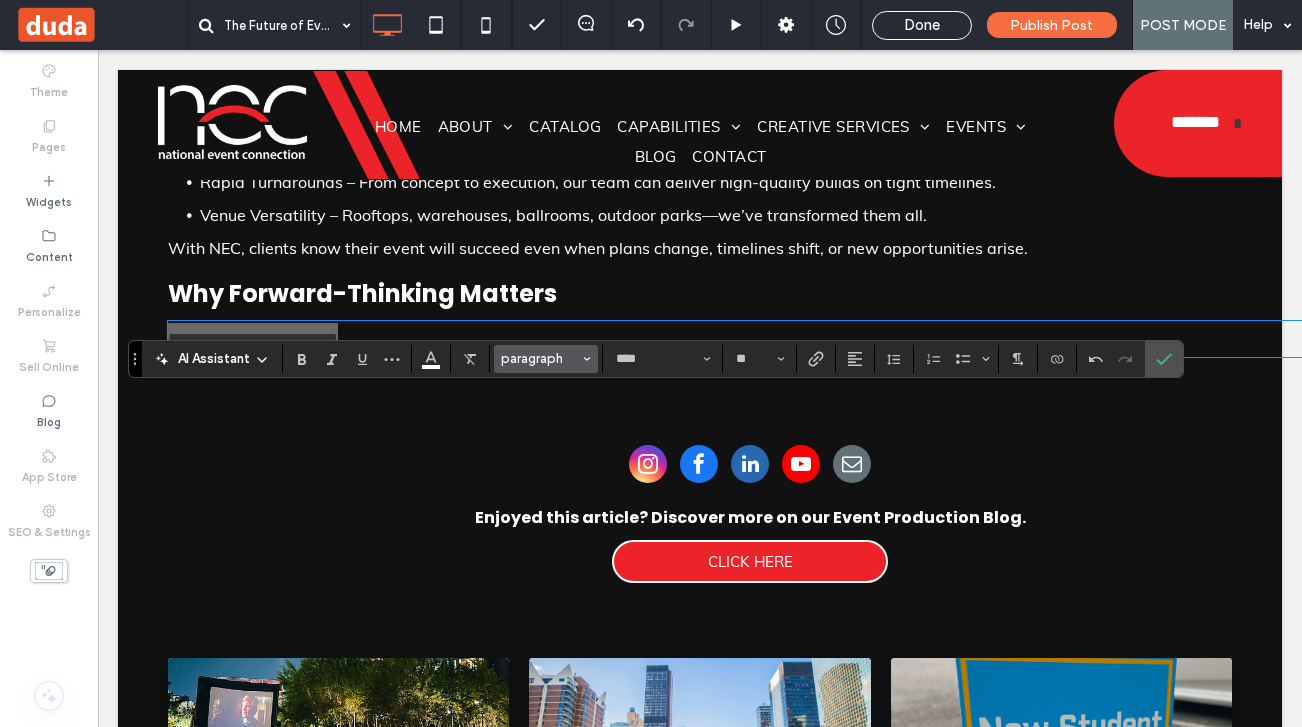 click 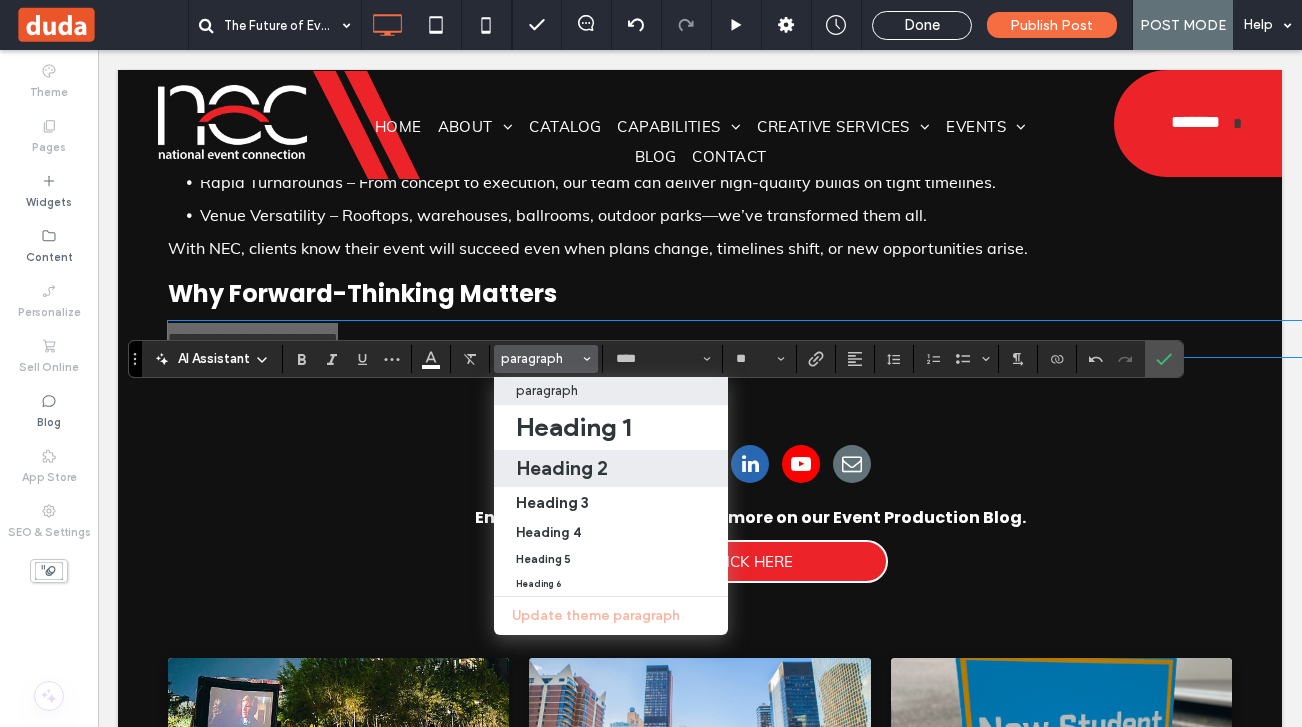 click on "Heading 2" at bounding box center (562, 468) 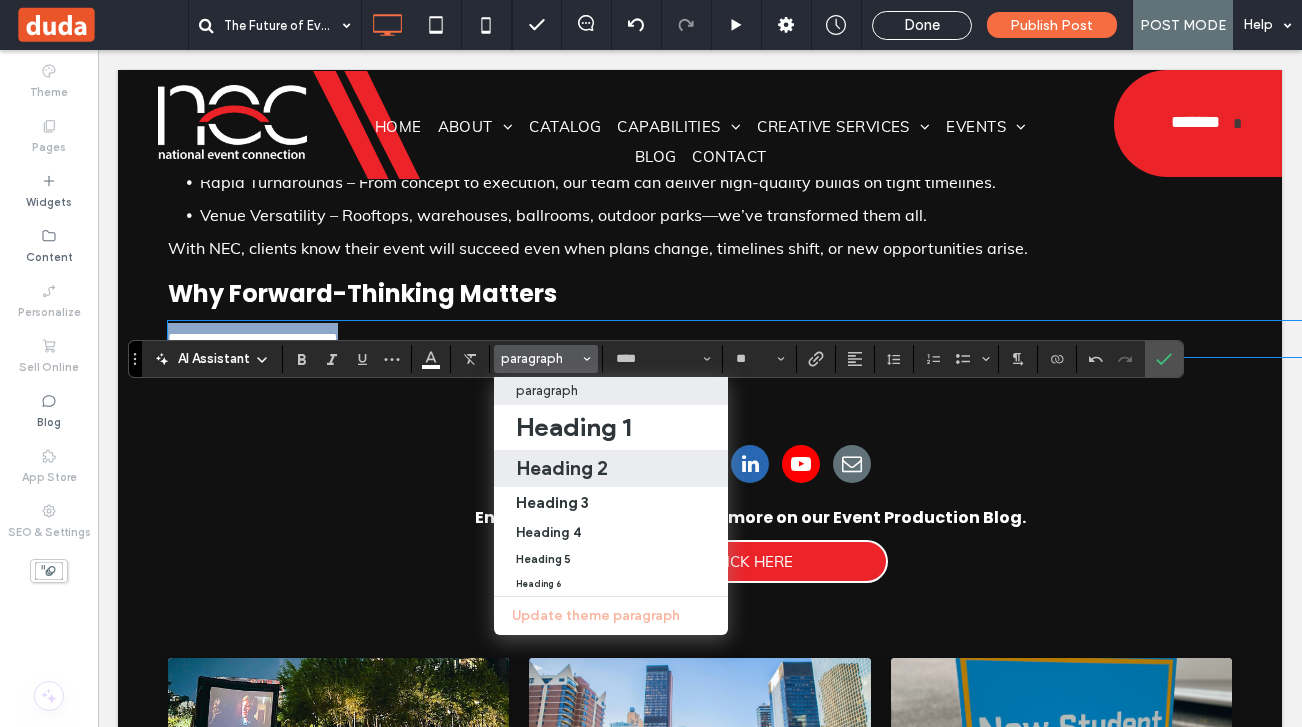 type on "*******" 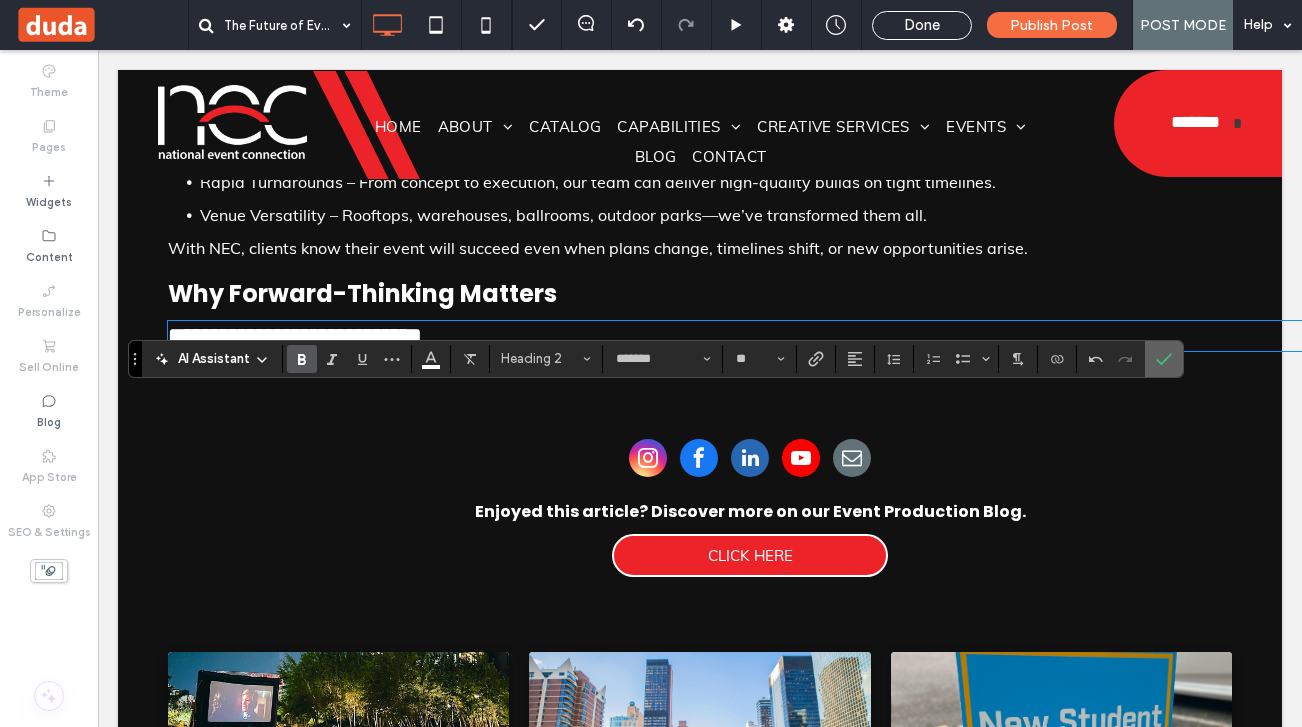 click at bounding box center [1160, 359] 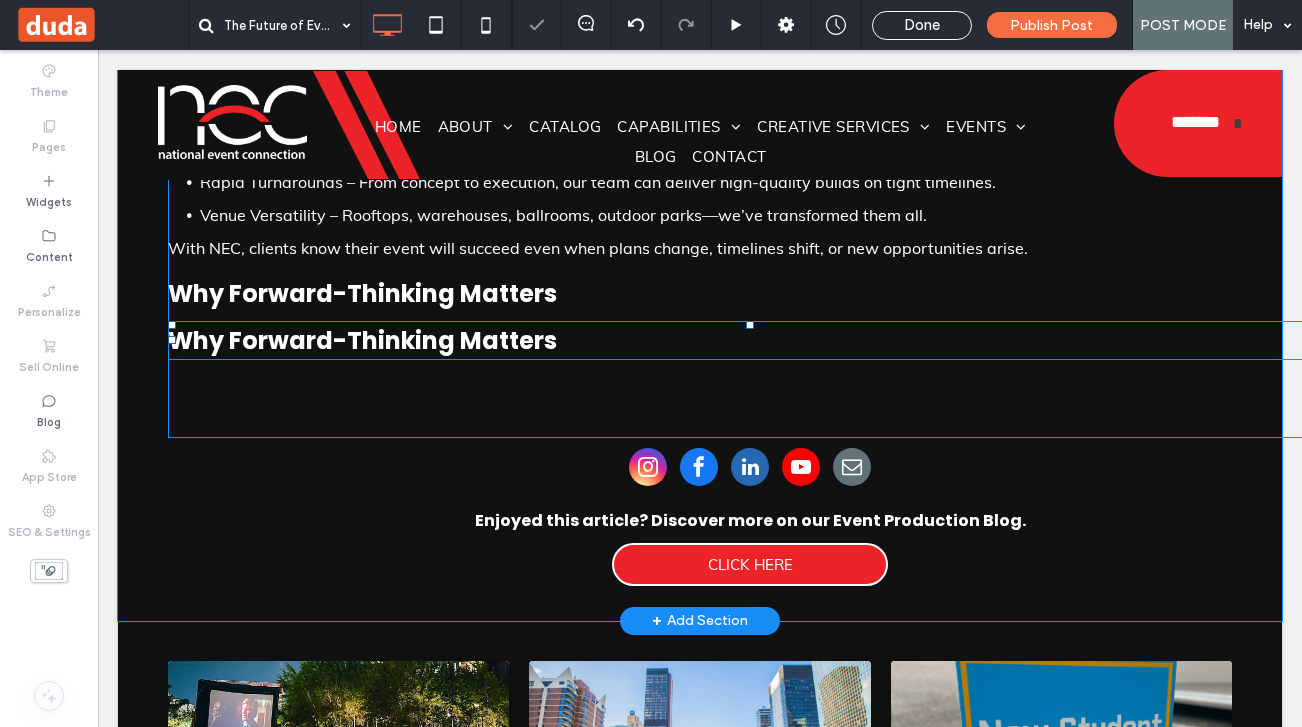 click on "Why Forward-Thinking Matters" at bounding box center [750, 340] 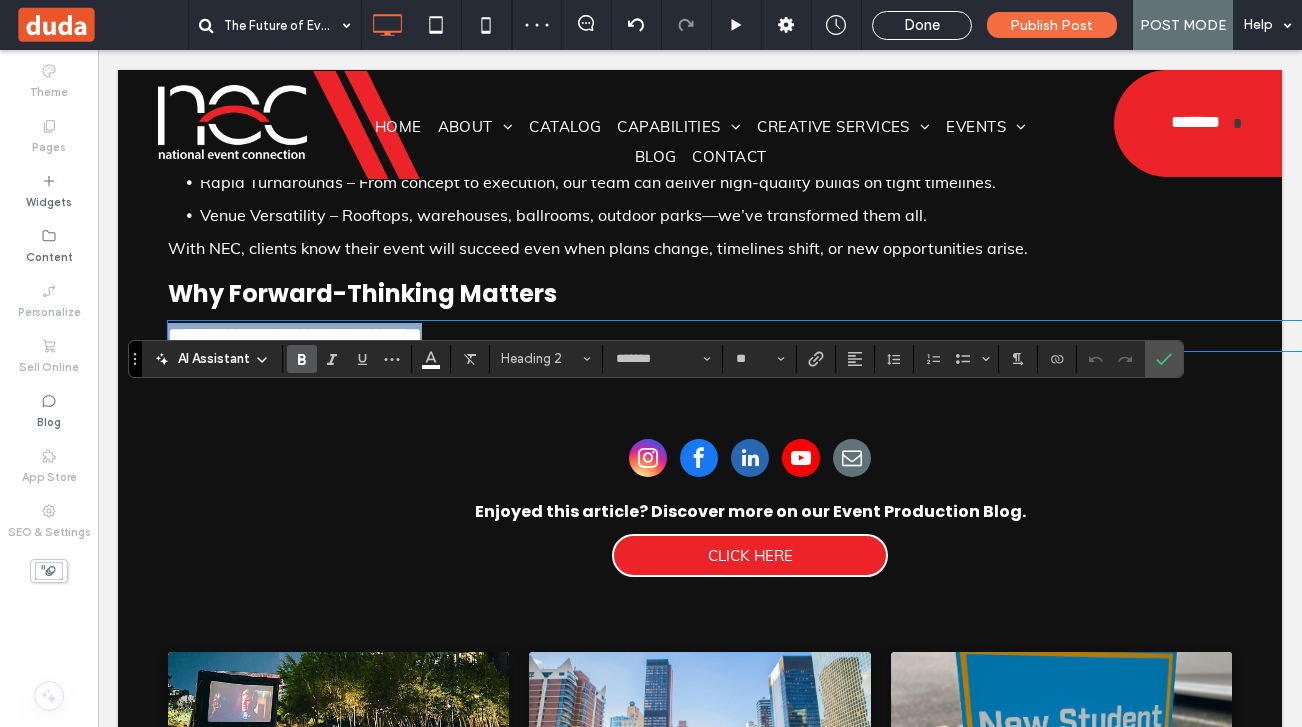 click on "**********" at bounding box center [750, 336] 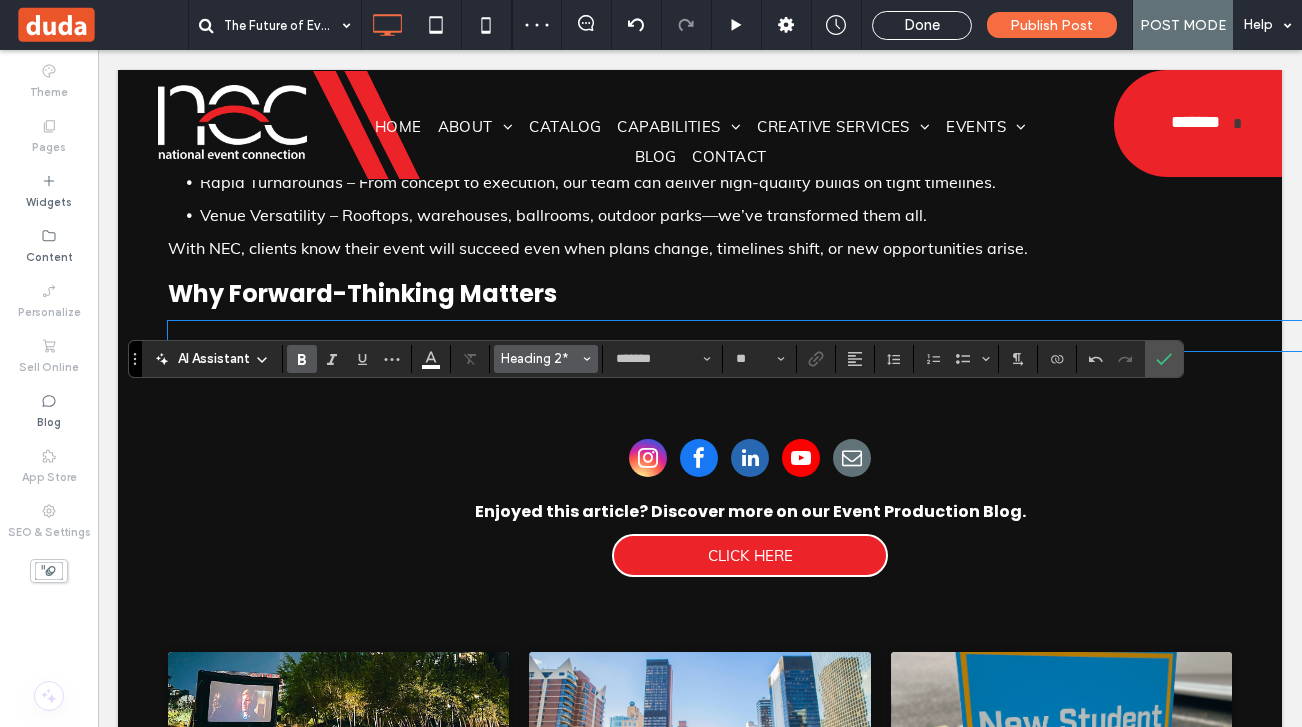 click on "Heading 2*" at bounding box center [540, 358] 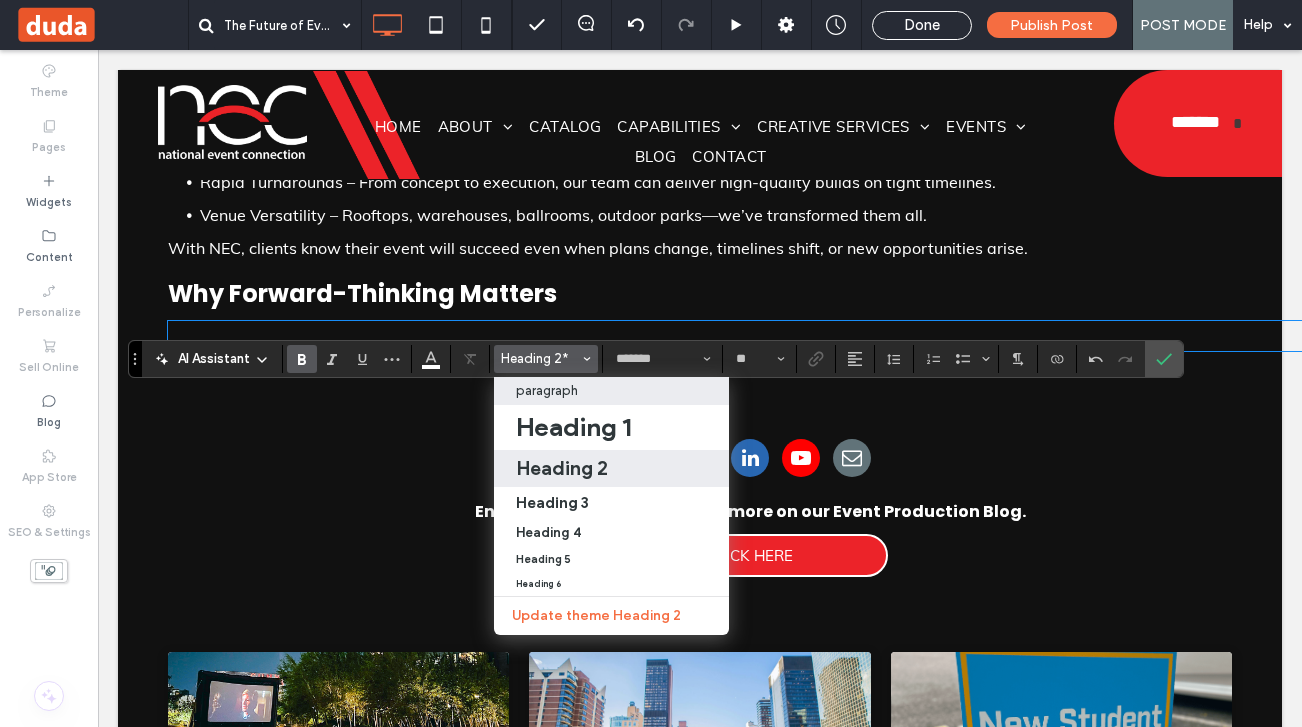 drag, startPoint x: 571, startPoint y: 391, endPoint x: 473, endPoint y: 341, distance: 110.01818 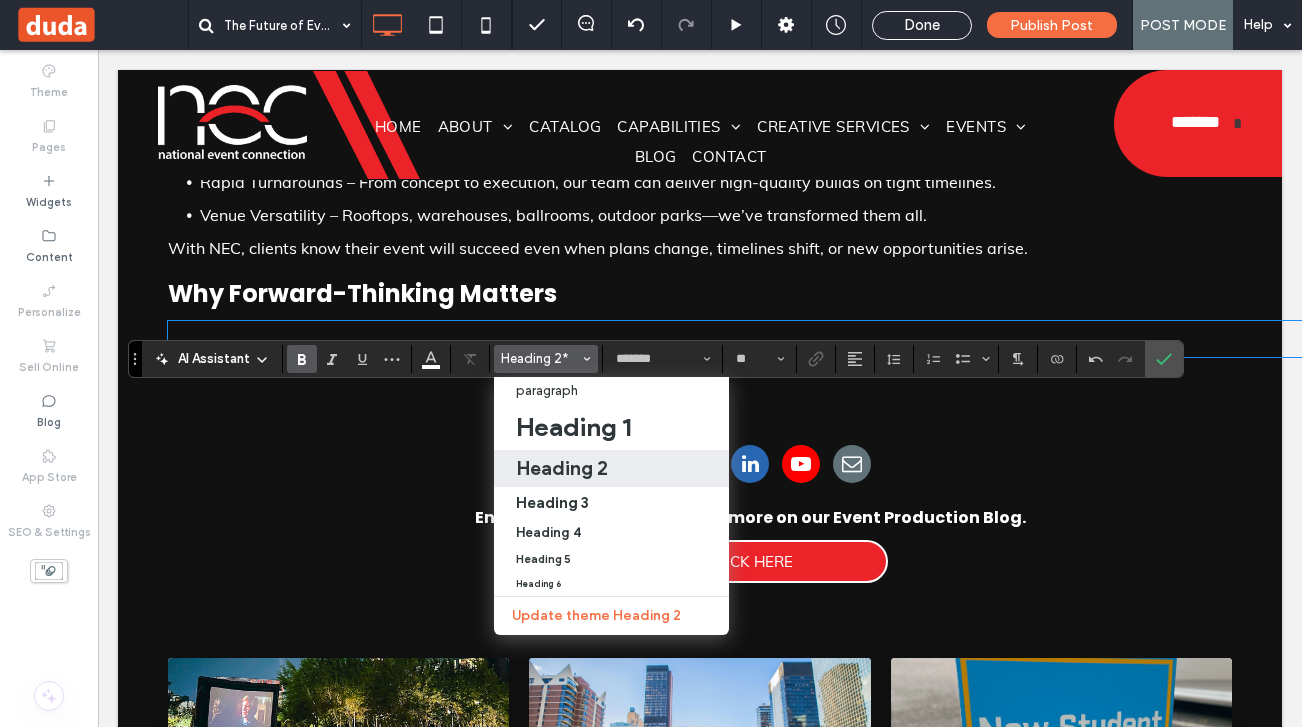 type on "****" 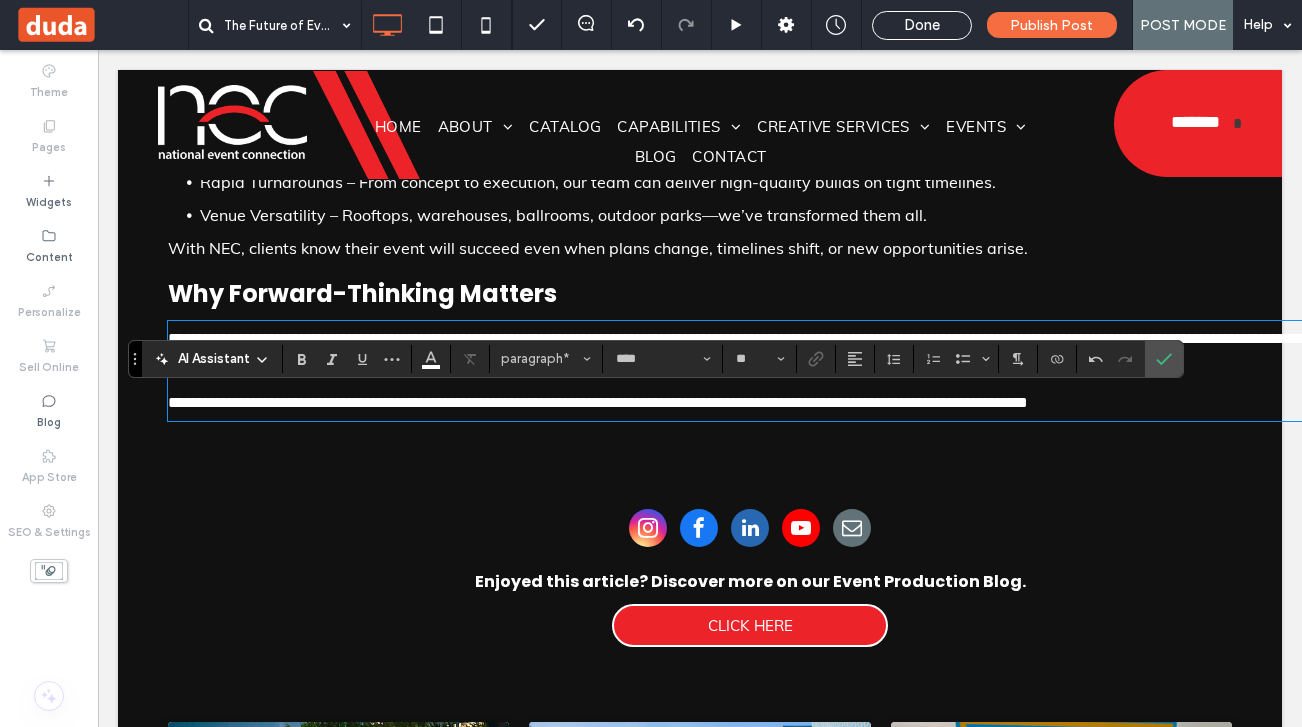 scroll, scrollTop: 0, scrollLeft: 0, axis: both 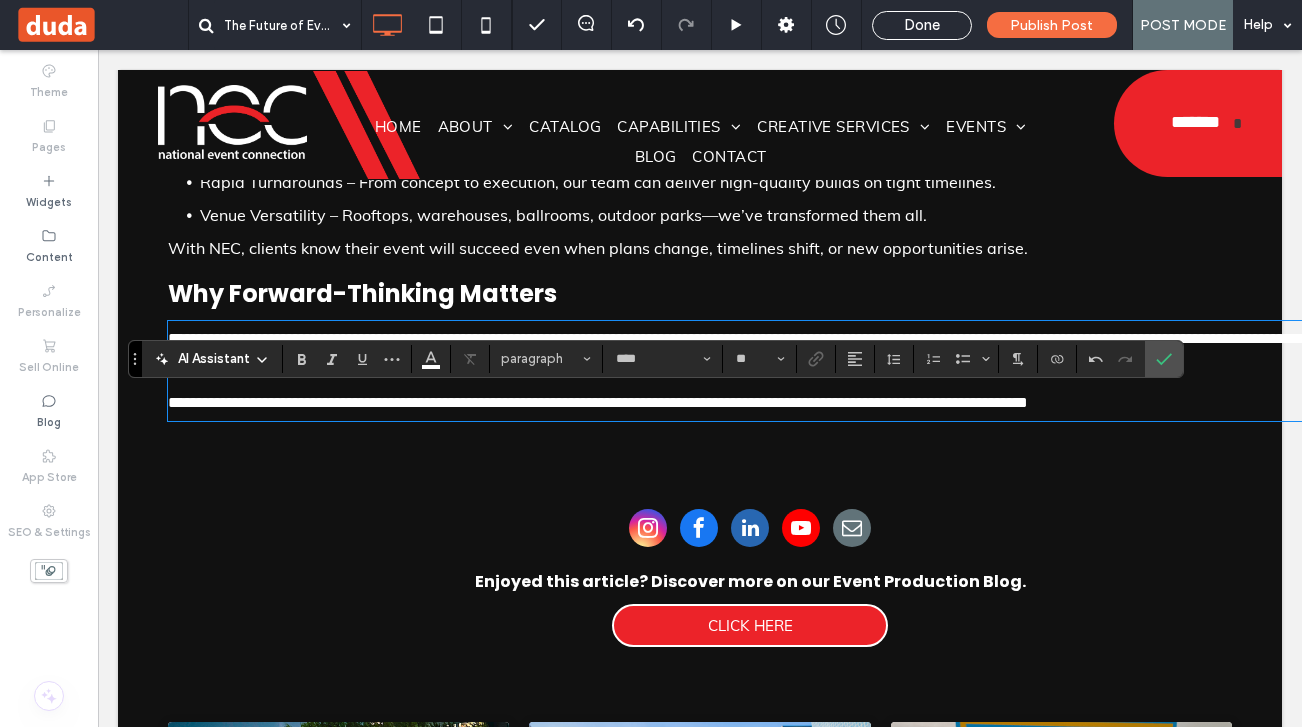 click on "**********" at bounding box center (750, 355) 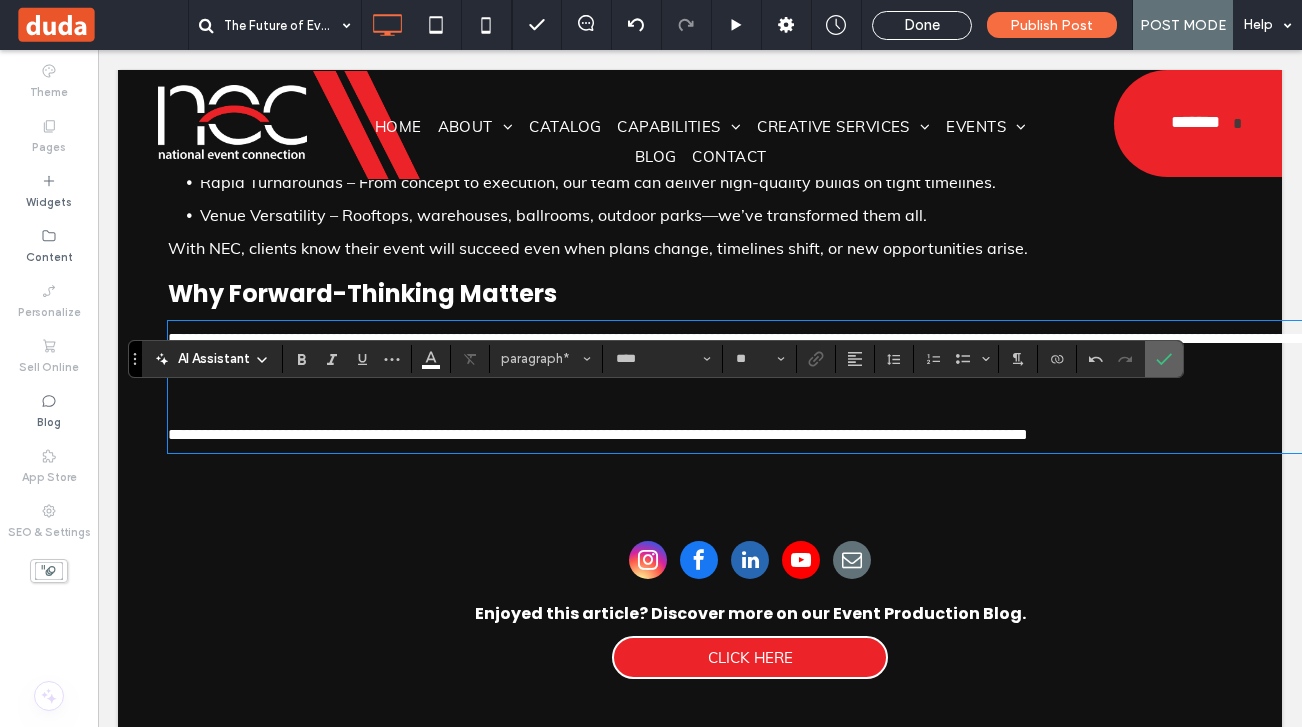 click 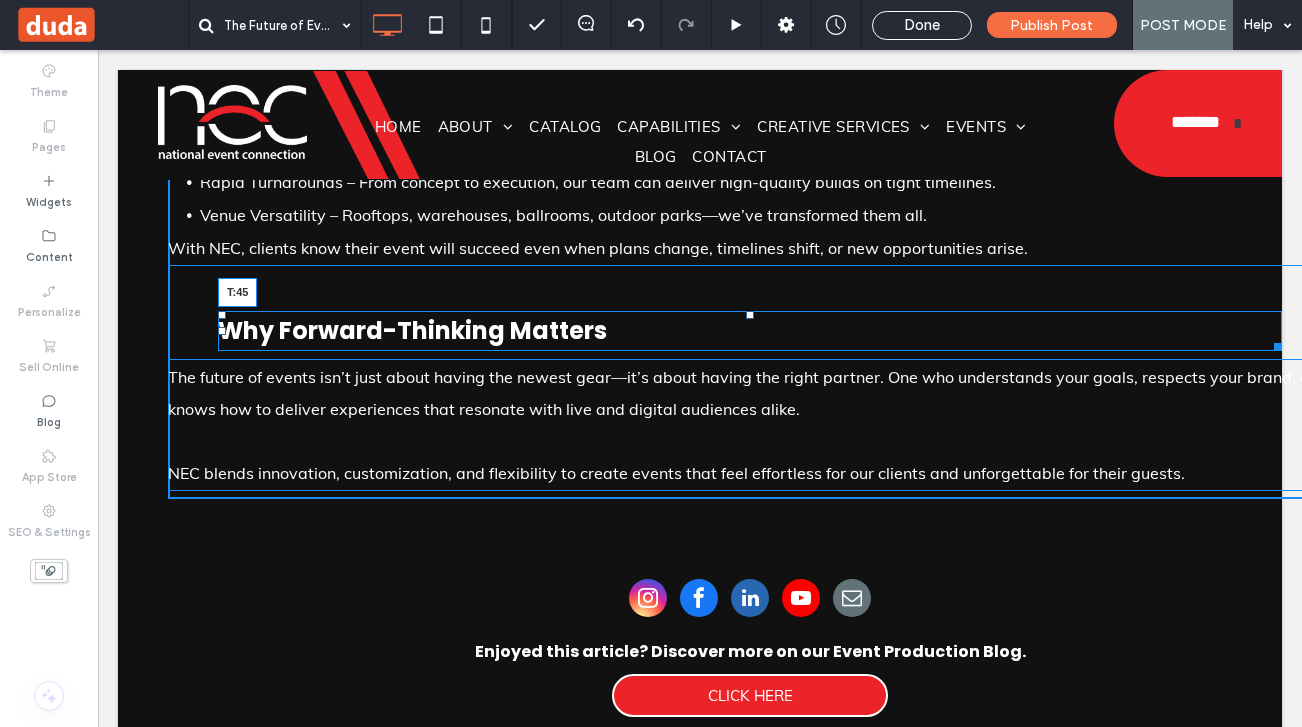 drag, startPoint x: 700, startPoint y: 346, endPoint x: 700, endPoint y: 383, distance: 37 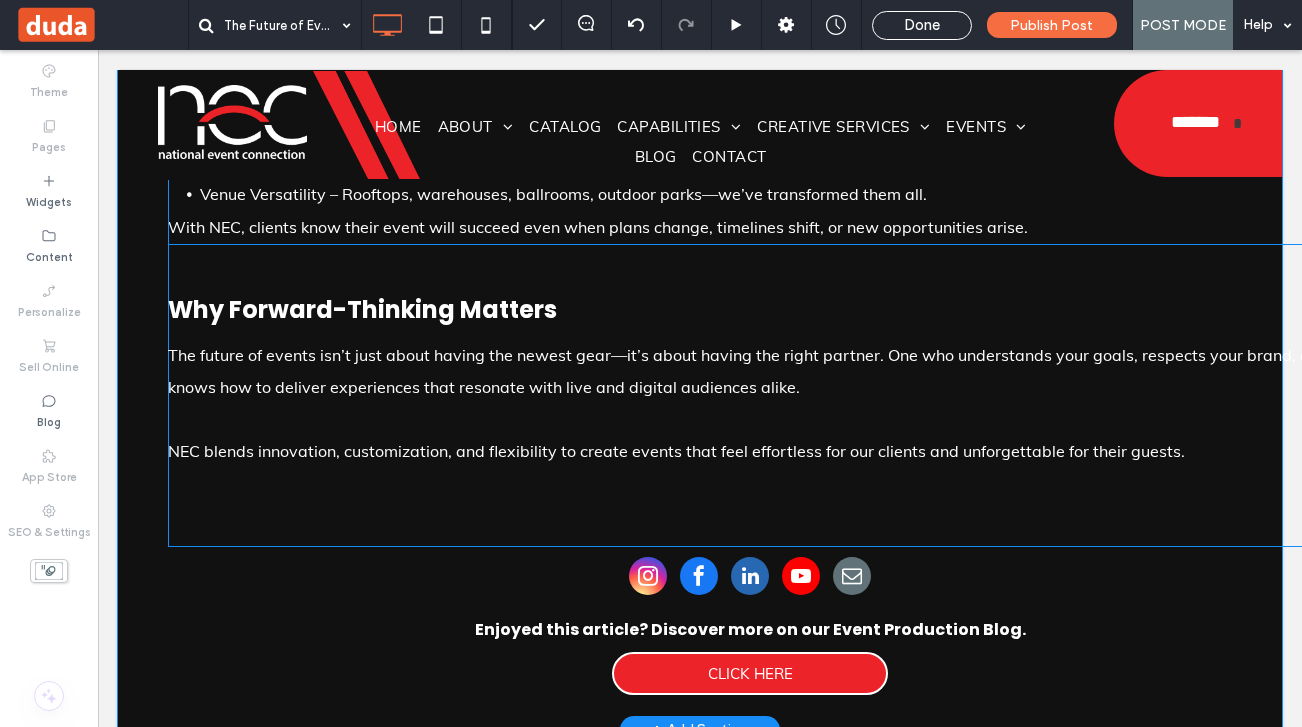 scroll, scrollTop: 1992, scrollLeft: 0, axis: vertical 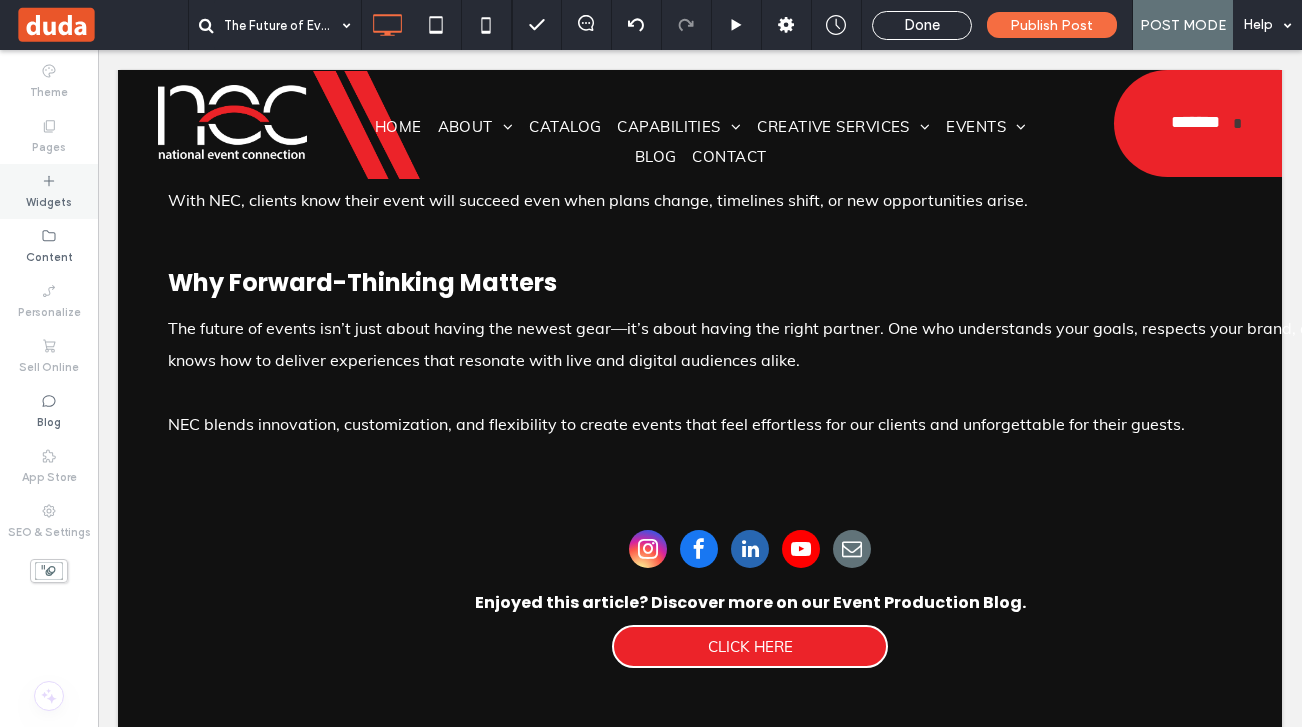click on "Widgets" at bounding box center (49, 200) 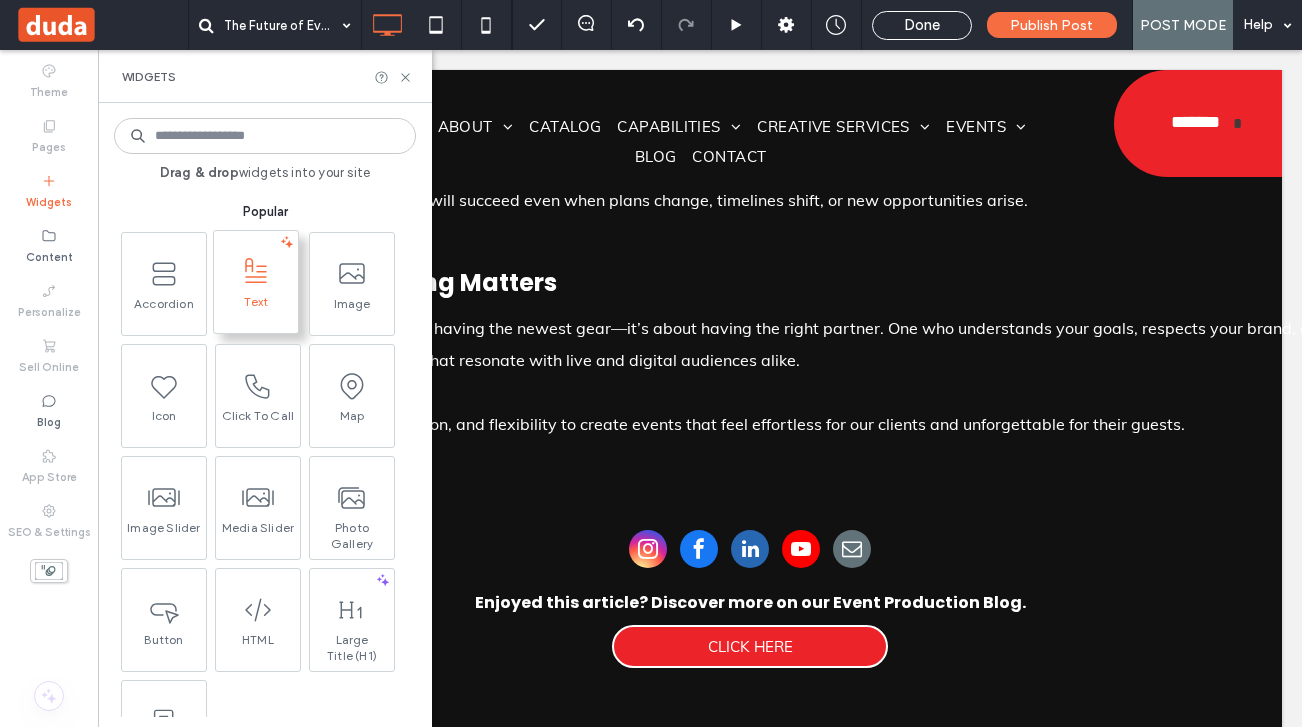 click 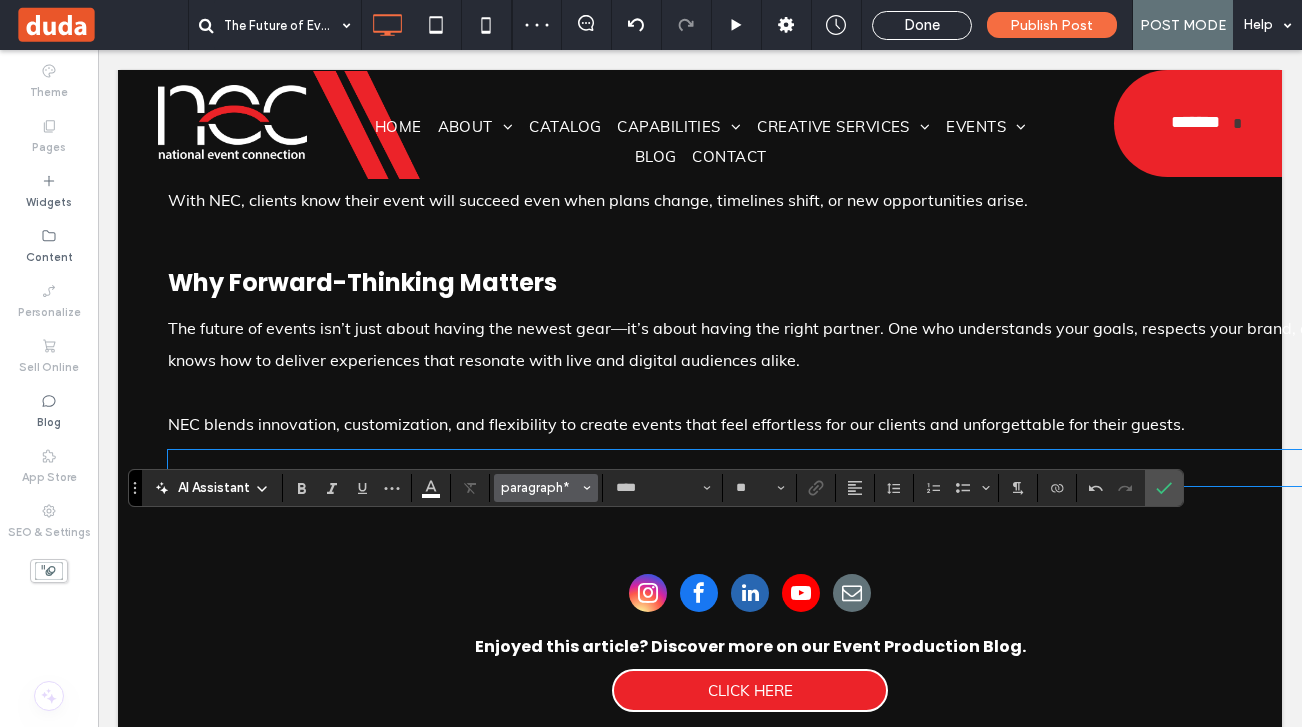 click on "paragraph*" at bounding box center [540, 487] 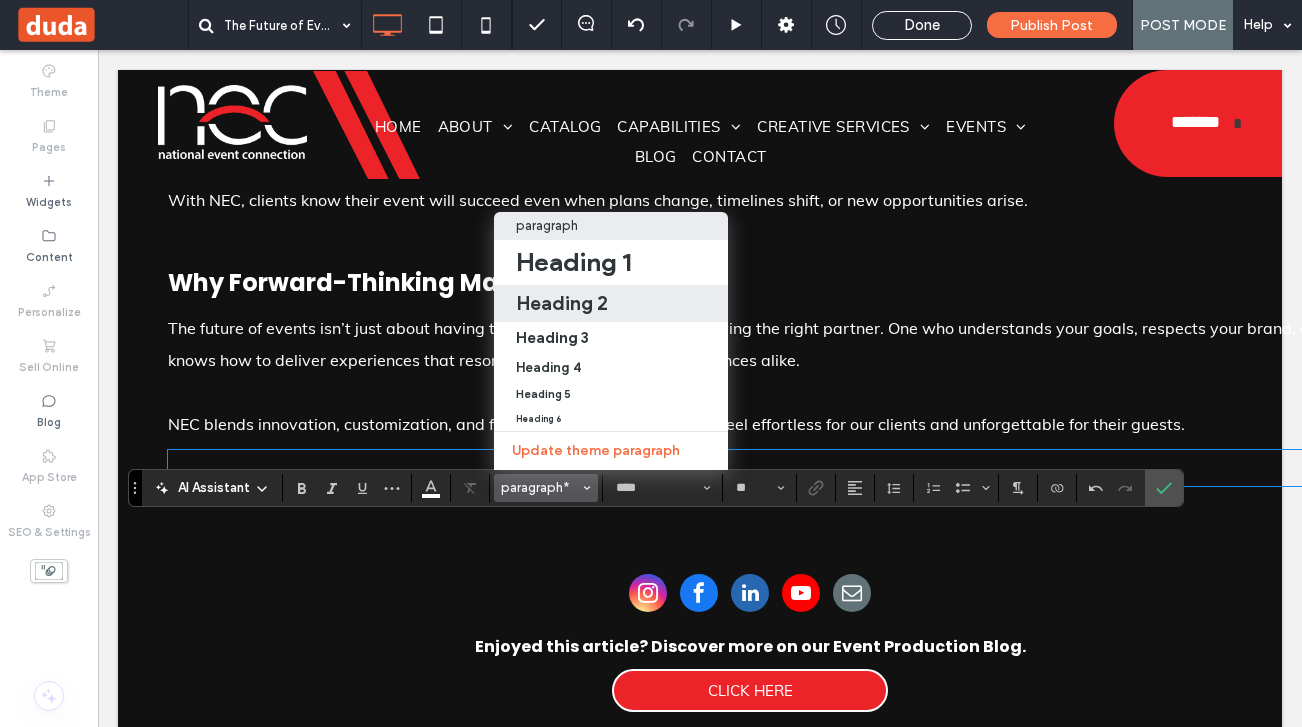 drag, startPoint x: 586, startPoint y: 312, endPoint x: 467, endPoint y: 337, distance: 121.597694 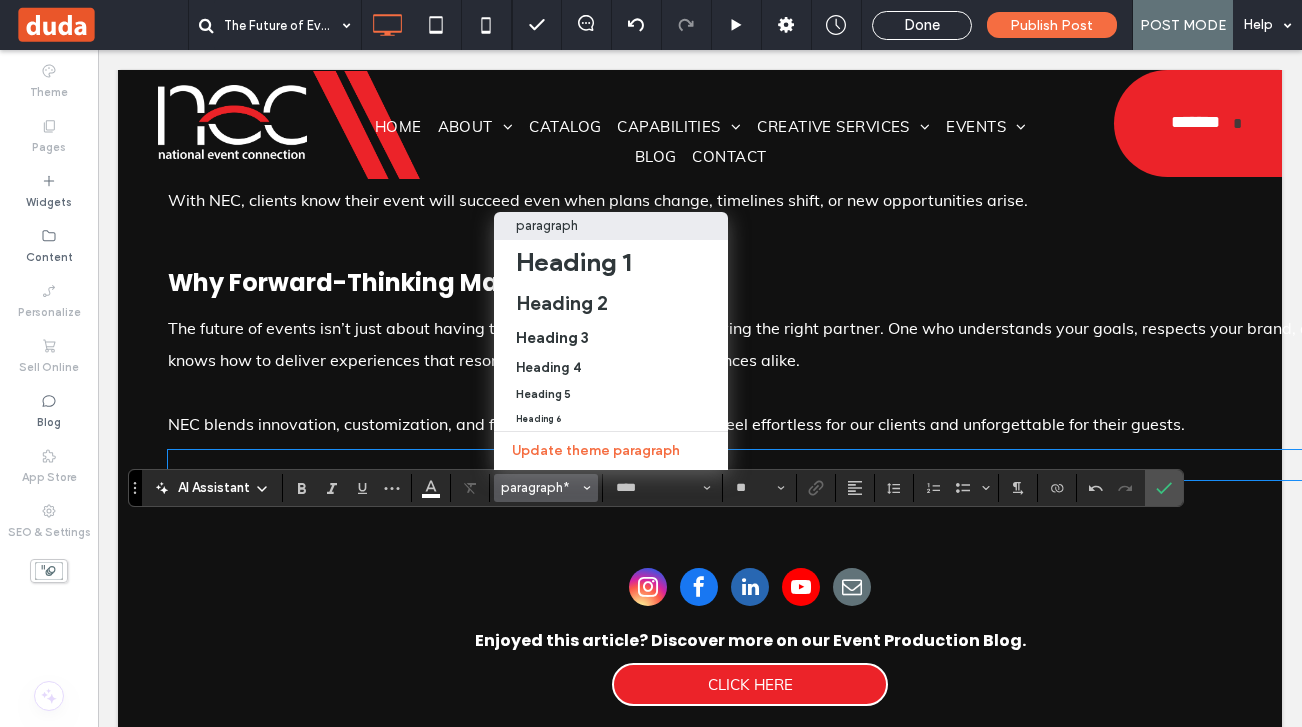 type on "*******" 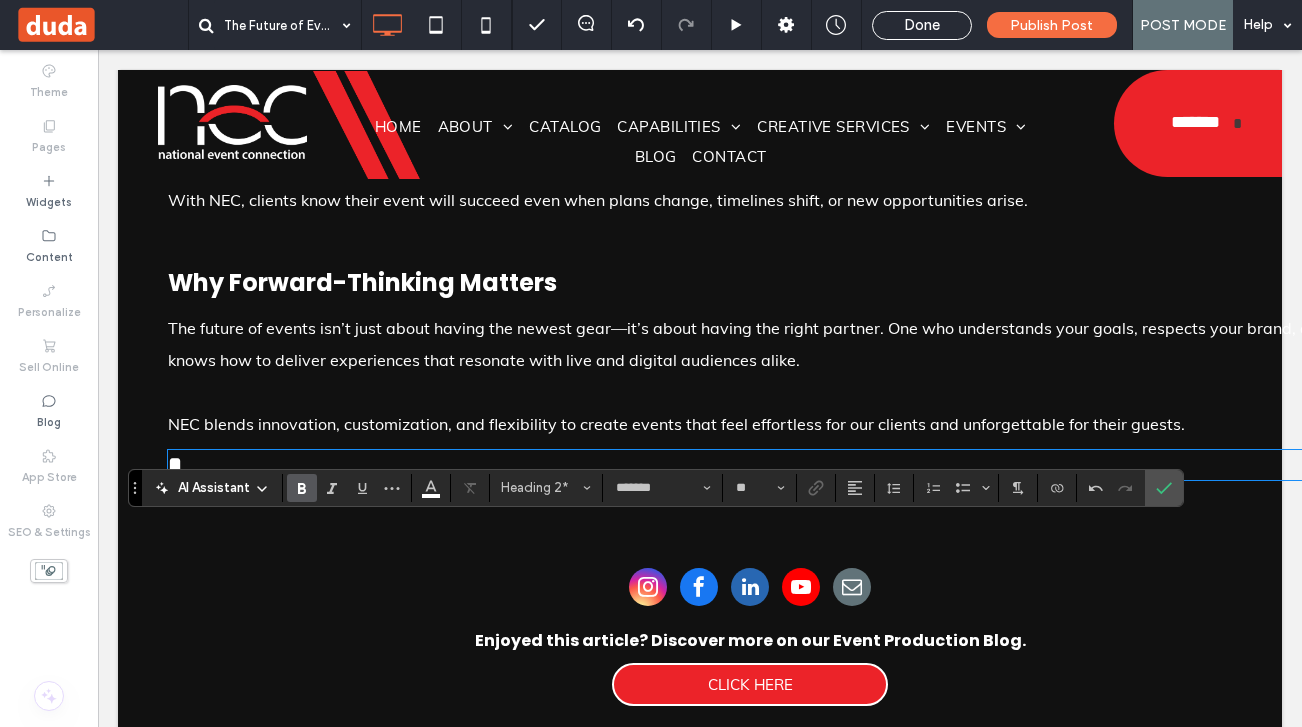 type on "****" 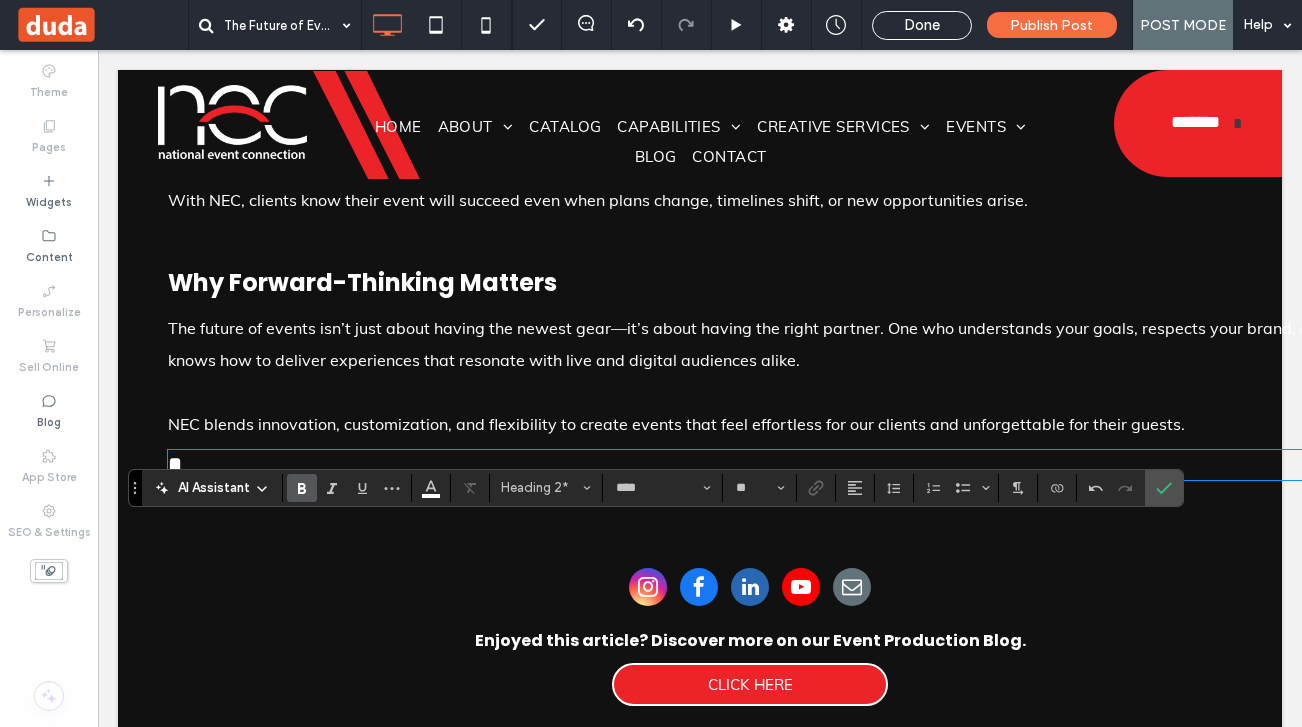 scroll, scrollTop: 0, scrollLeft: 0, axis: both 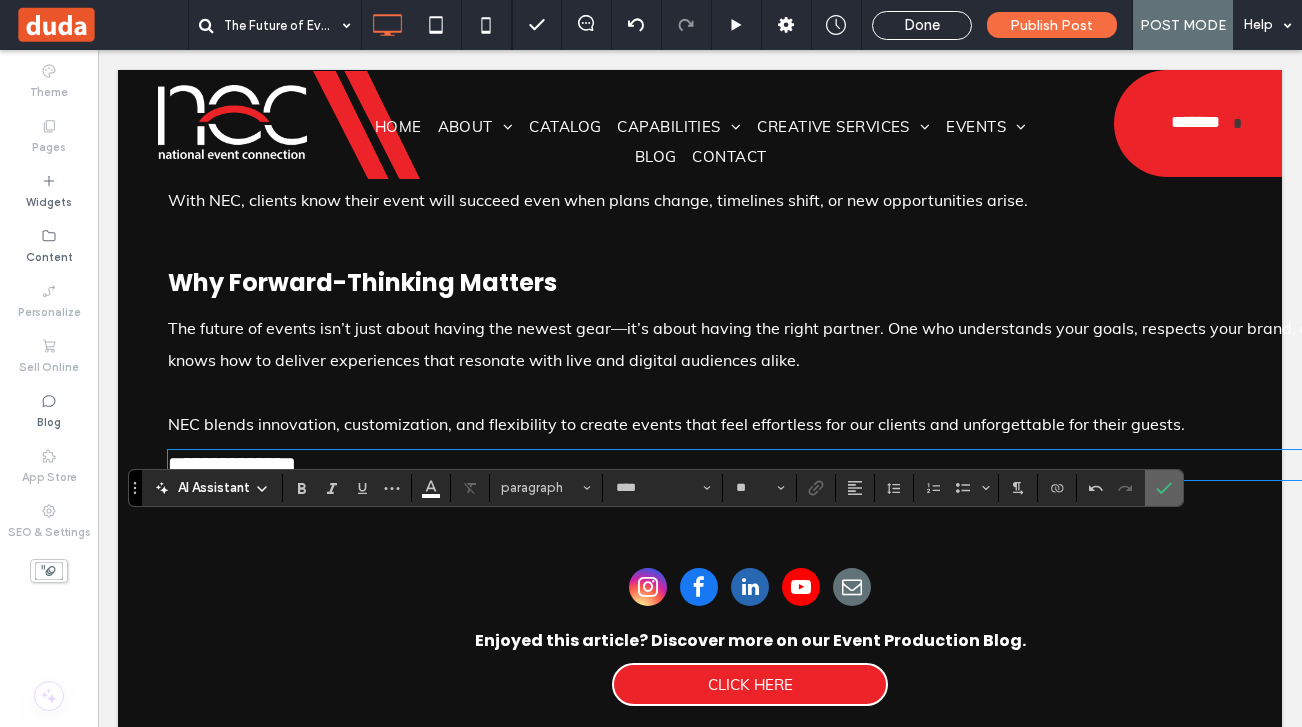 click 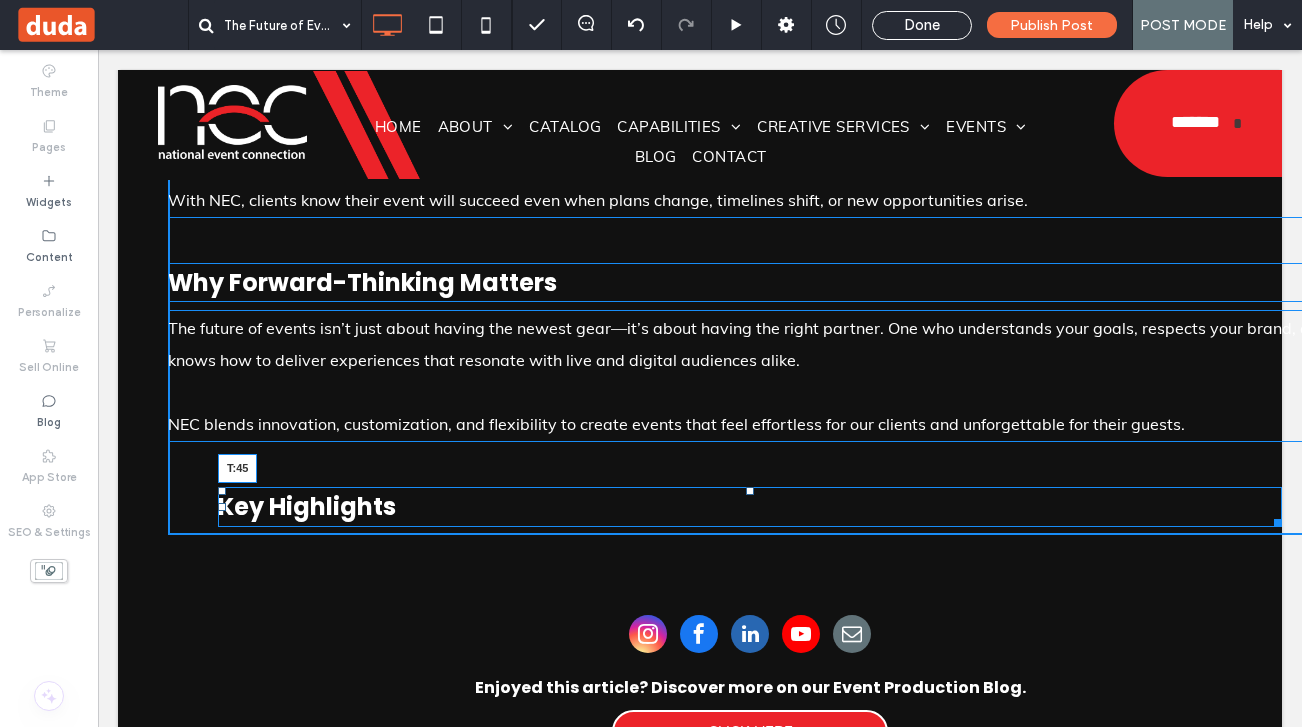 drag, startPoint x: 700, startPoint y: 528, endPoint x: 702, endPoint y: 565, distance: 37.054016 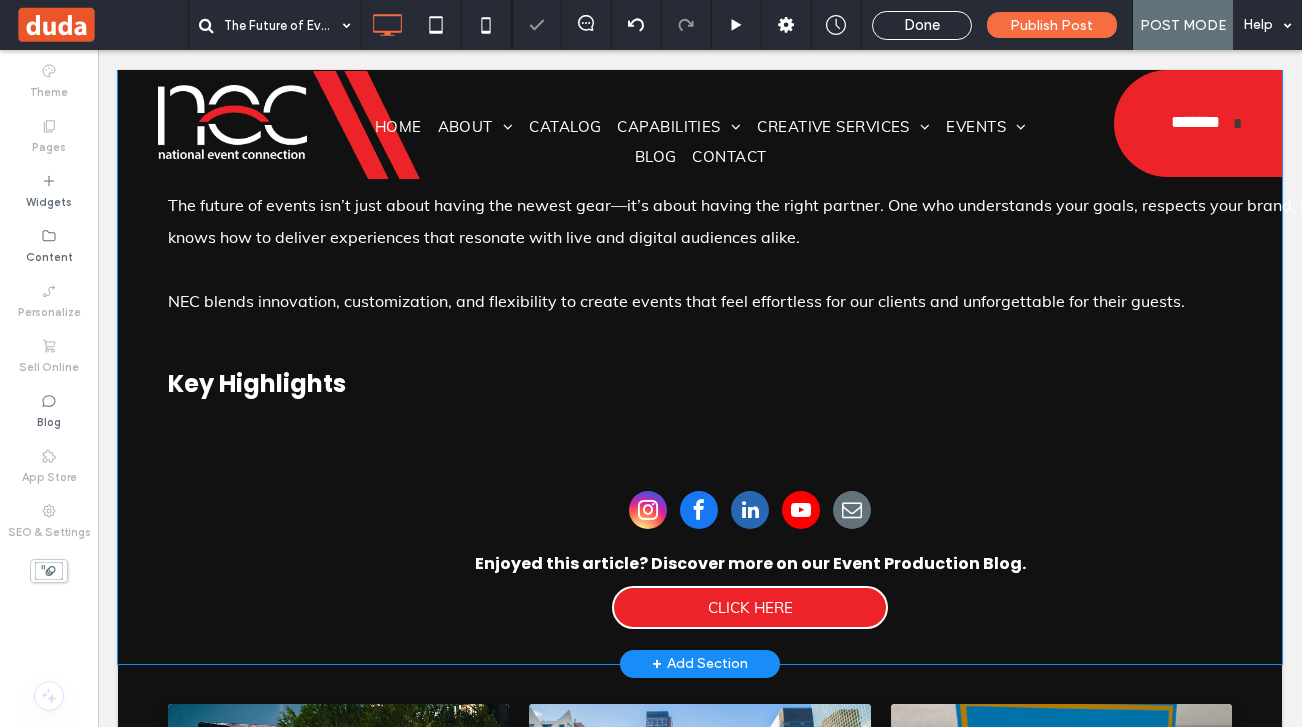 scroll, scrollTop: 2129, scrollLeft: 0, axis: vertical 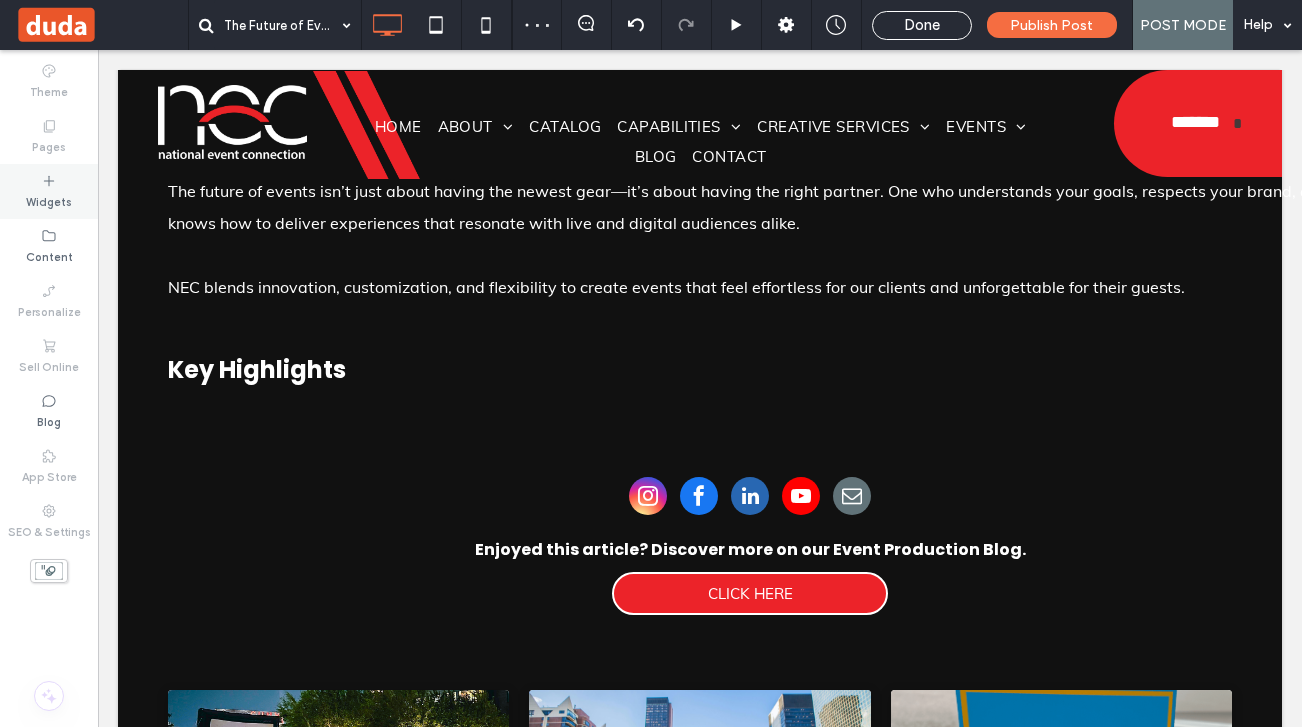 click on "Widgets" at bounding box center [49, 200] 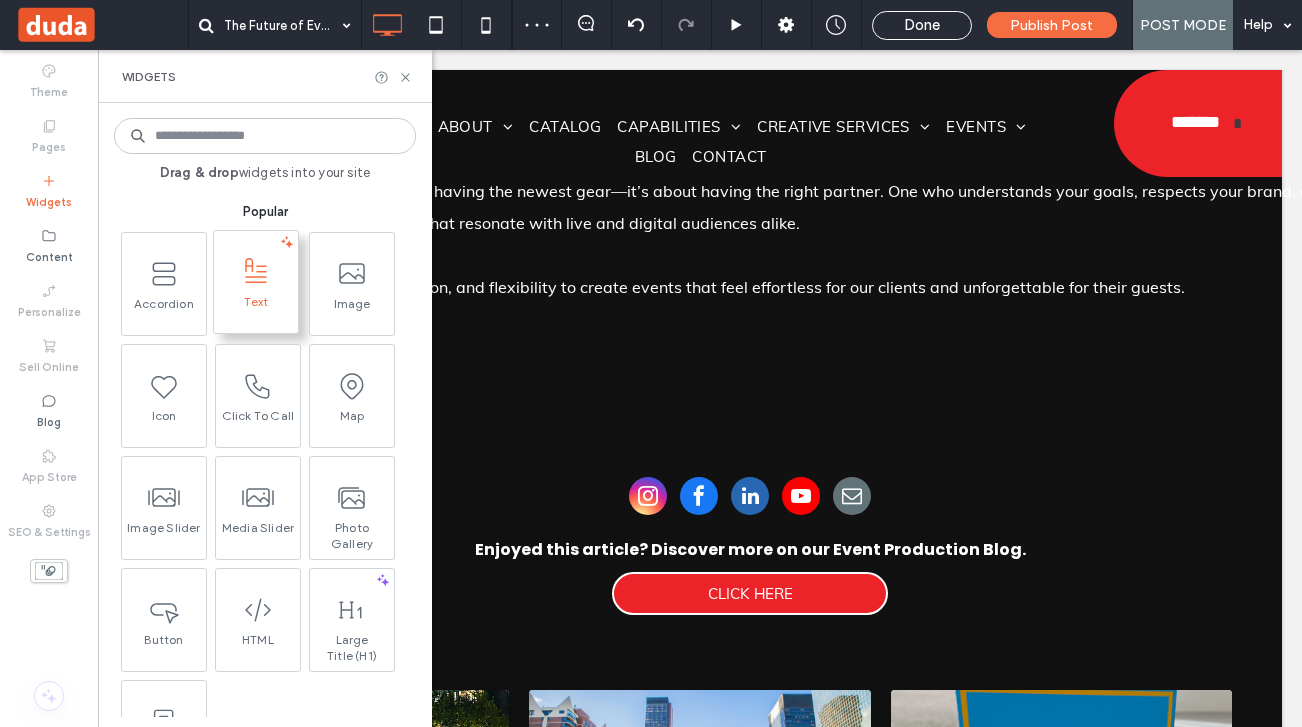 click at bounding box center (256, 271) 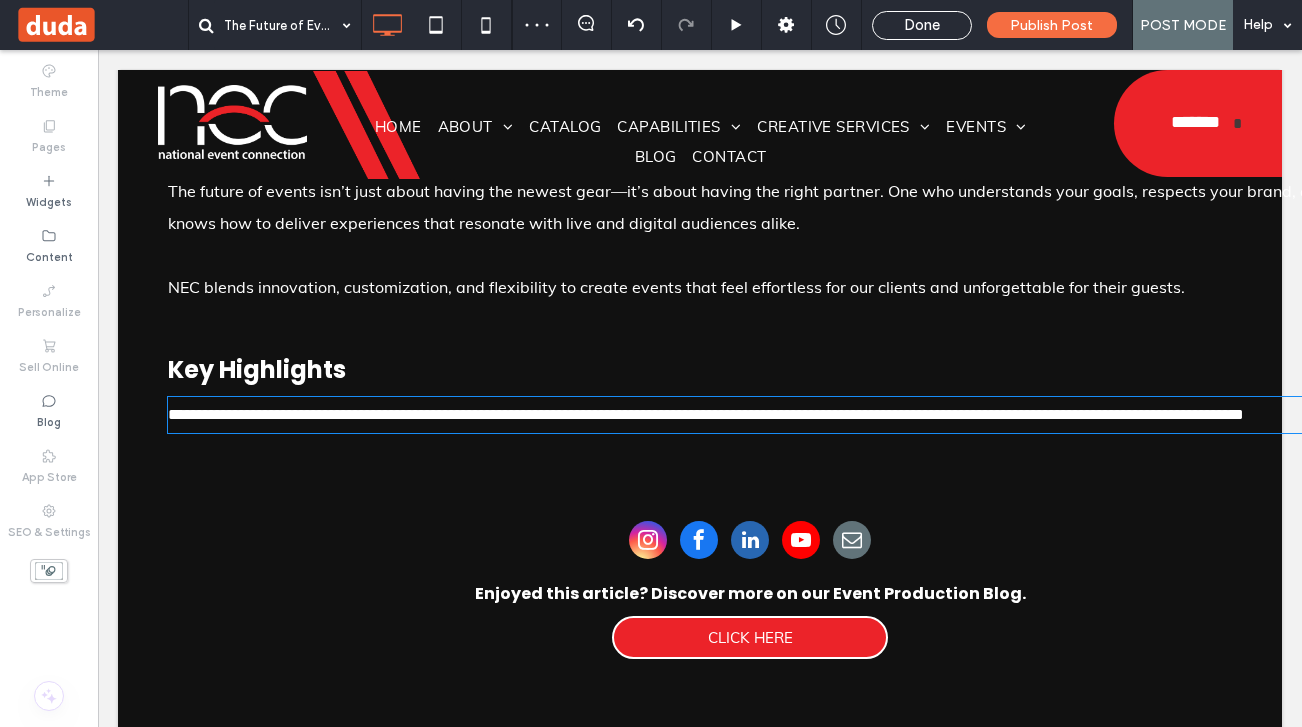 type on "****" 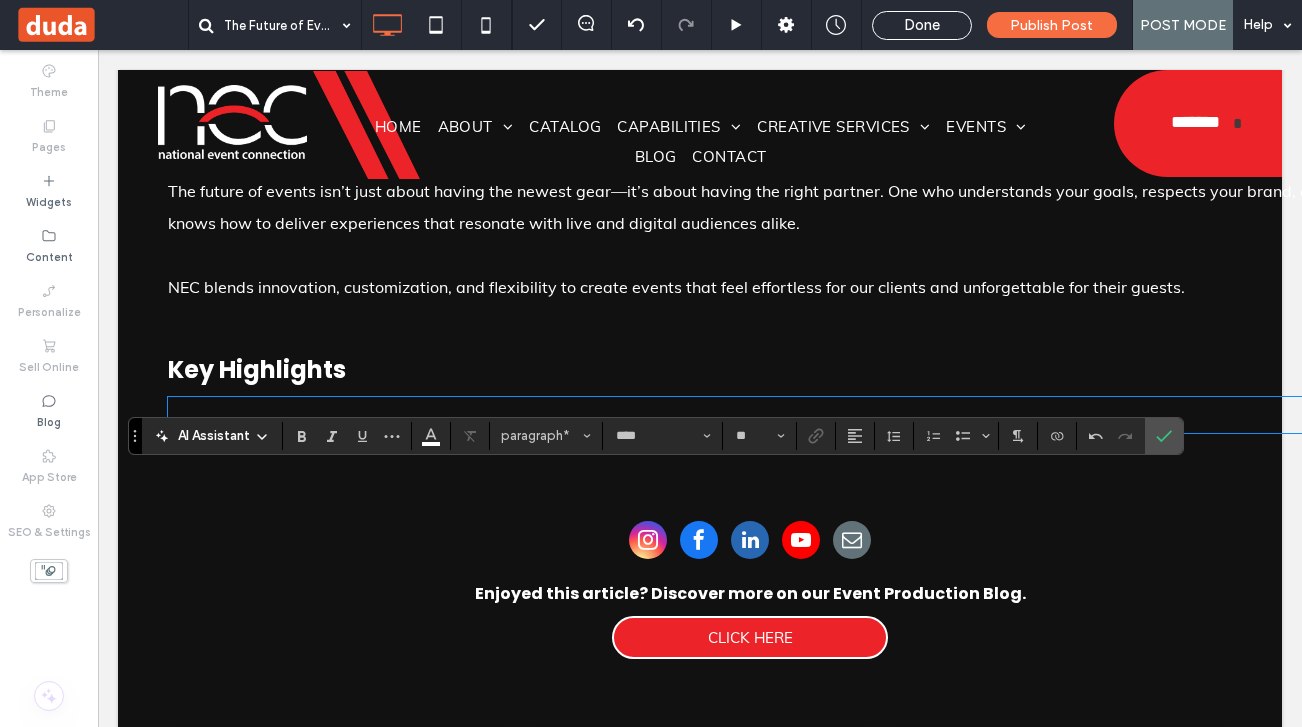 scroll, scrollTop: 0, scrollLeft: 0, axis: both 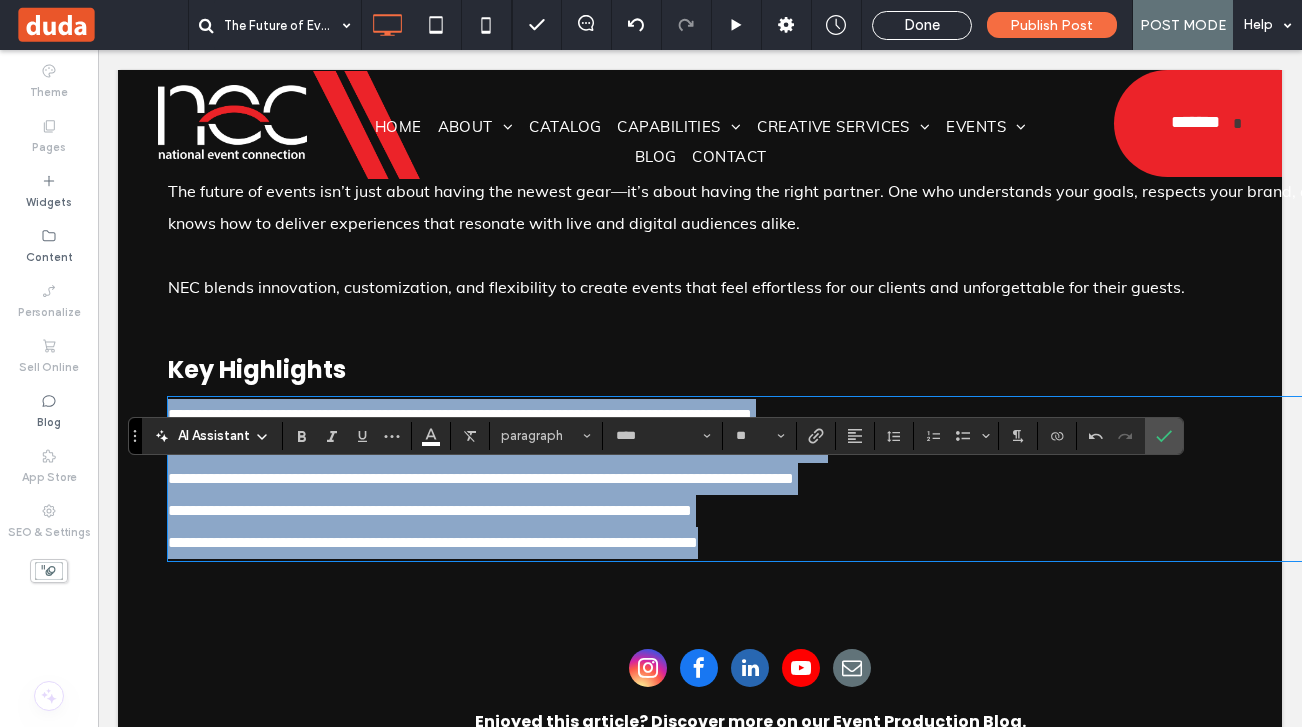 drag, startPoint x: 859, startPoint y: 620, endPoint x: 435, endPoint y: 450, distance: 456.81067 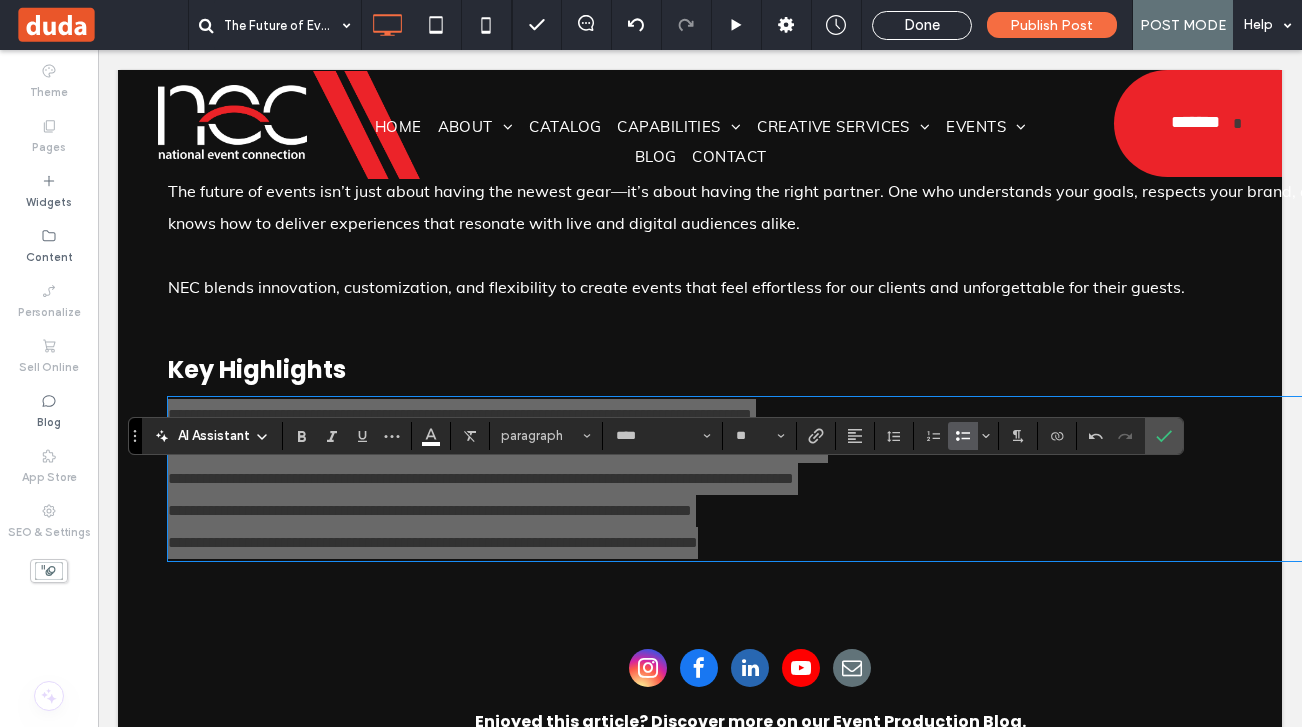 click 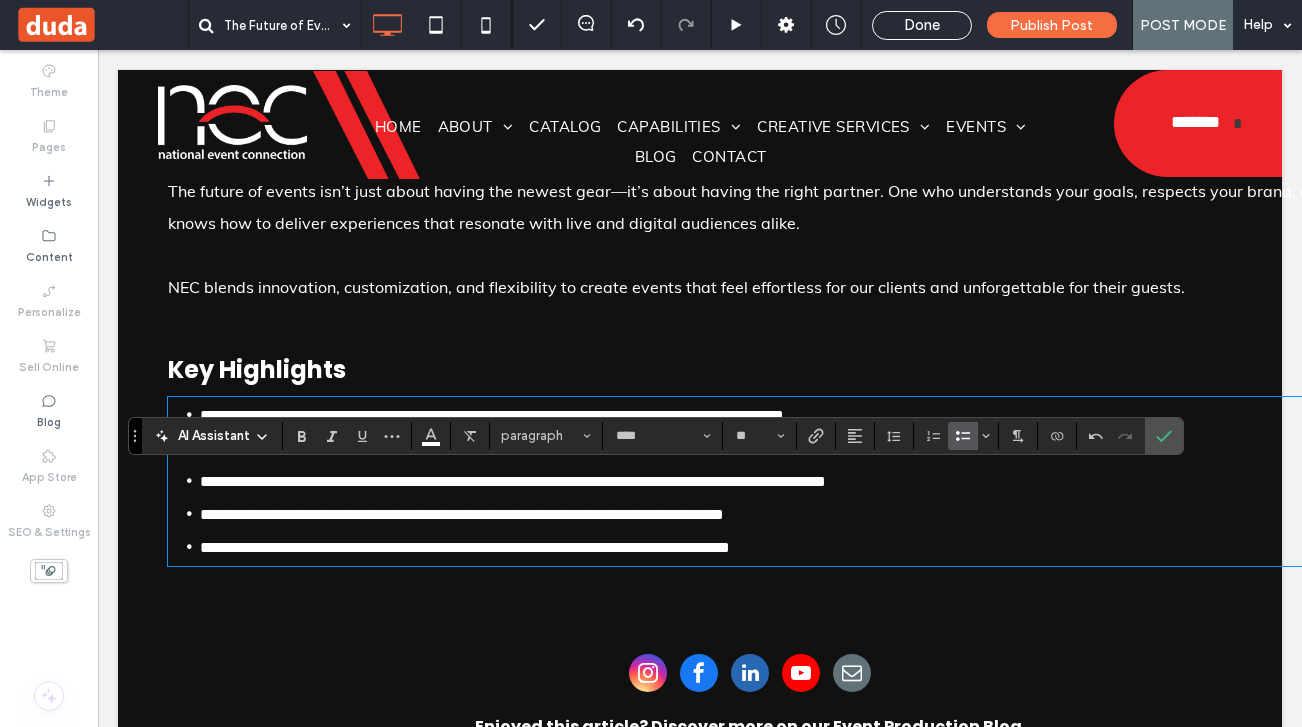 click on "**********" at bounding box center [766, 514] 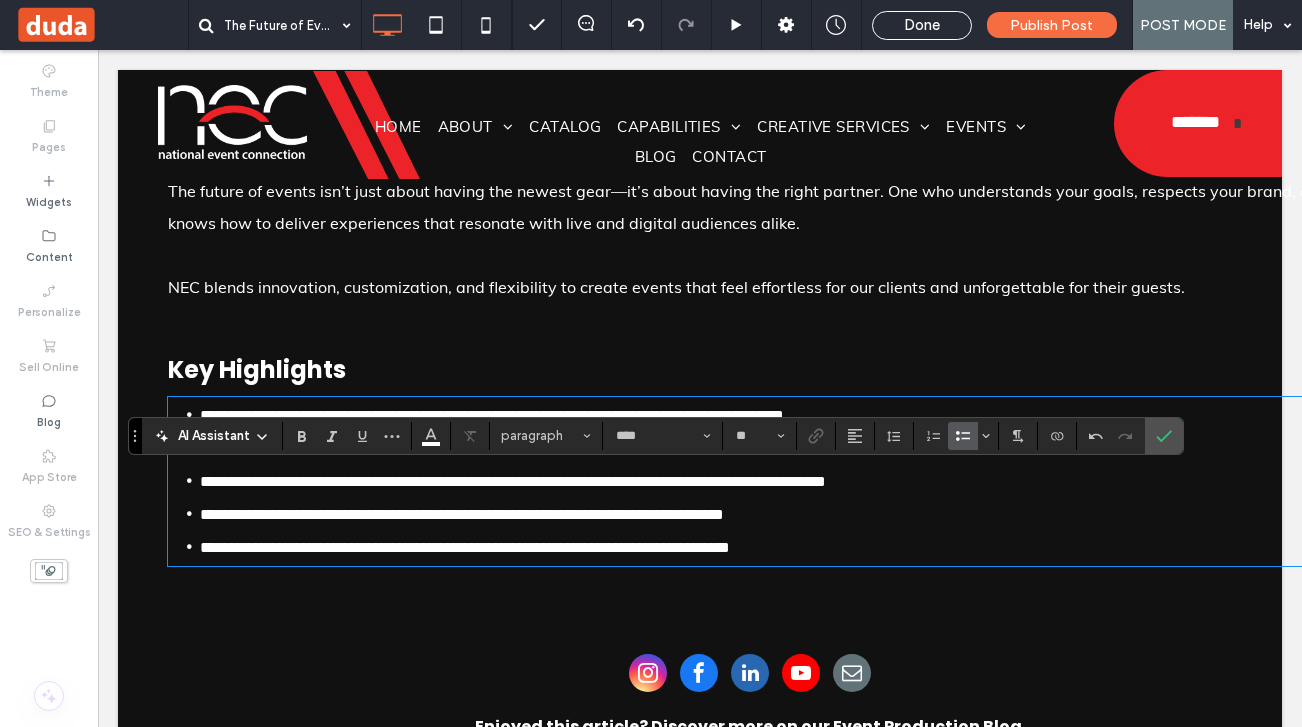 type 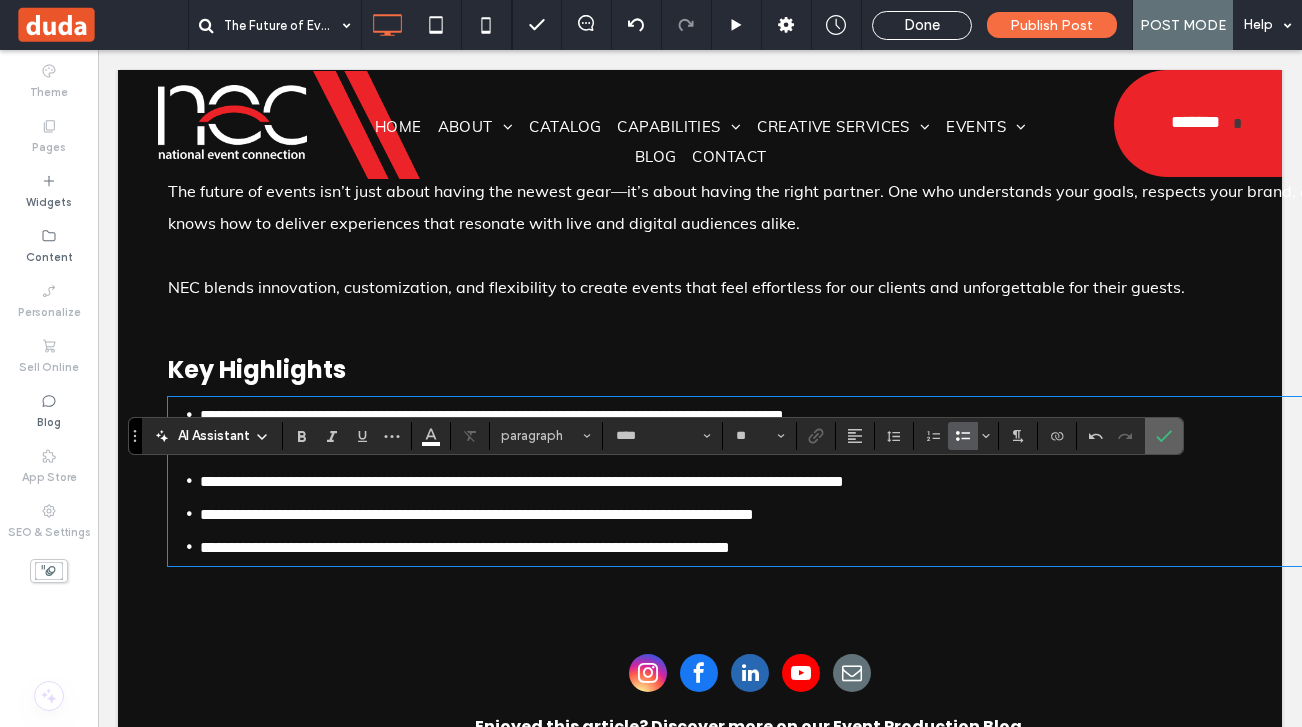 drag, startPoint x: 1160, startPoint y: 436, endPoint x: 767, endPoint y: 417, distance: 393.459 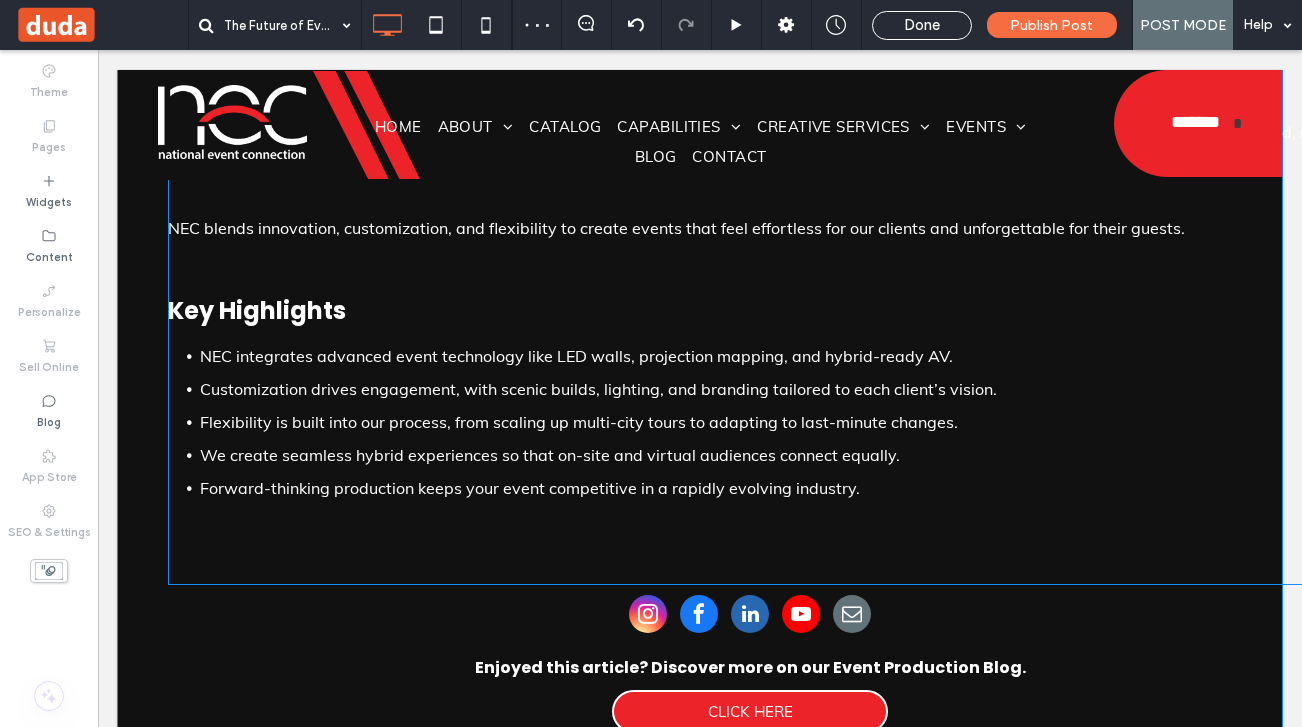 scroll, scrollTop: 2199, scrollLeft: 0, axis: vertical 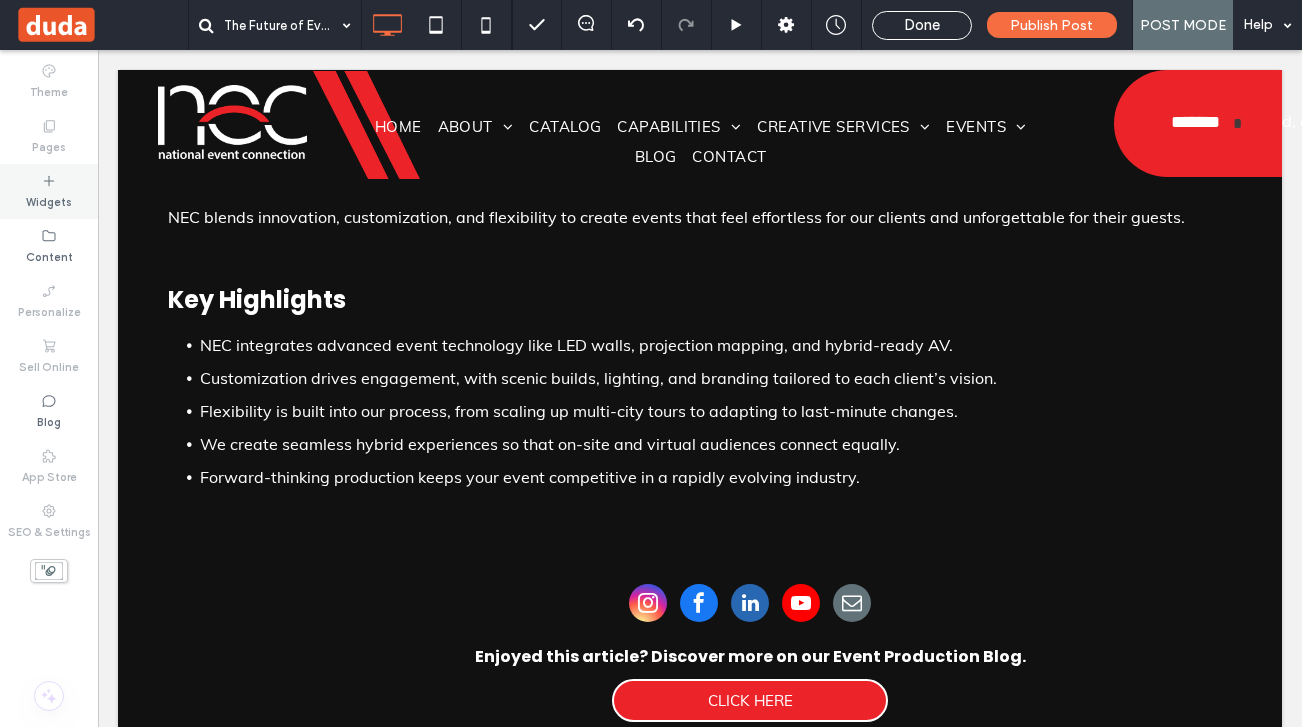 click on "Widgets" at bounding box center (49, 200) 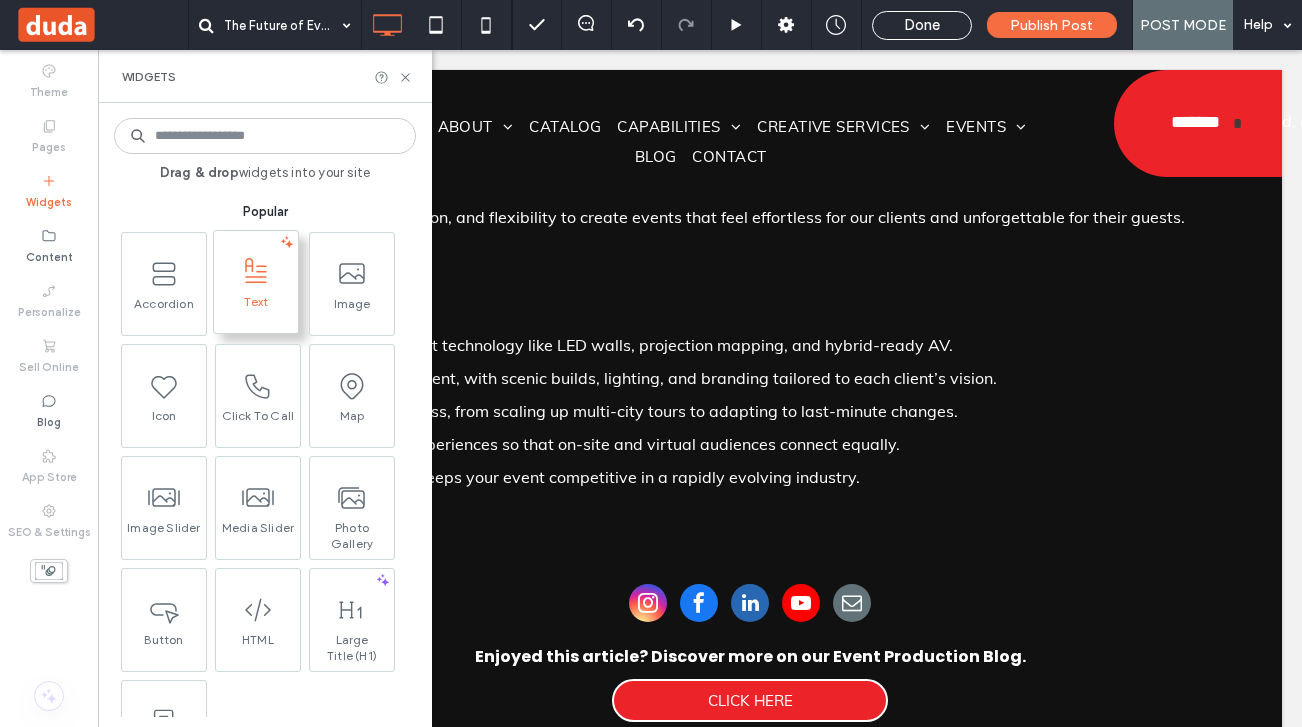 click at bounding box center (256, 271) 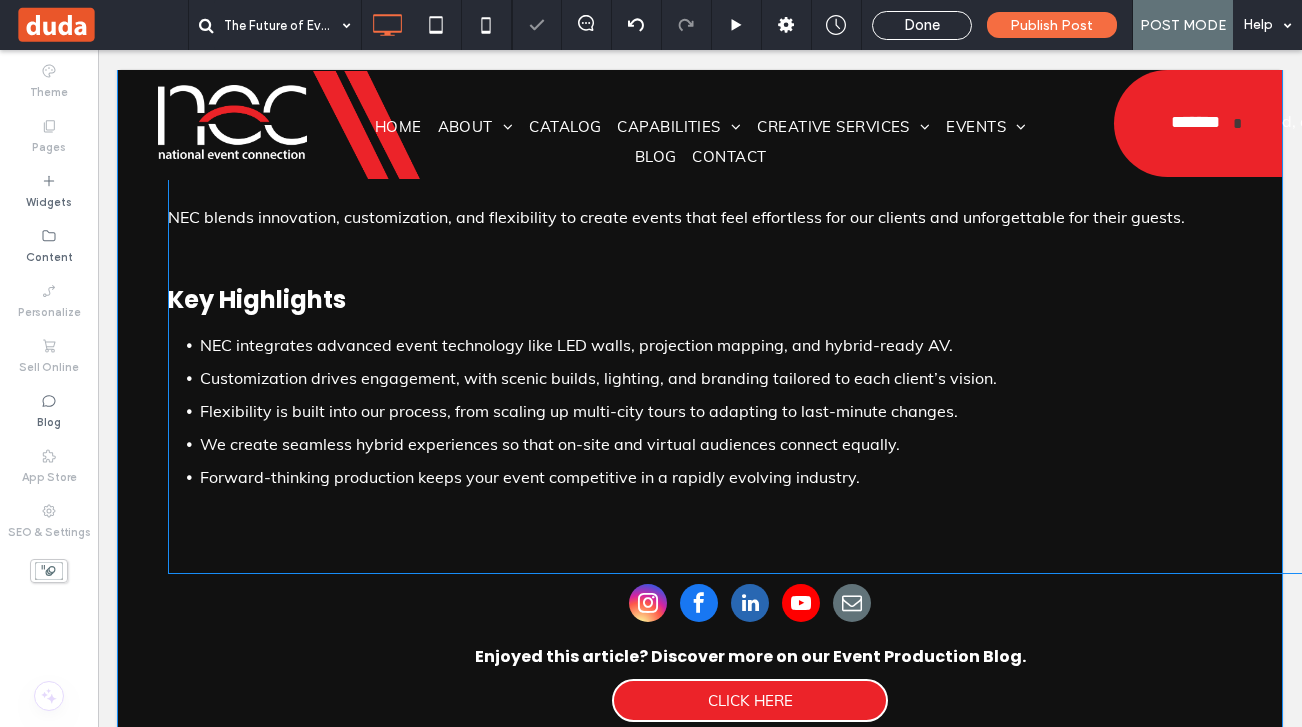 type on "****" 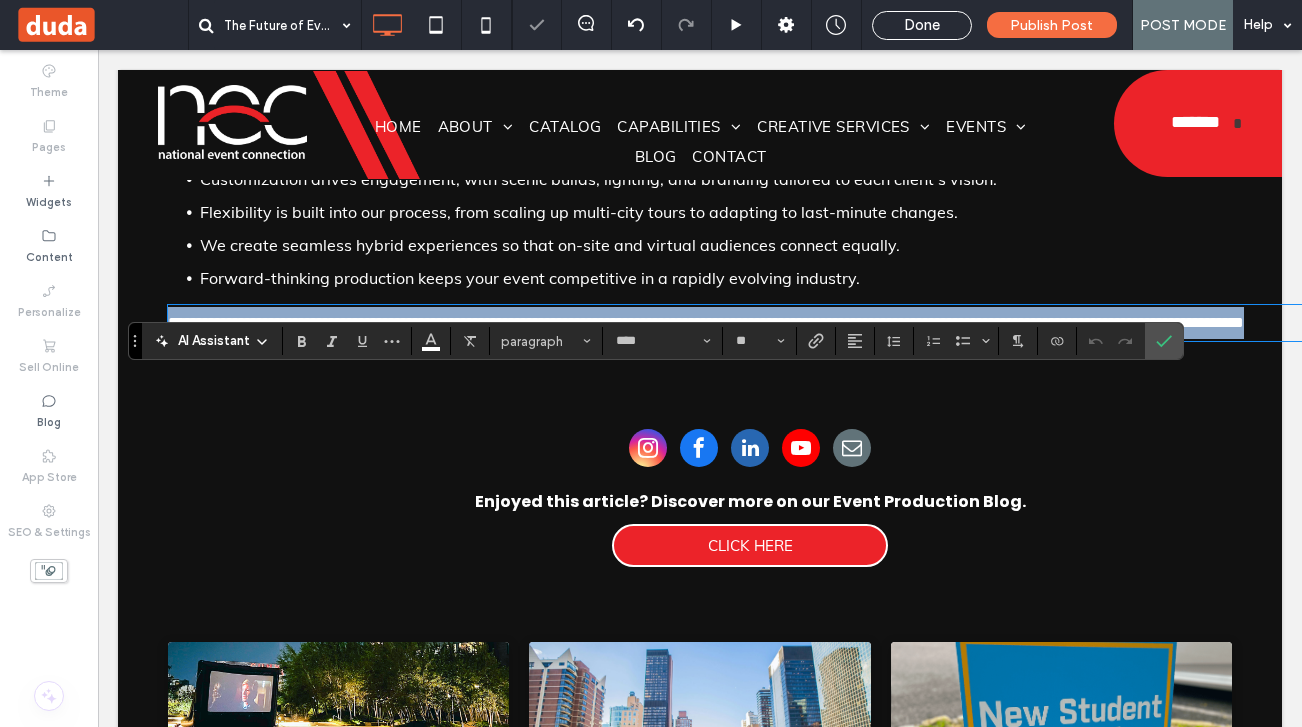 scroll, scrollTop: 2397, scrollLeft: 0, axis: vertical 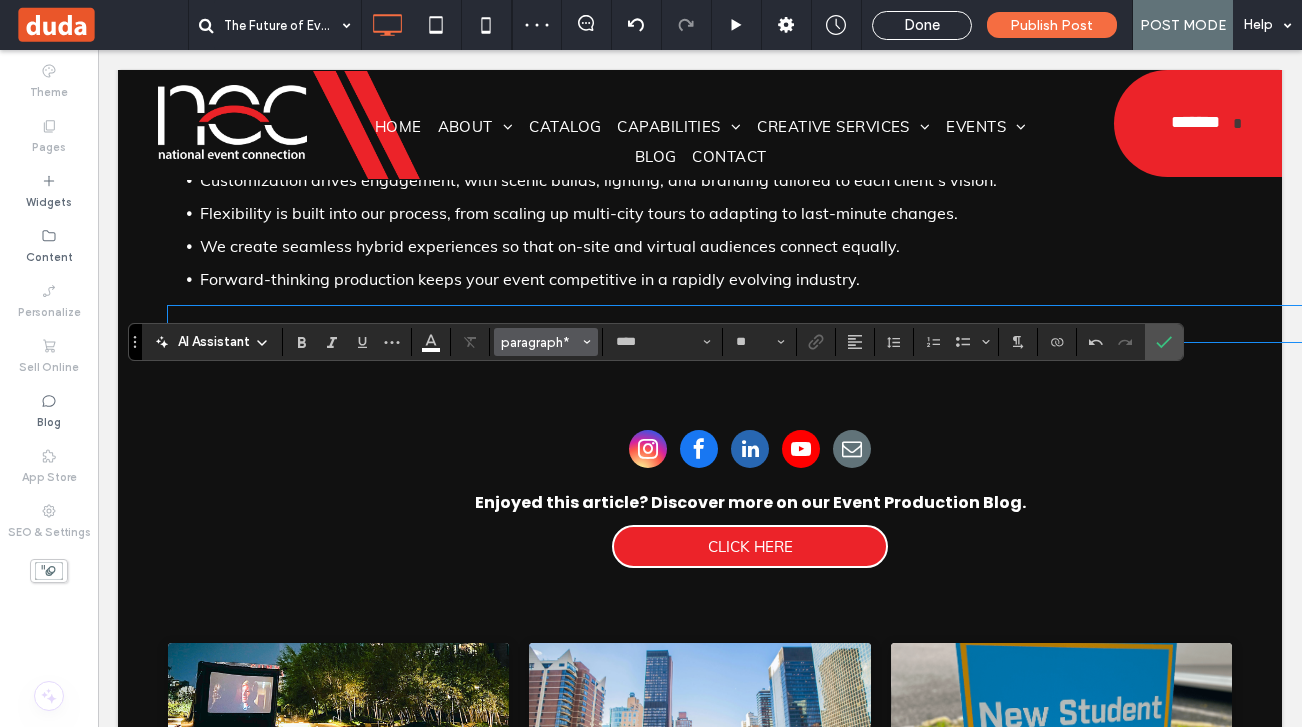 click on "paragraph*" at bounding box center (540, 342) 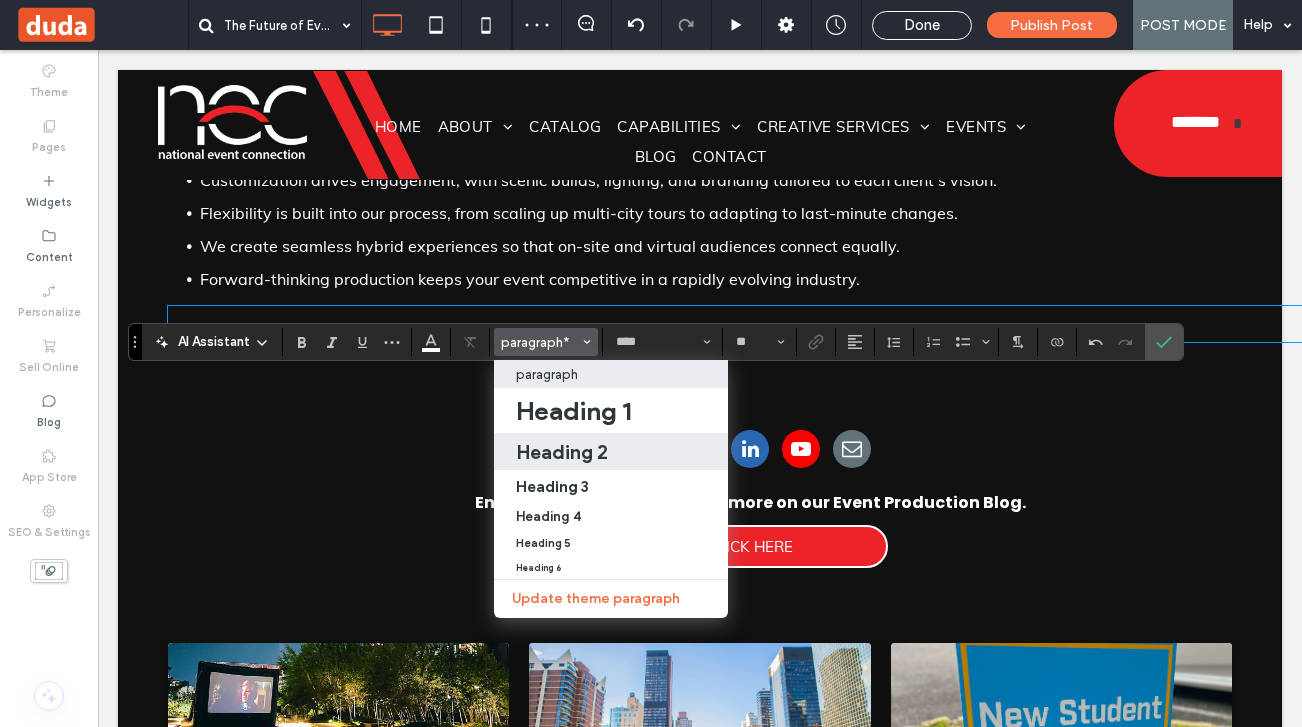 click on "Heading 2" at bounding box center (562, 452) 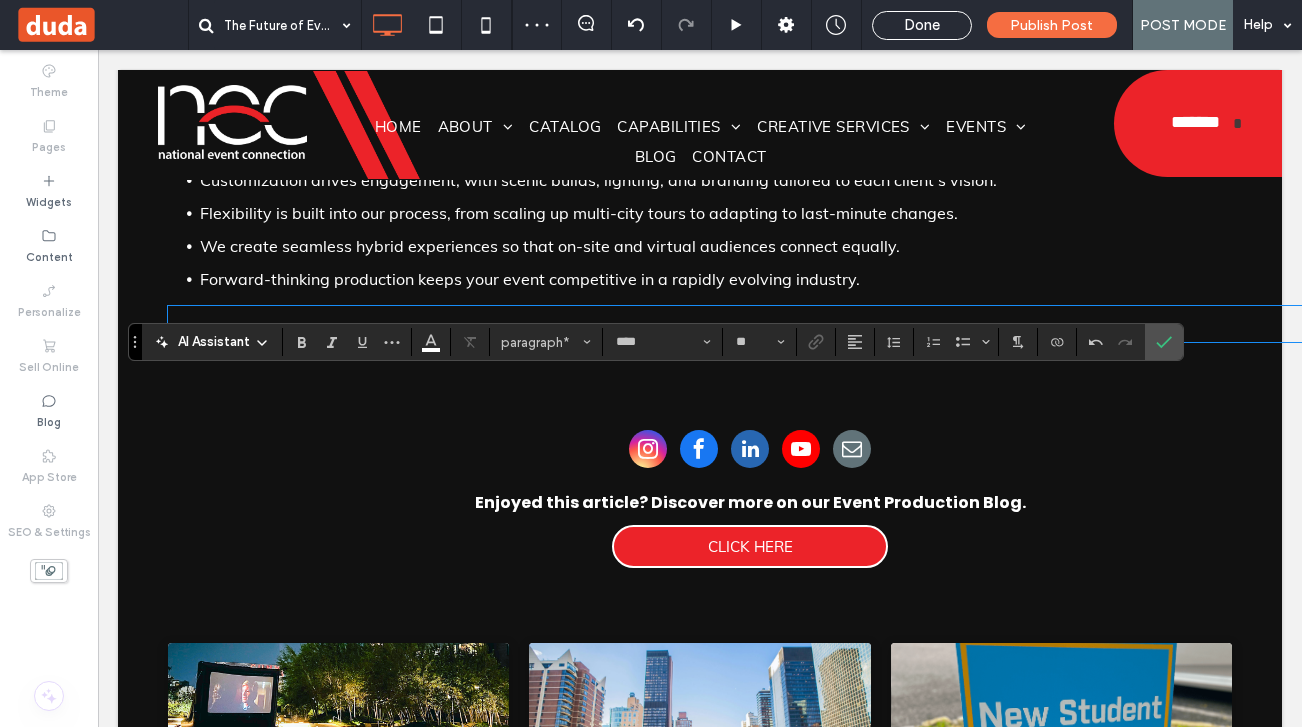 type on "*******" 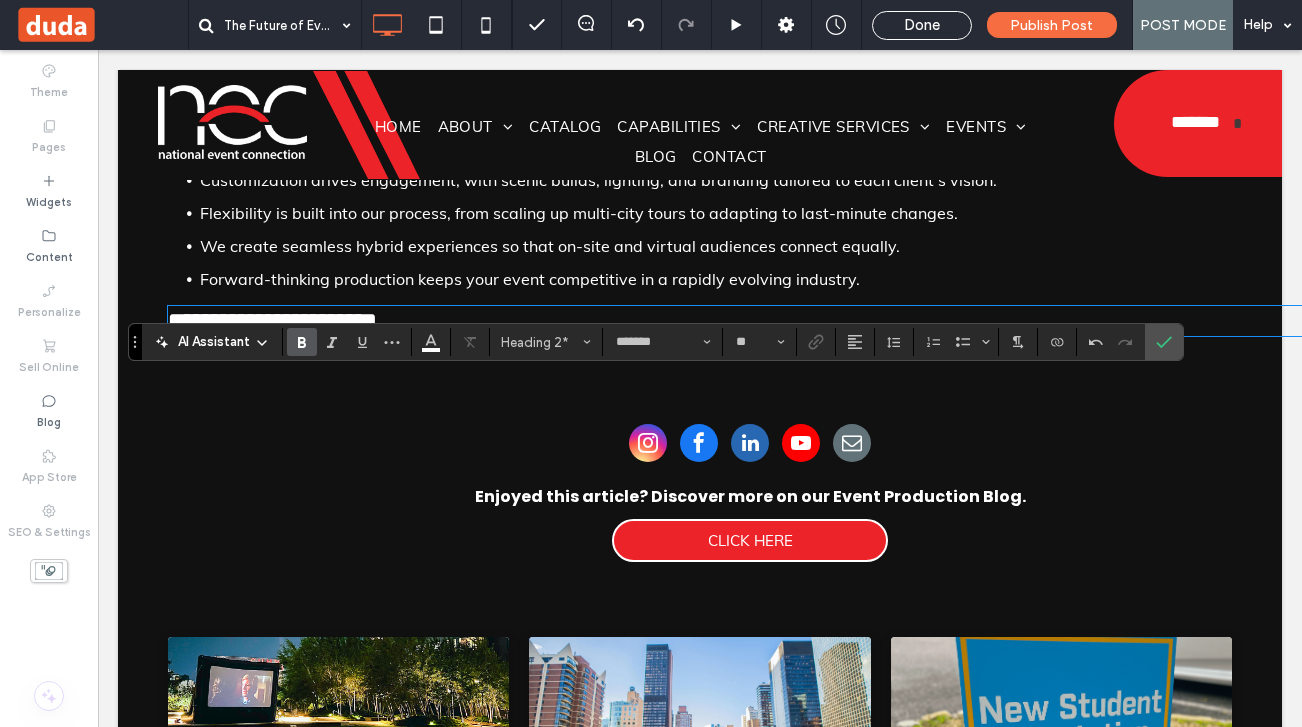 type on "****" 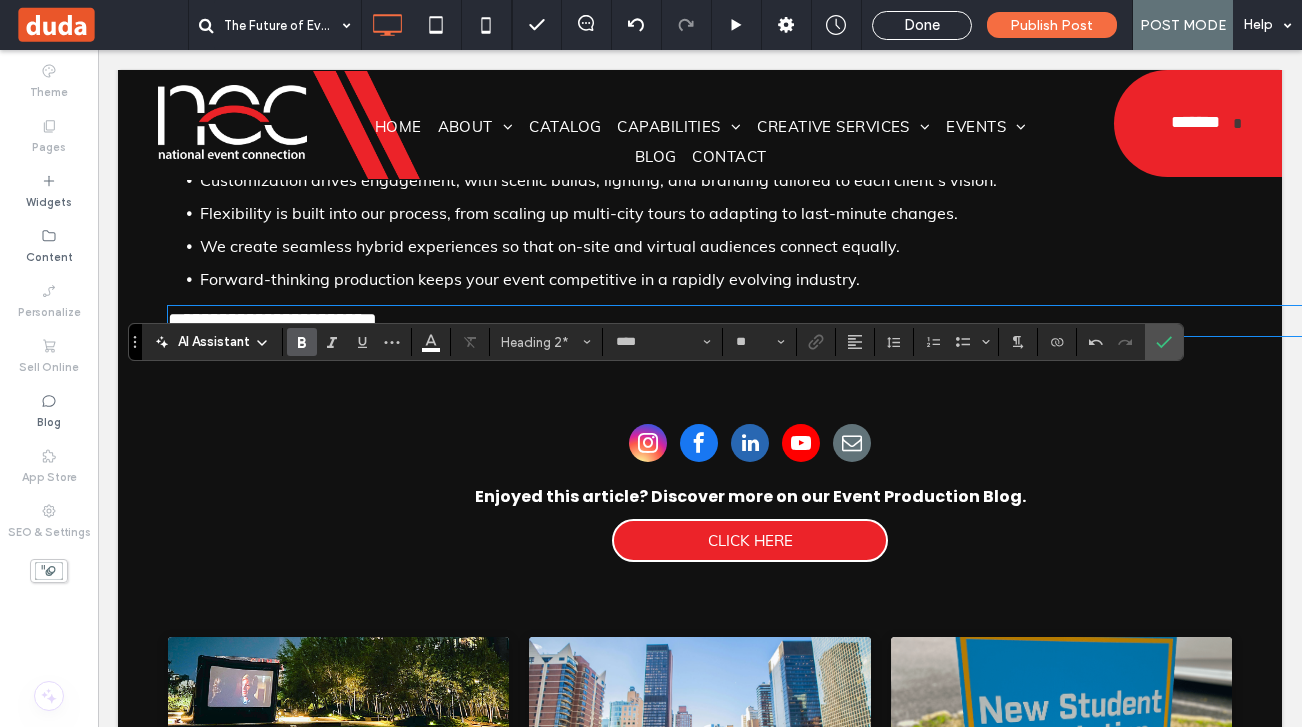 scroll, scrollTop: 0, scrollLeft: 0, axis: both 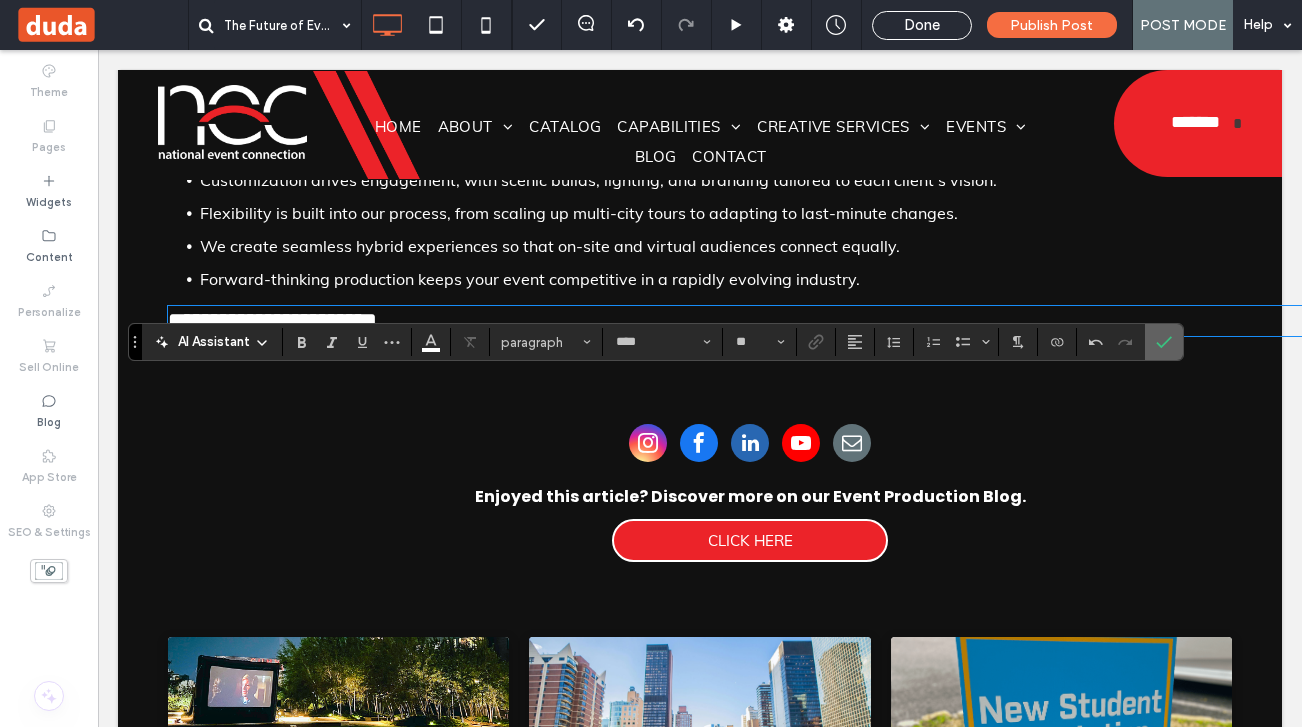 click at bounding box center (1164, 342) 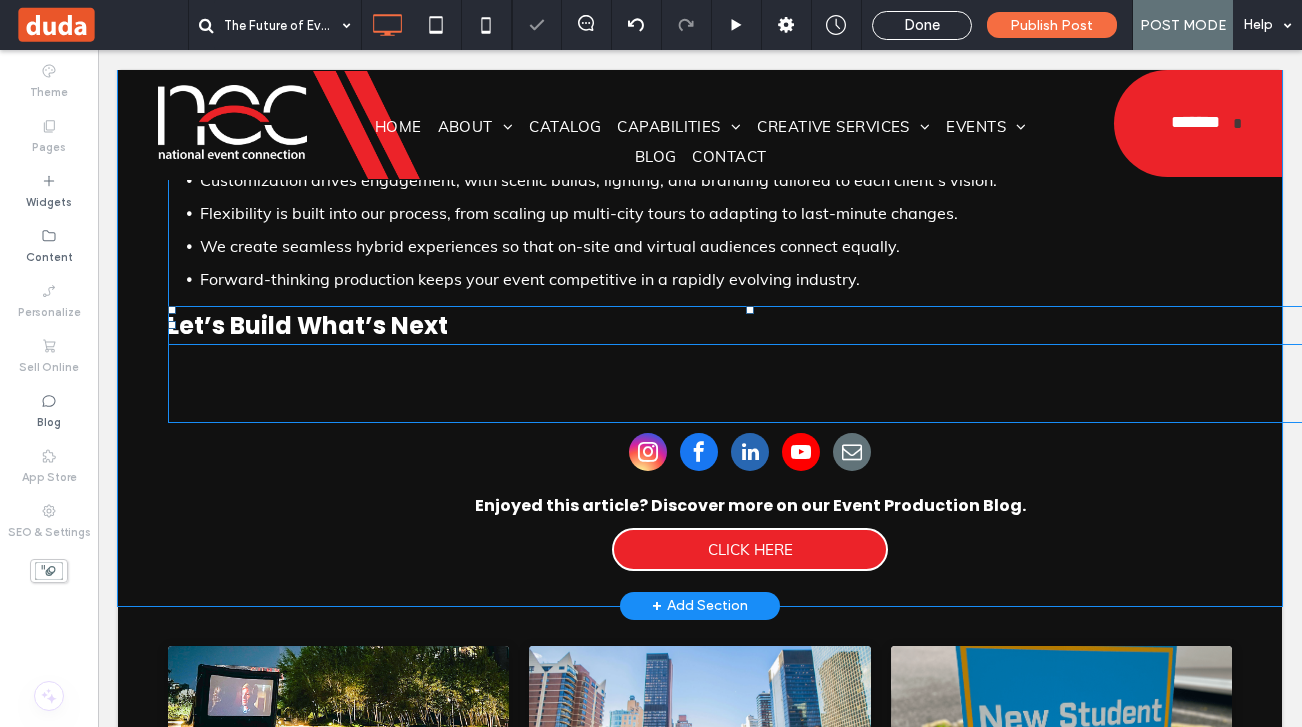 click on "Let’s Build What’s Next" at bounding box center [750, 325] 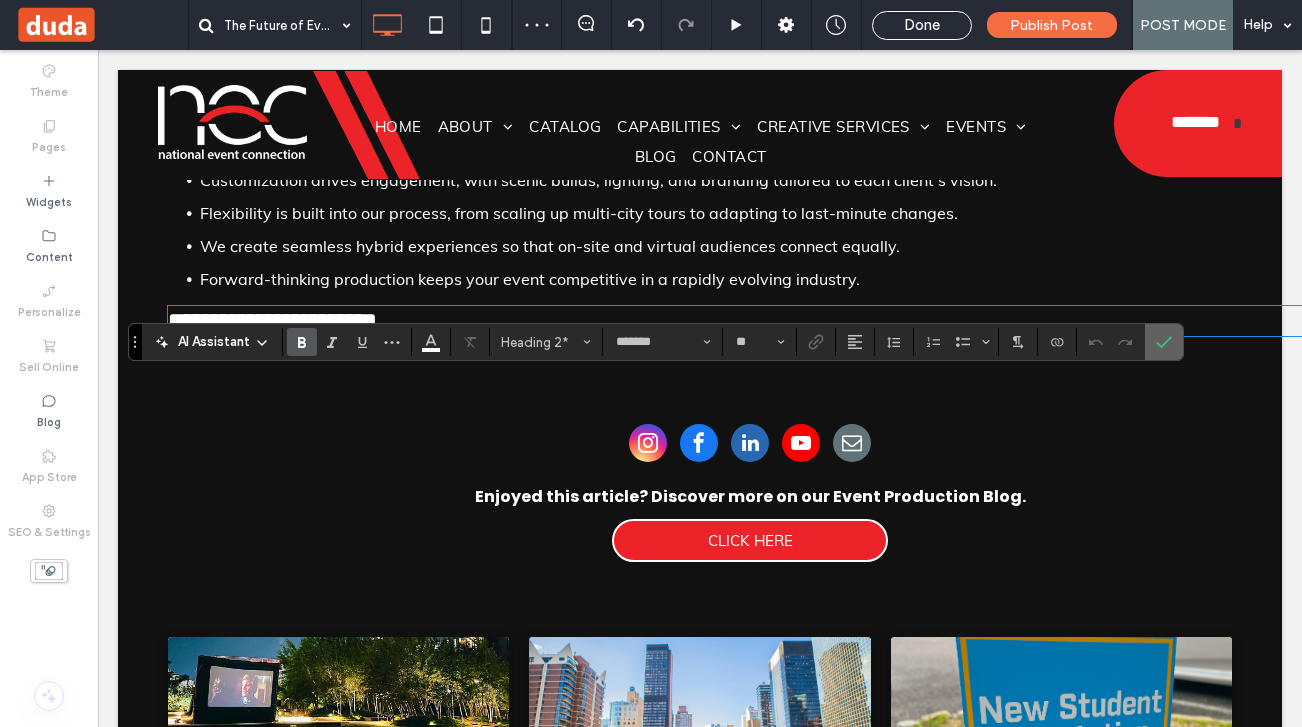 click at bounding box center [1164, 342] 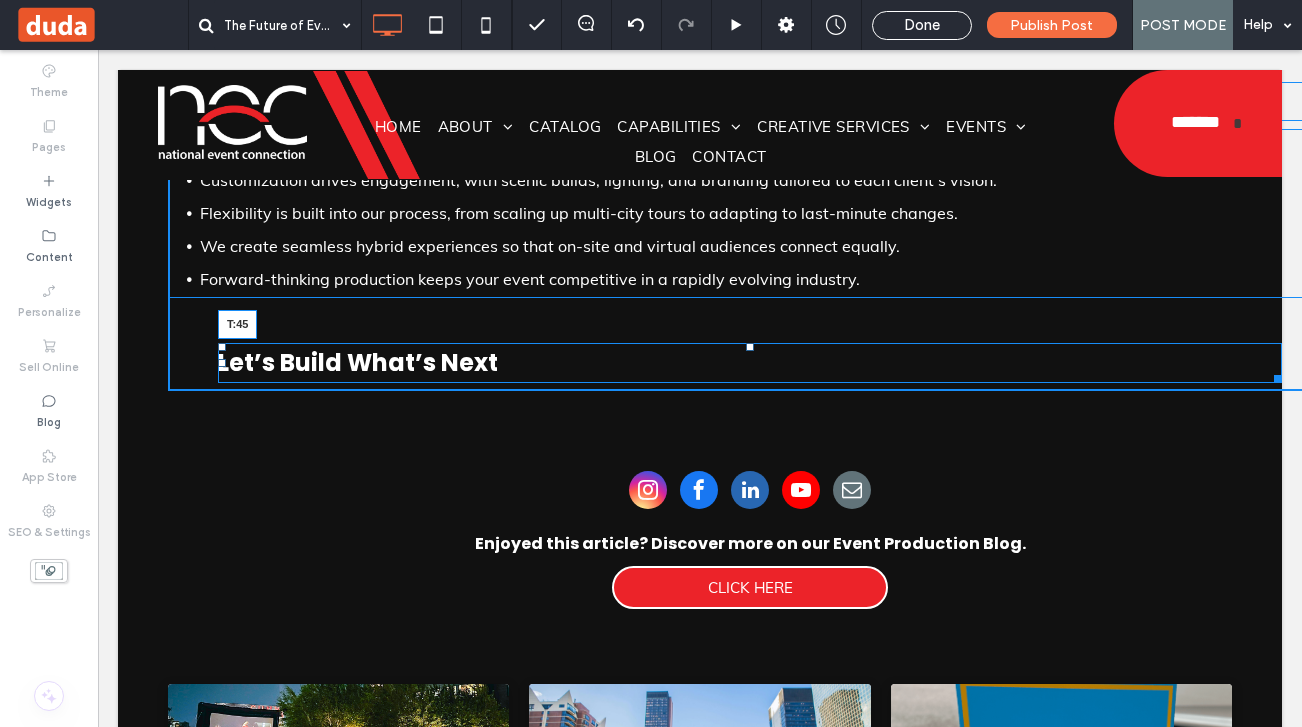 drag, startPoint x: 699, startPoint y: 380, endPoint x: 793, endPoint y: 466, distance: 127.40487 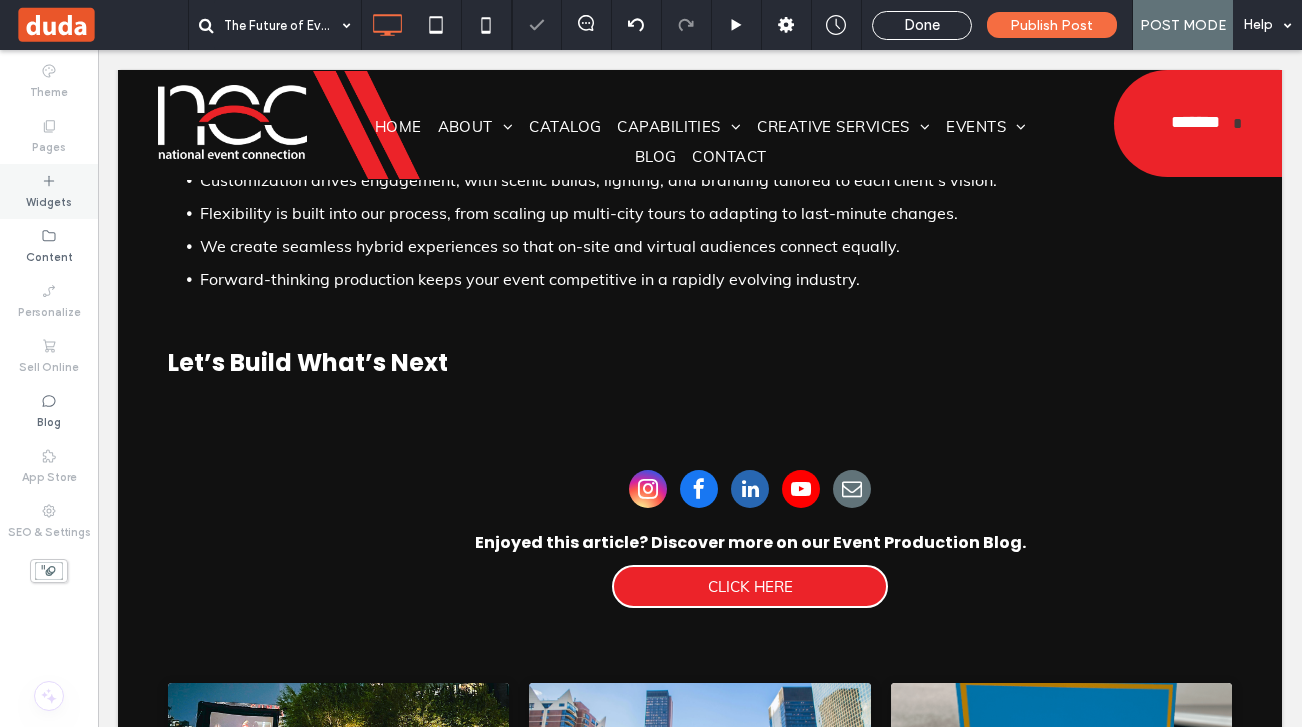 click 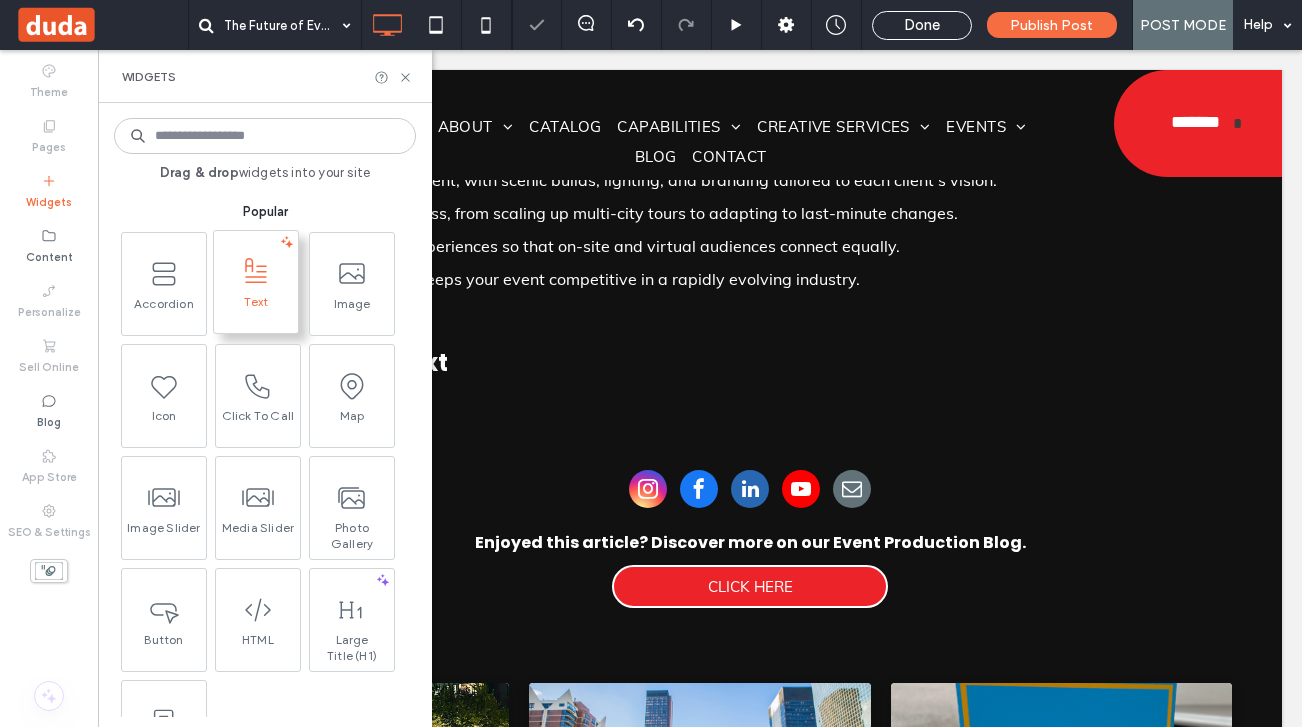 click 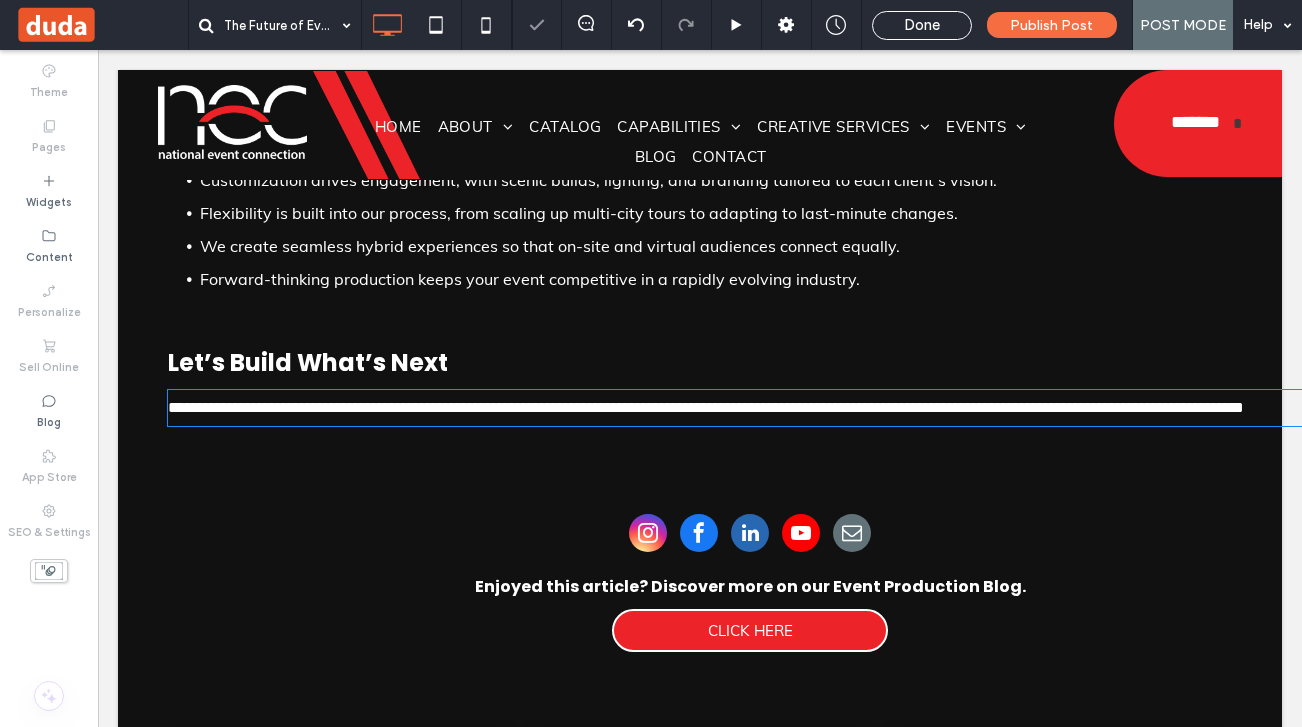 type on "****" 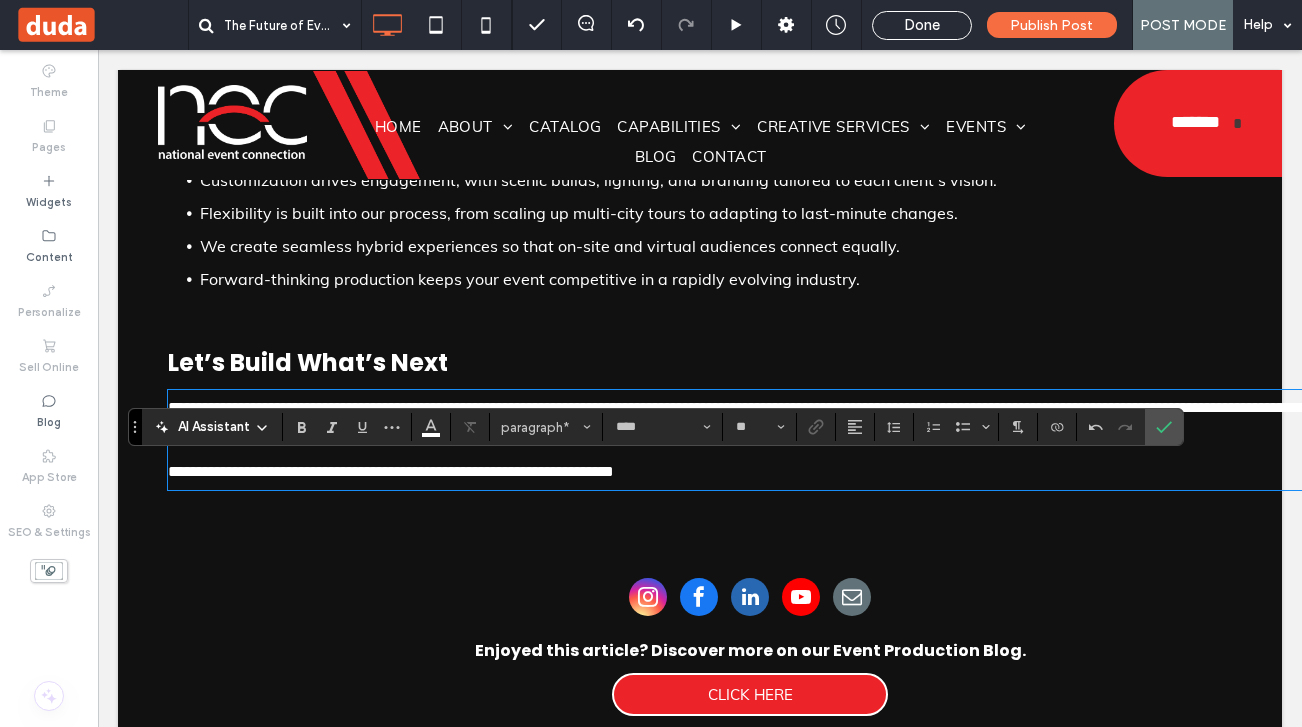 scroll, scrollTop: 0, scrollLeft: 0, axis: both 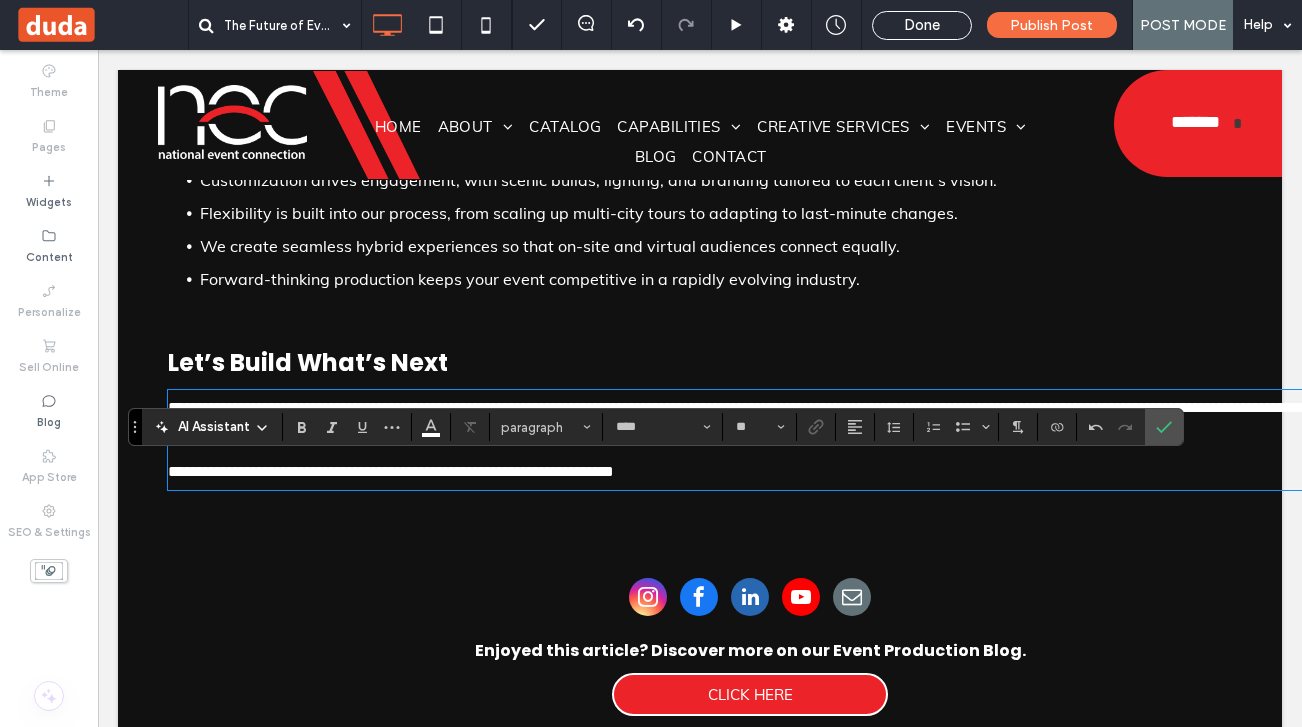click on "**********" at bounding box center [750, 424] 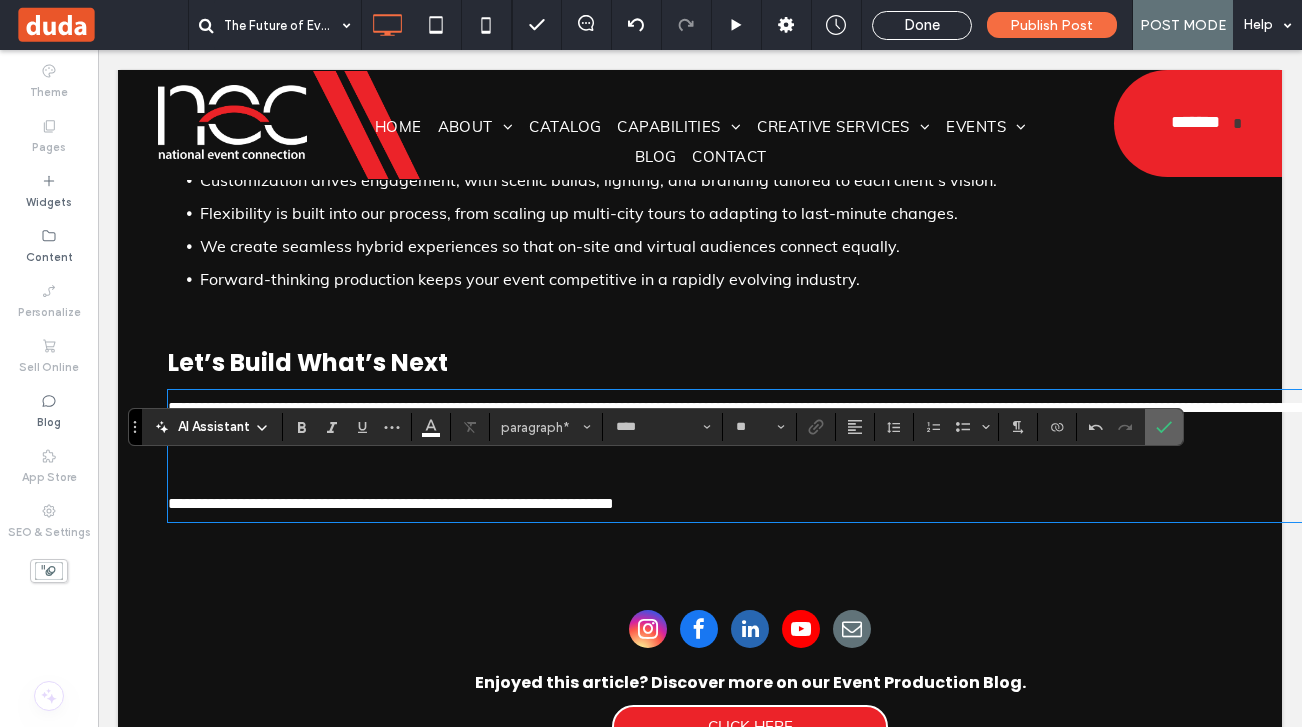 click at bounding box center [1164, 427] 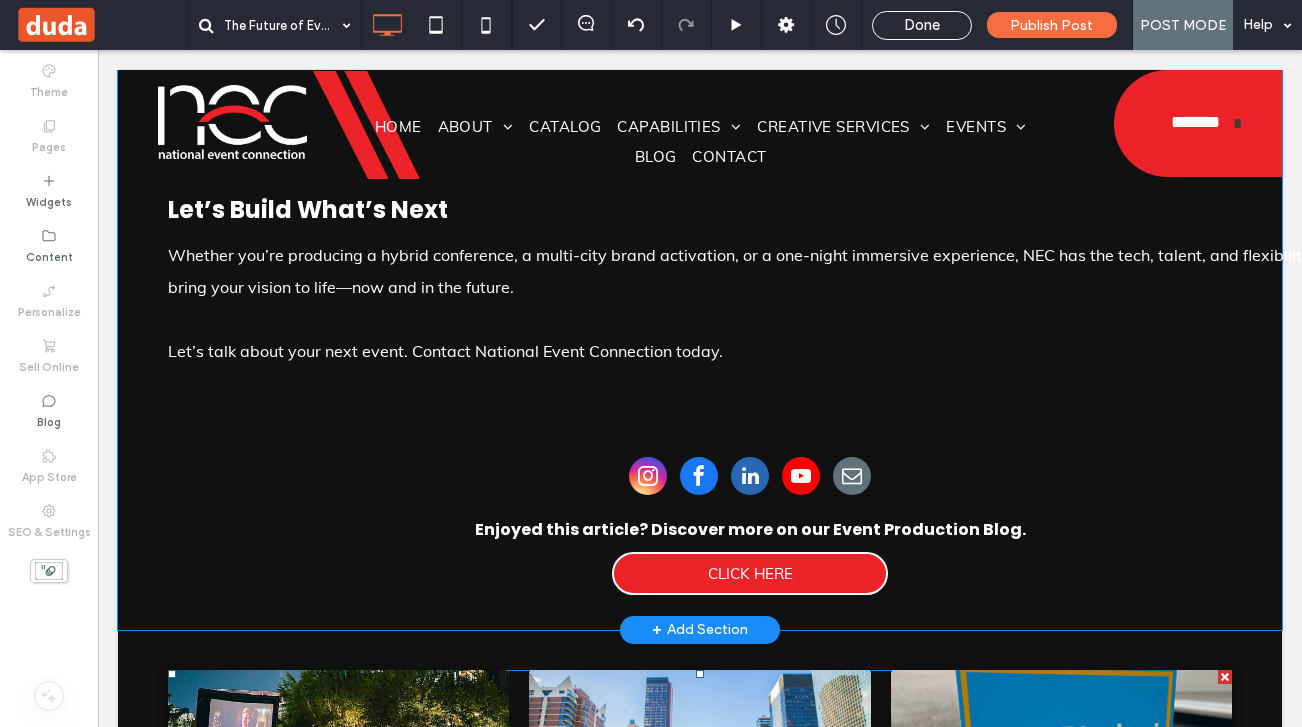 scroll, scrollTop: 2391, scrollLeft: 0, axis: vertical 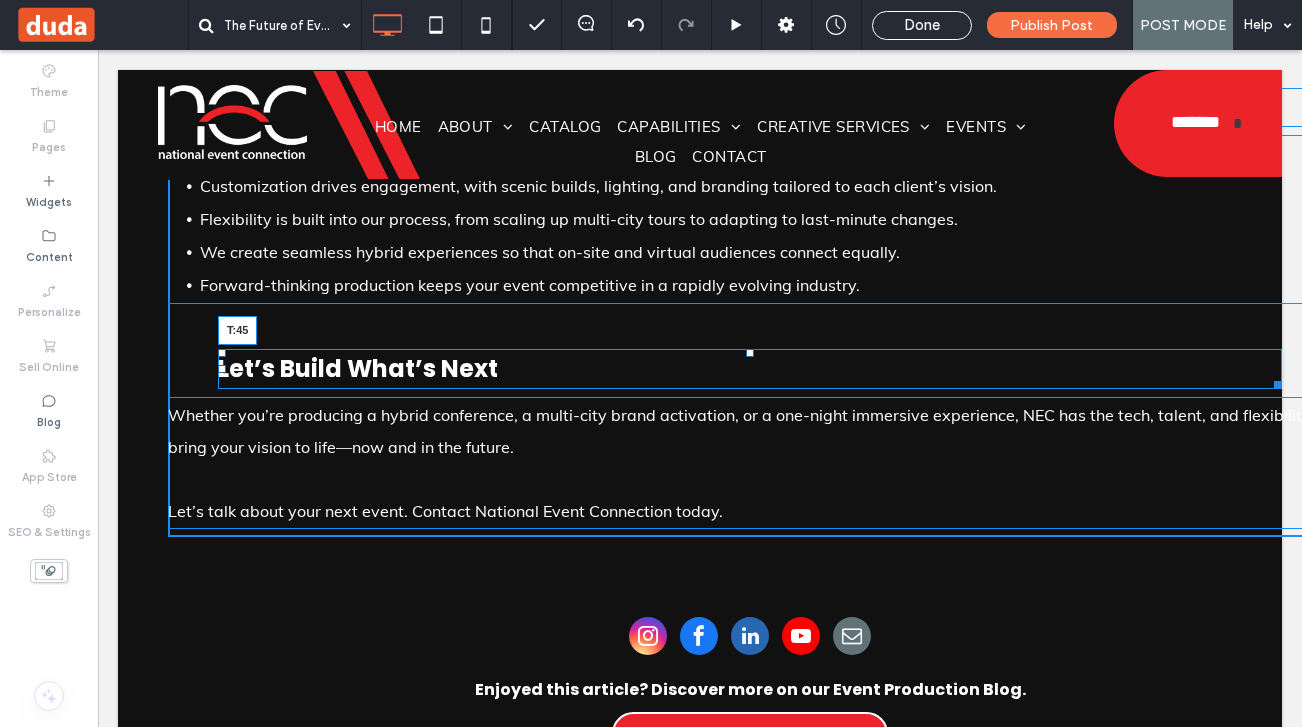 click on "**********" at bounding box center [750, -560] 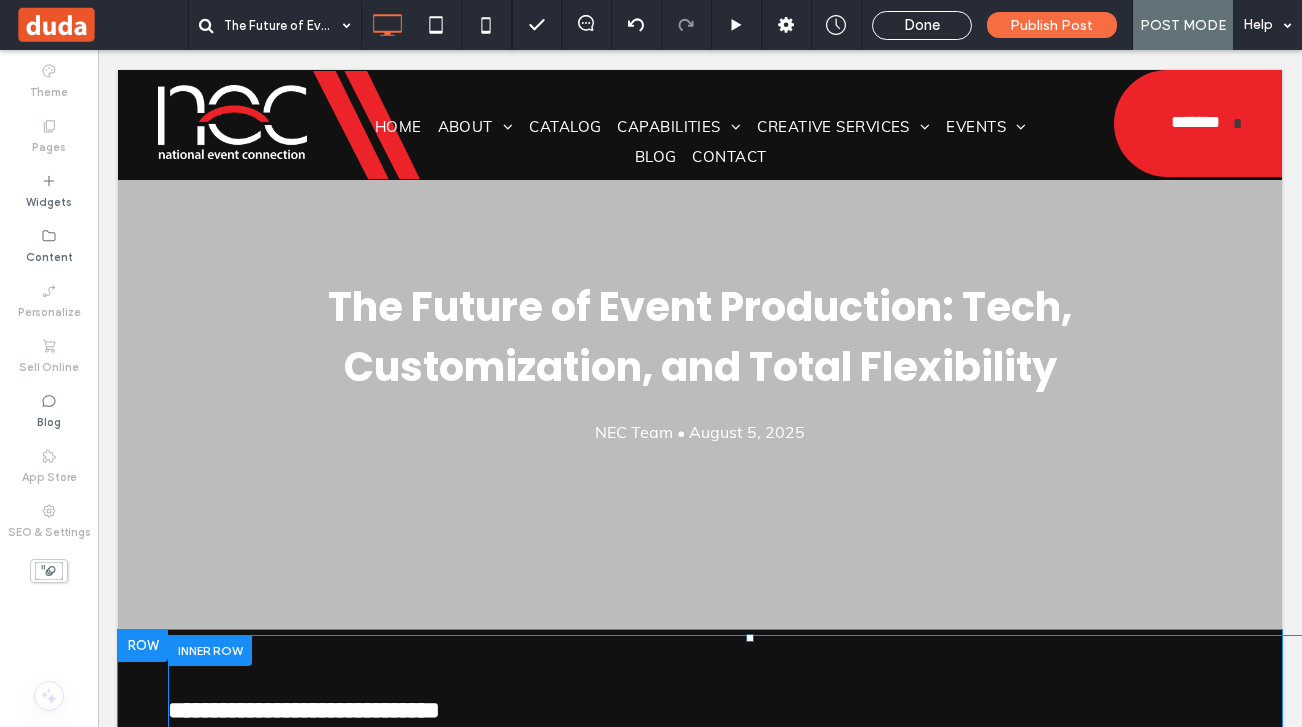 scroll, scrollTop: 0, scrollLeft: 0, axis: both 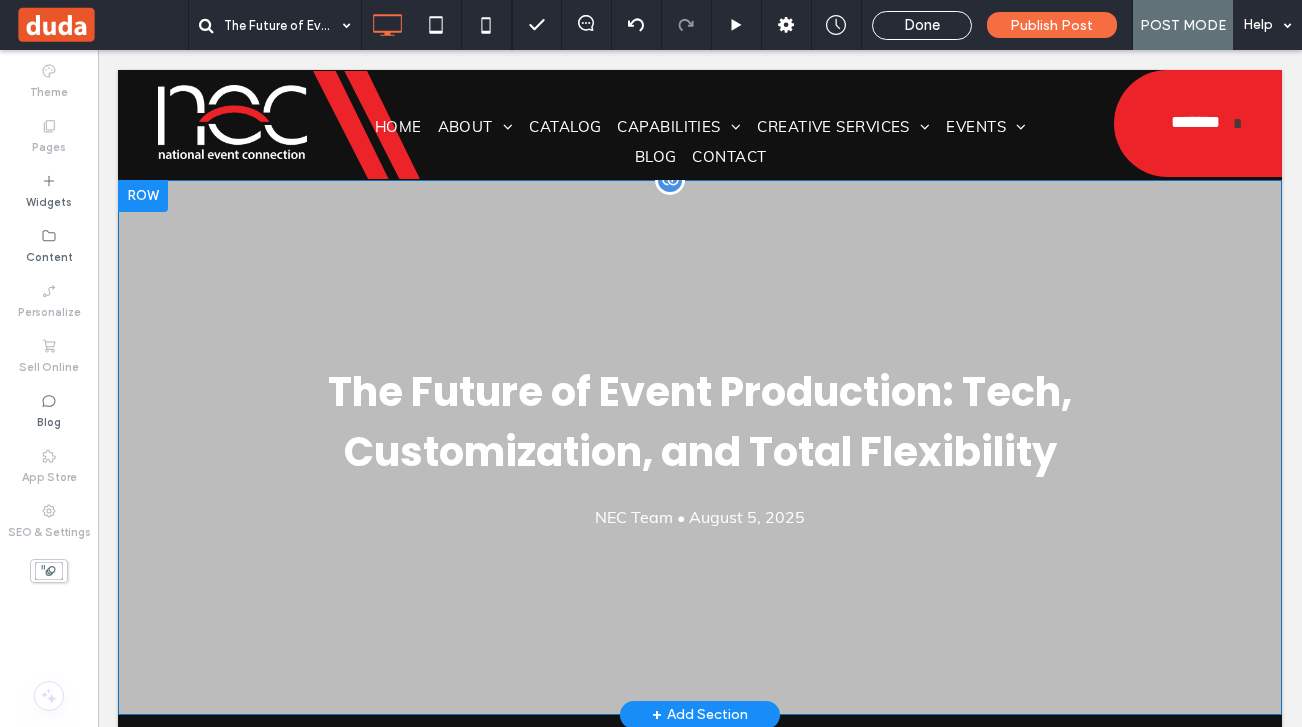 click on "The Future of Event Production: Tech, Customization, and Total Flexibility   NEC Team • August 5, 2025 Click To Paste
Row + Add Section" at bounding box center (700, 447) 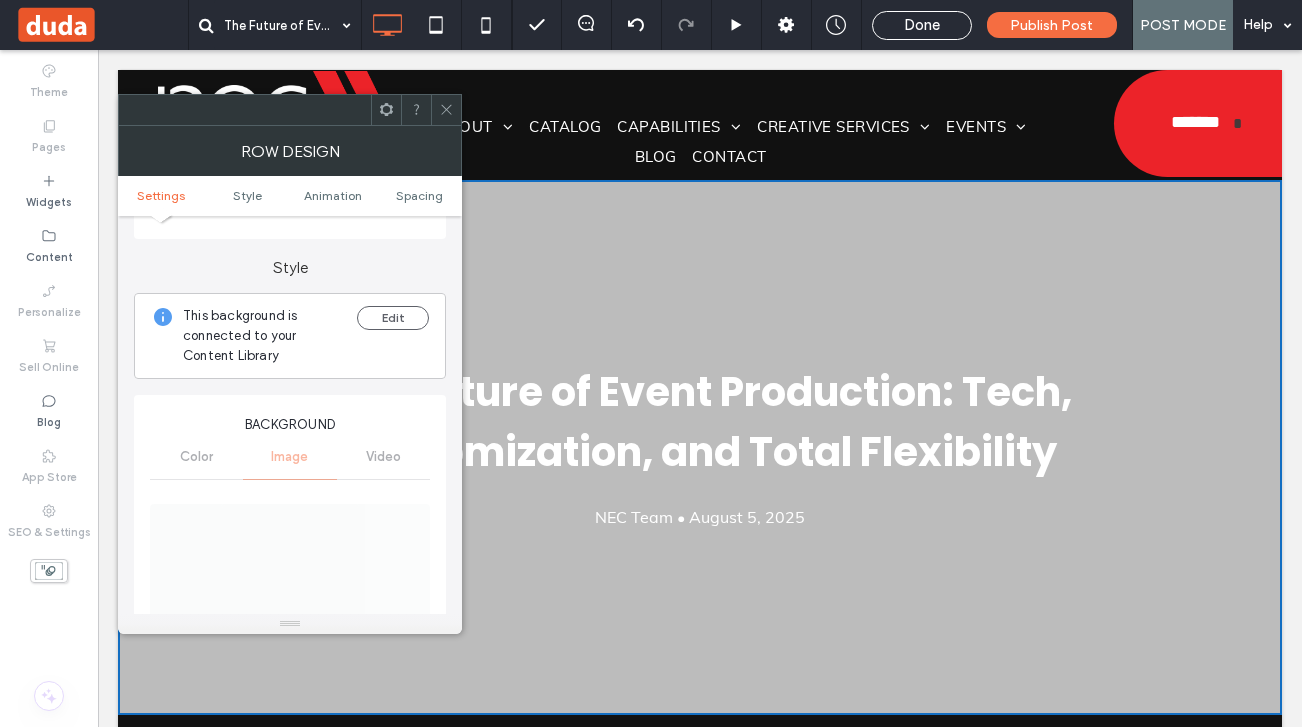 scroll, scrollTop: 150, scrollLeft: 0, axis: vertical 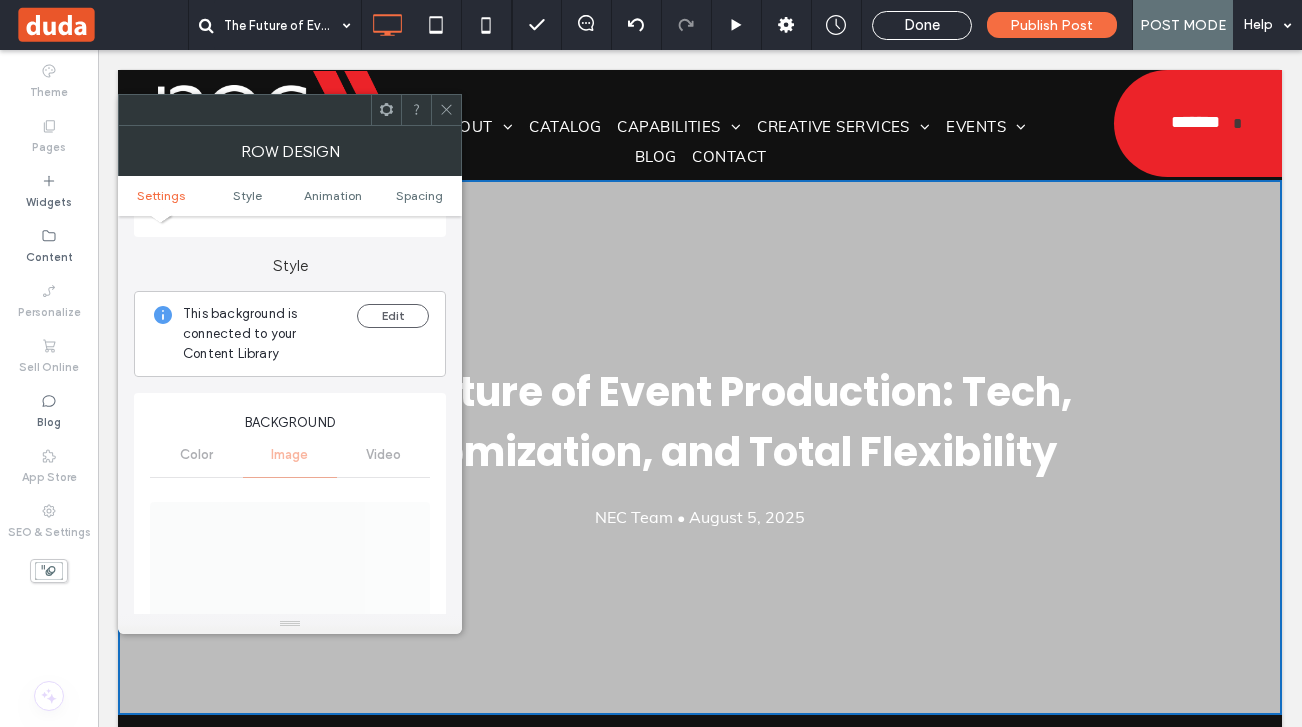 click on "Name: transparent-background.png Size: 100x100 Replace Edit Delete Create background slider Parallax scrolling In tablet, display as cover image Do not optimize this image" at bounding box center (290, 694) 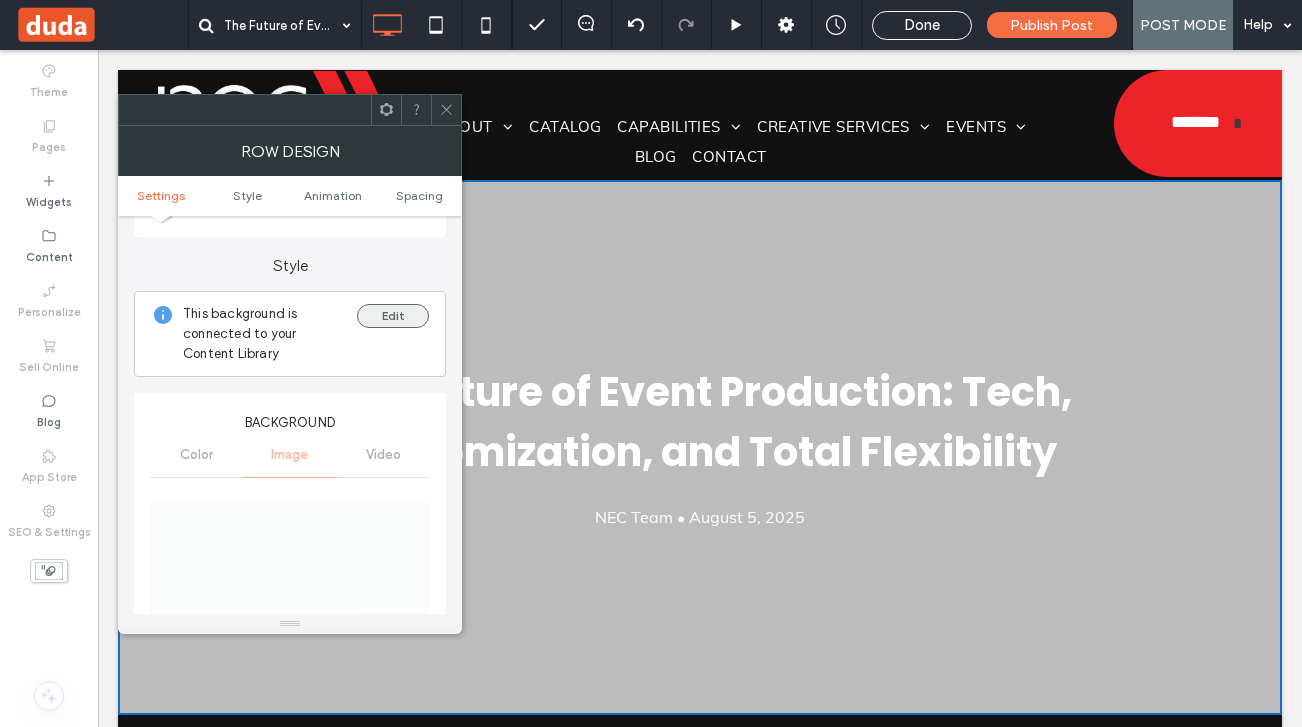 click on "Edit" at bounding box center [393, 316] 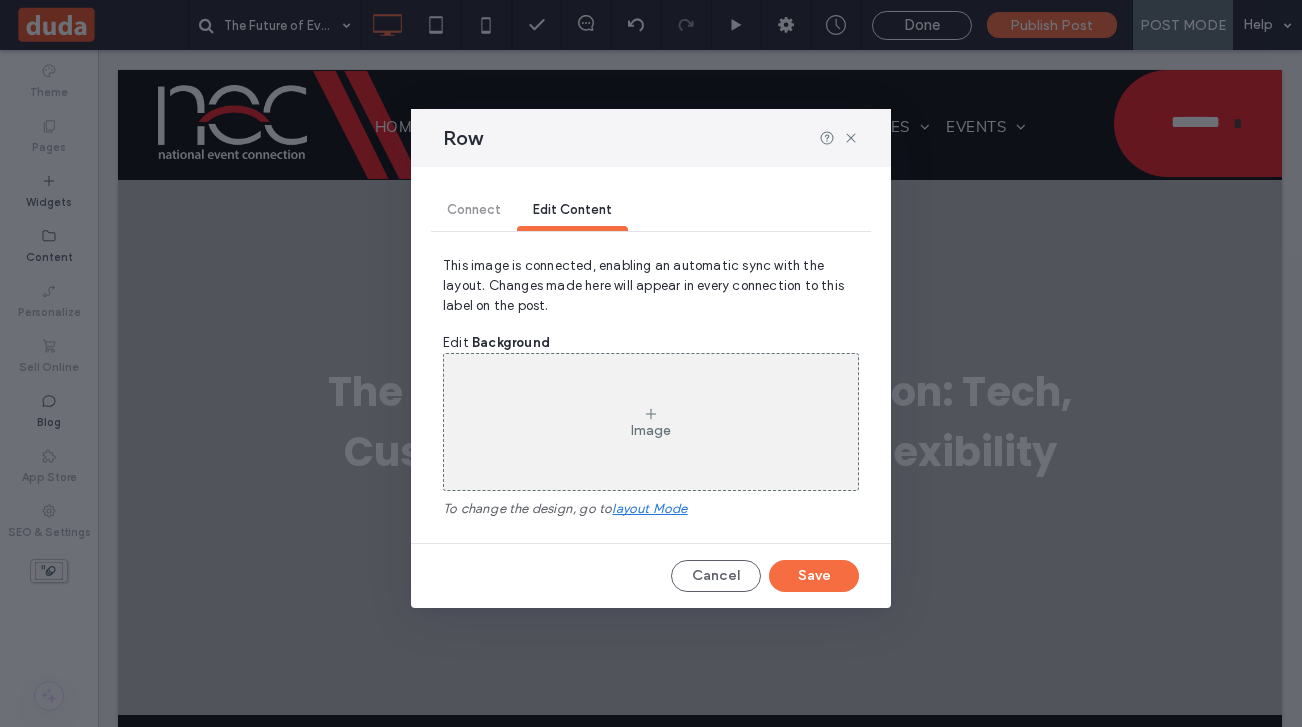 click on "Image" at bounding box center (651, 422) 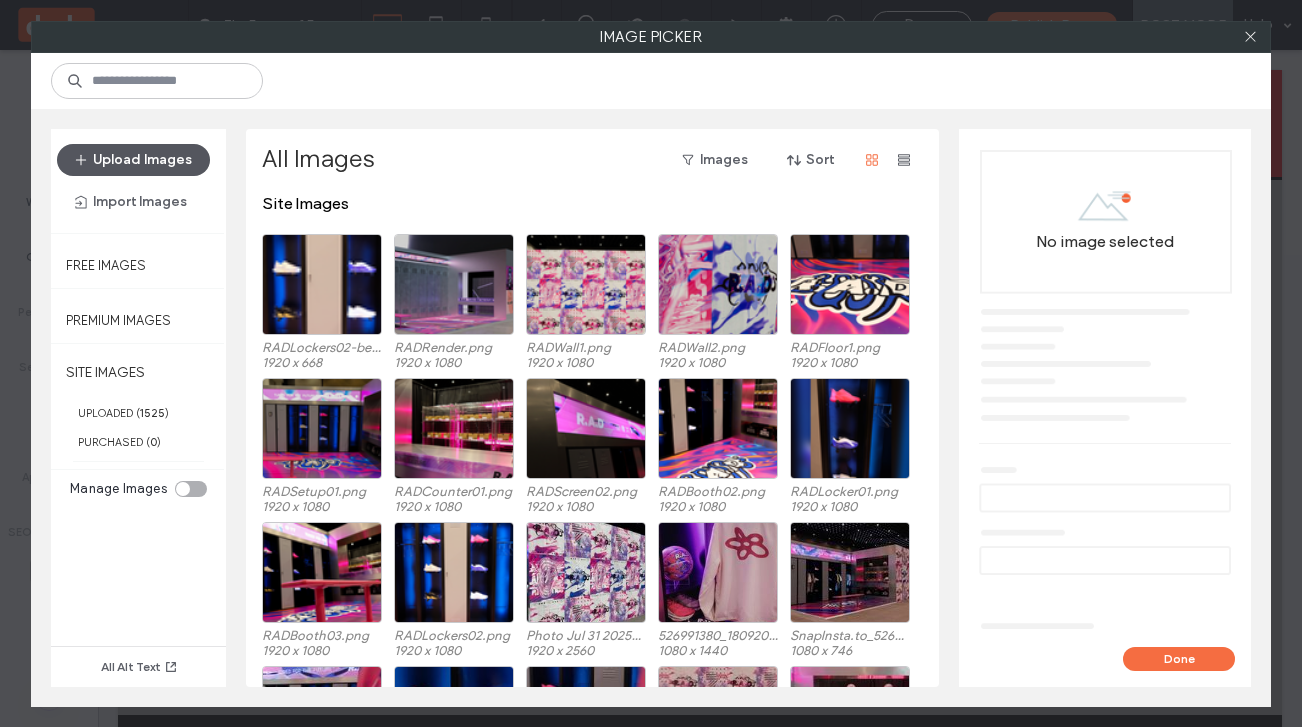 click on "Upload Images" at bounding box center [133, 160] 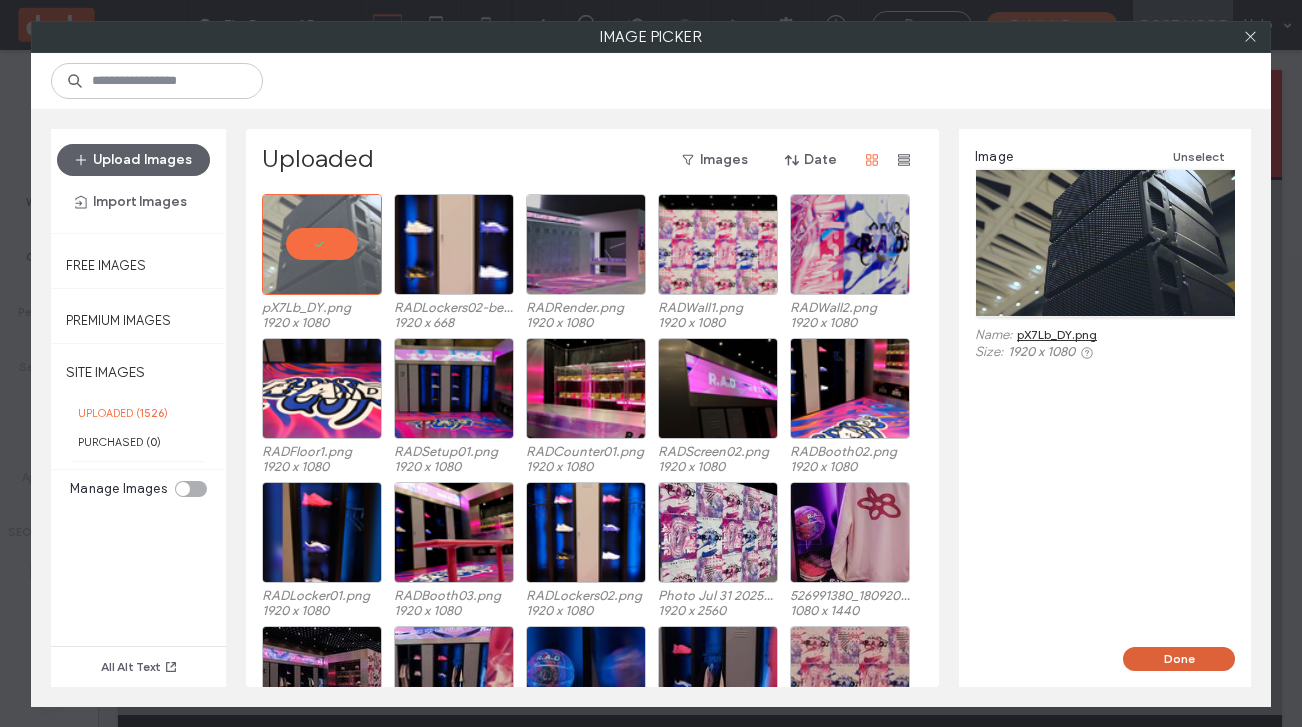 click on "Done" at bounding box center (1179, 659) 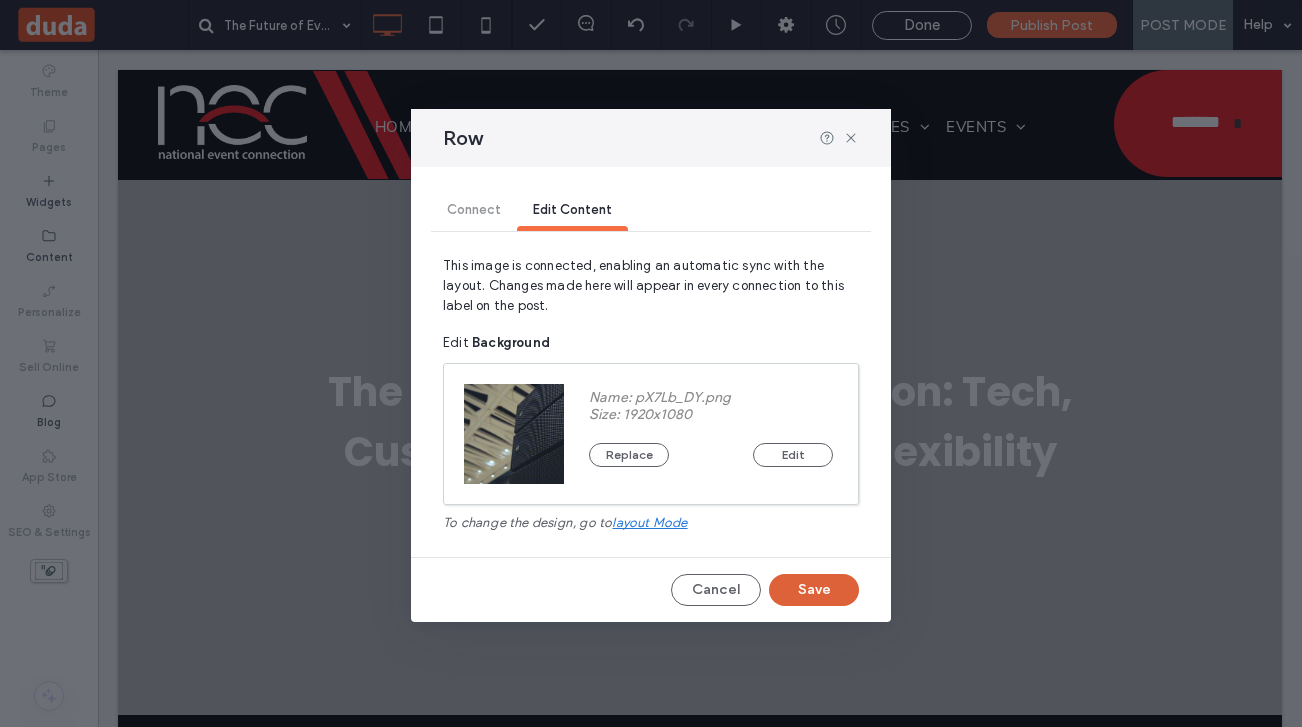 click on "Save" at bounding box center (814, 590) 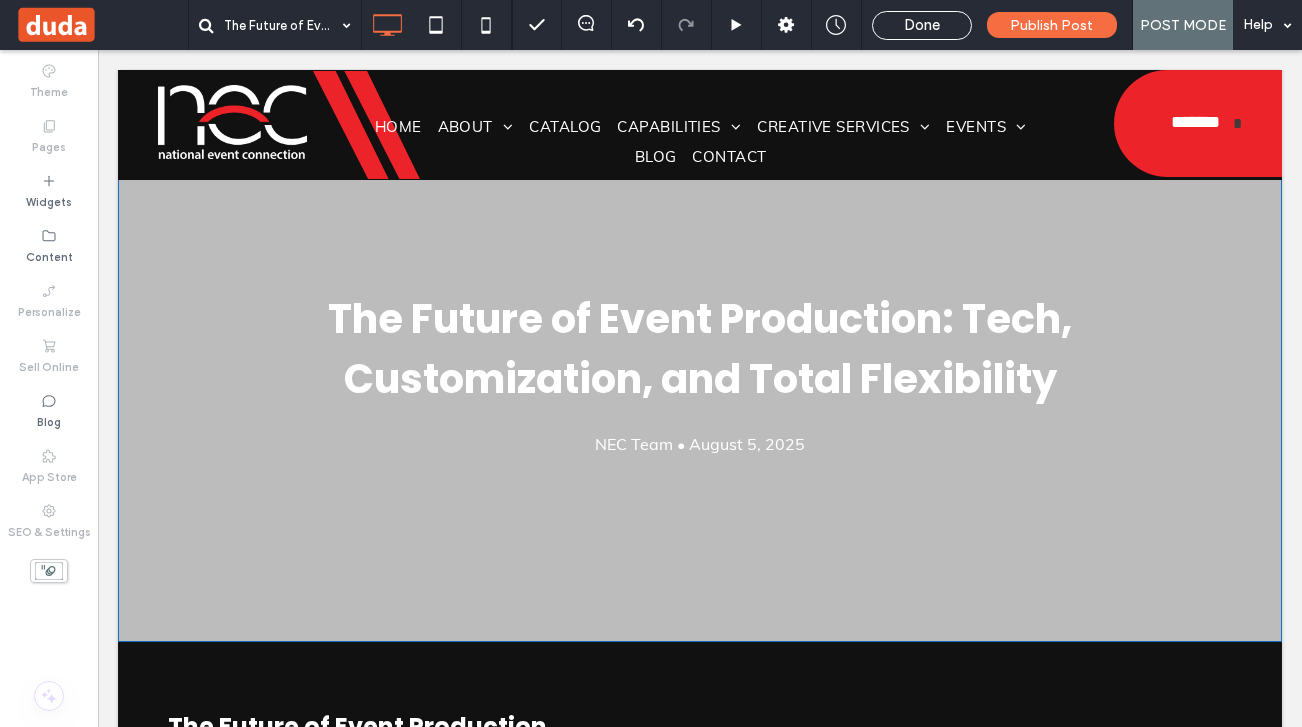 scroll, scrollTop: 0, scrollLeft: 0, axis: both 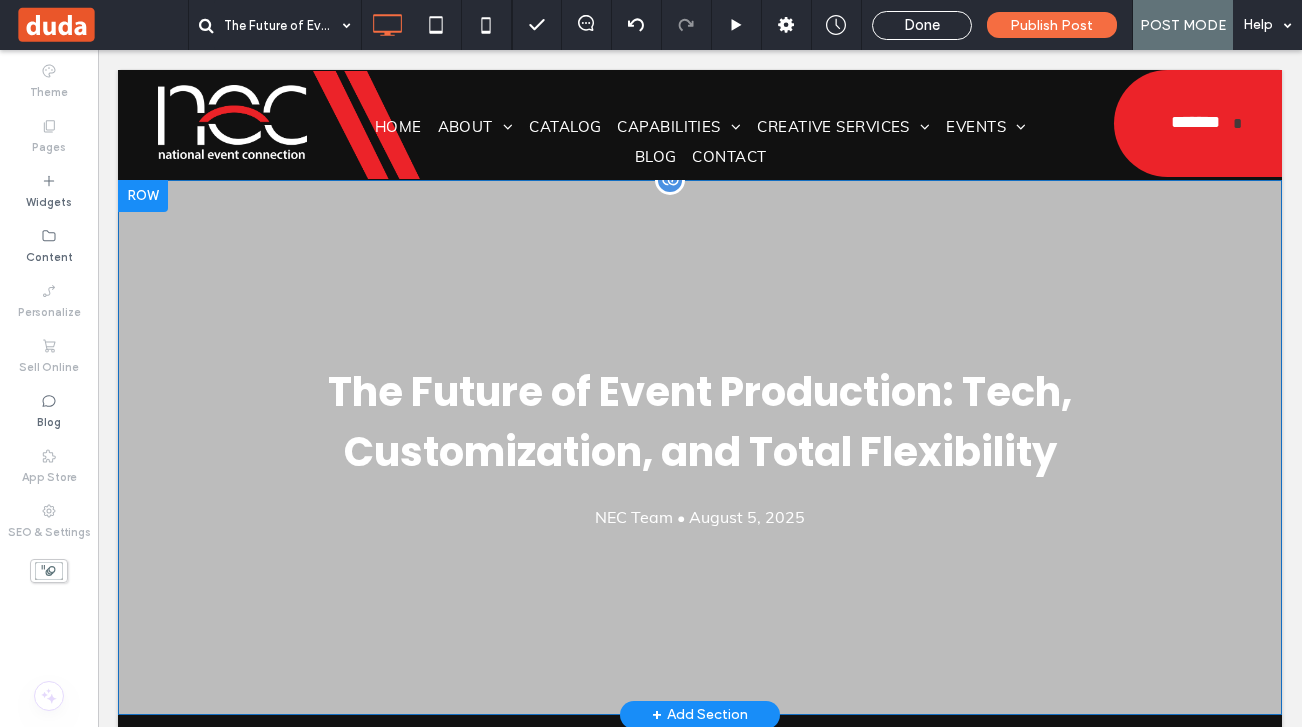click on "The Future of Event Production: Tech, Customization, and Total Flexibility   NEC Team • August 5, 2025 Click To Paste
Row + Add Section" at bounding box center [700, 447] 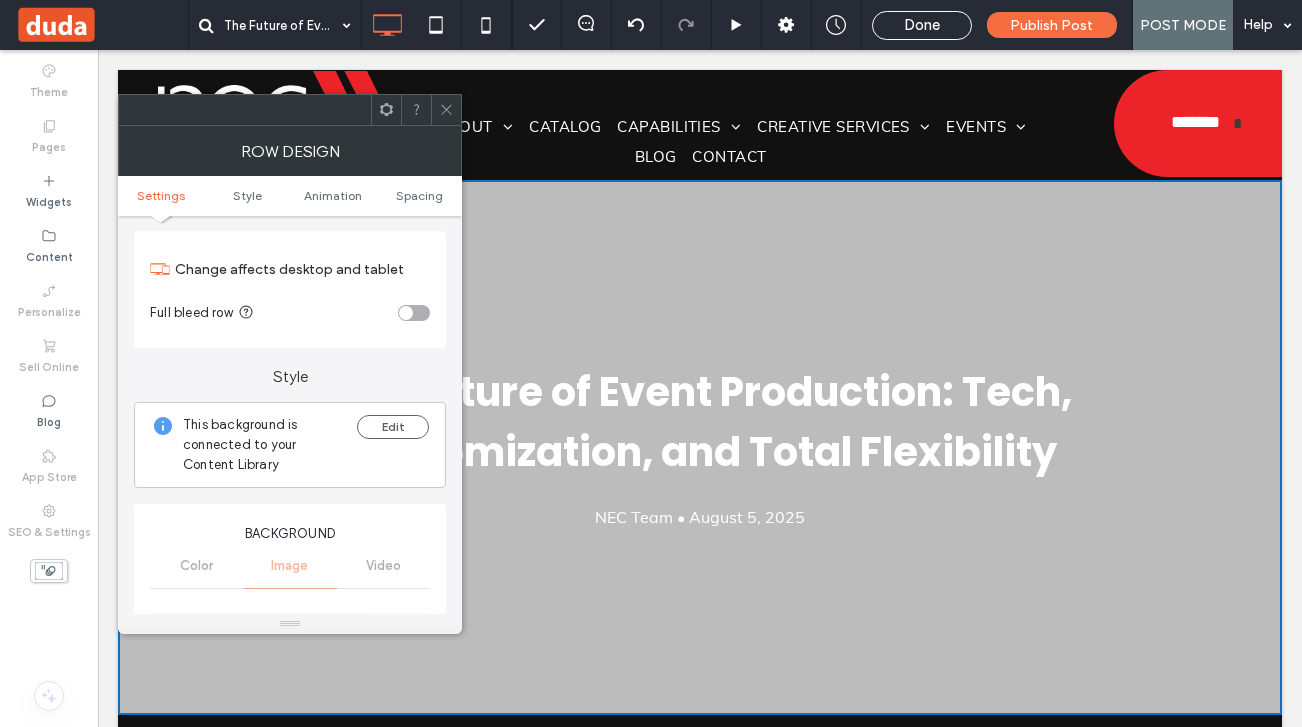 scroll, scrollTop: 38, scrollLeft: 0, axis: vertical 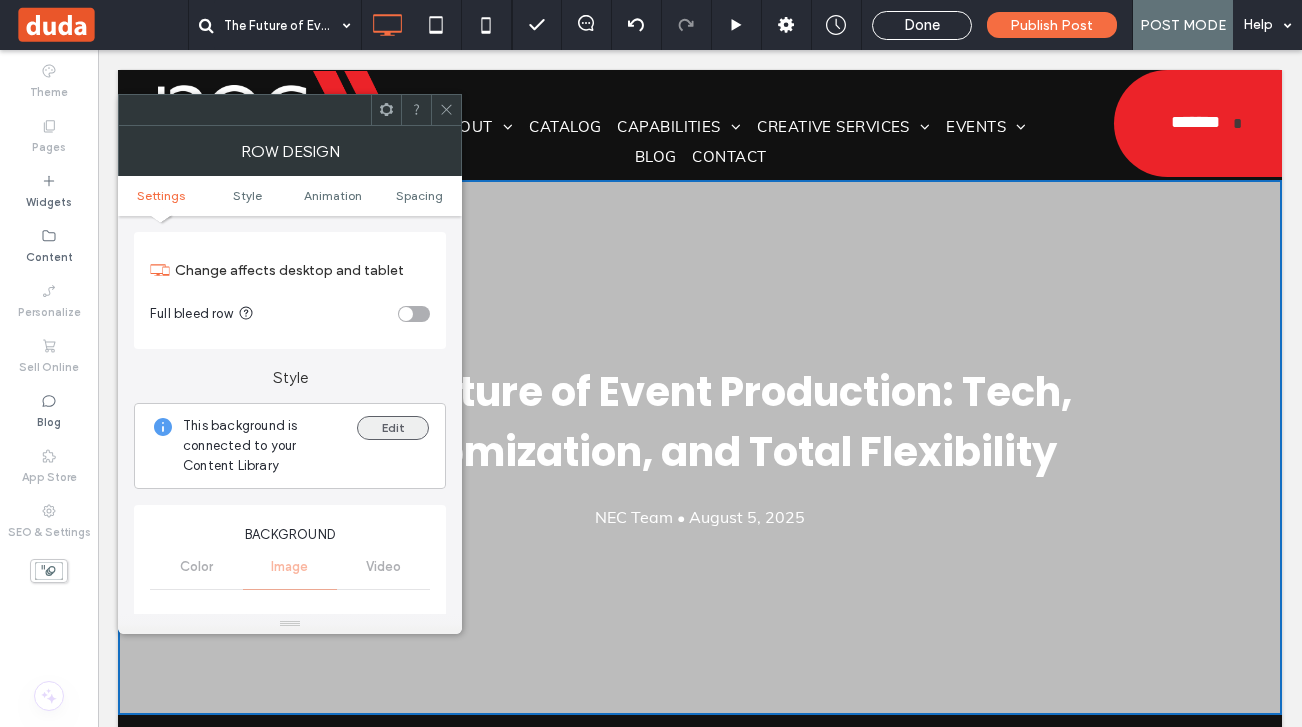 click on "Edit" at bounding box center (393, 428) 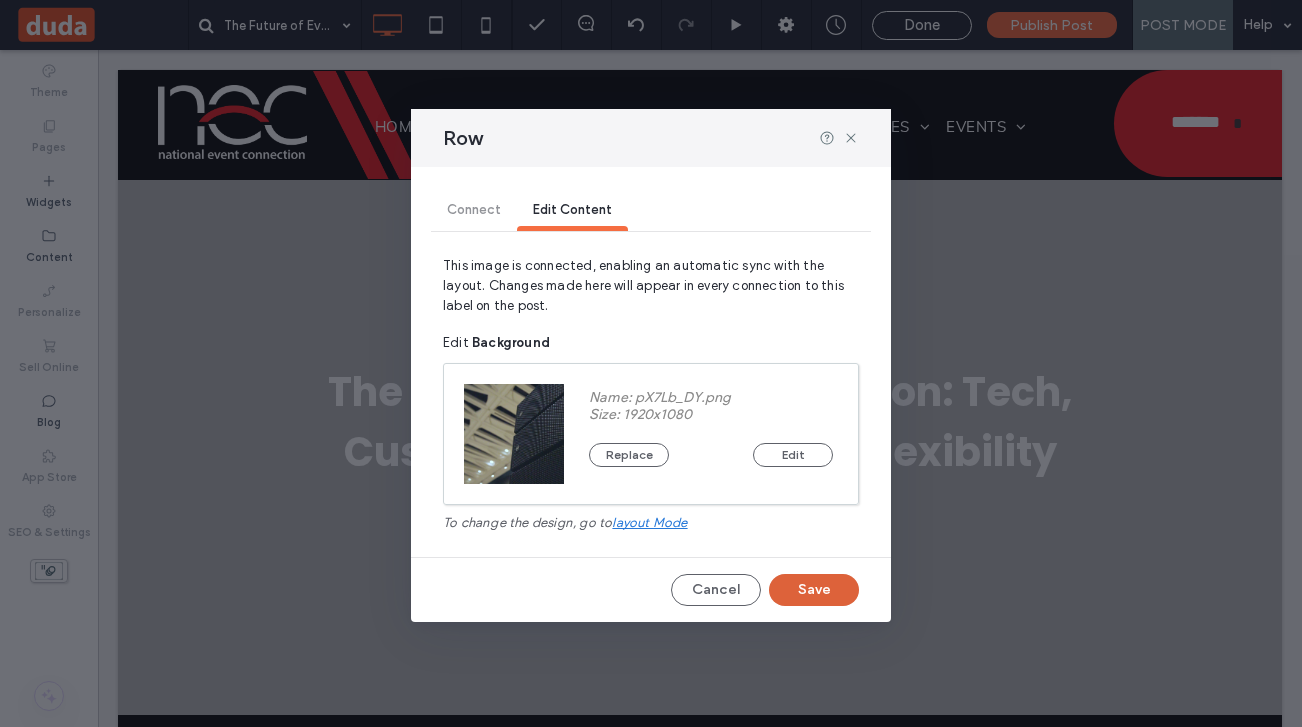 click on "Save" at bounding box center (814, 590) 